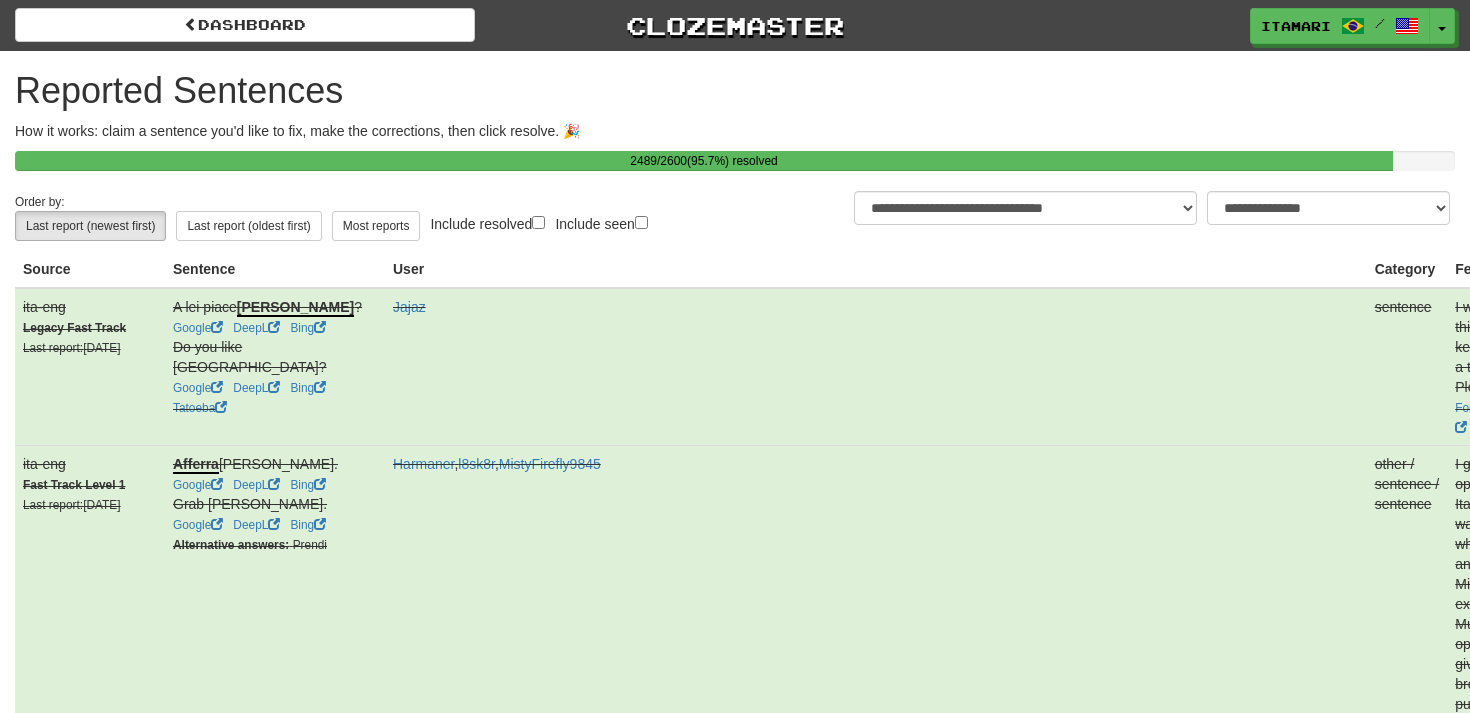 select on "**" 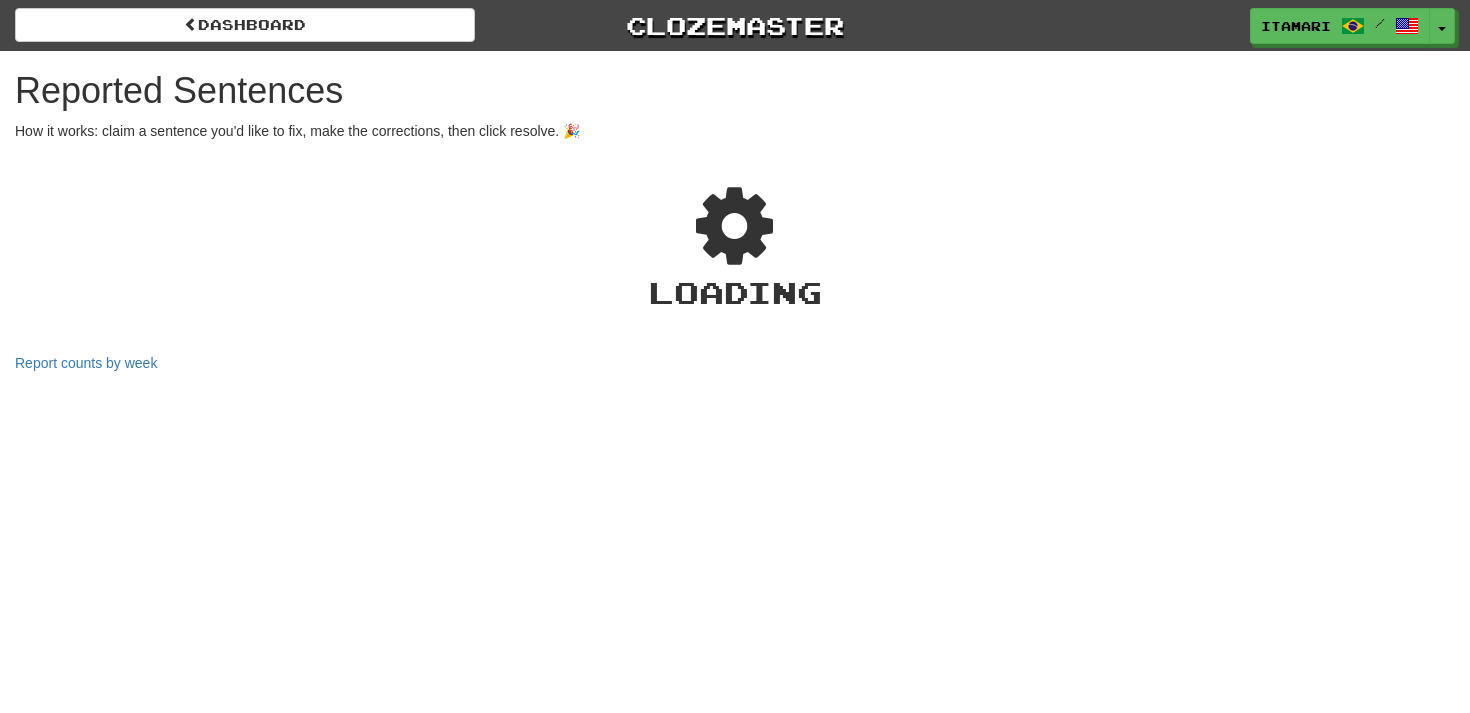 scroll, scrollTop: 710, scrollLeft: 0, axis: vertical 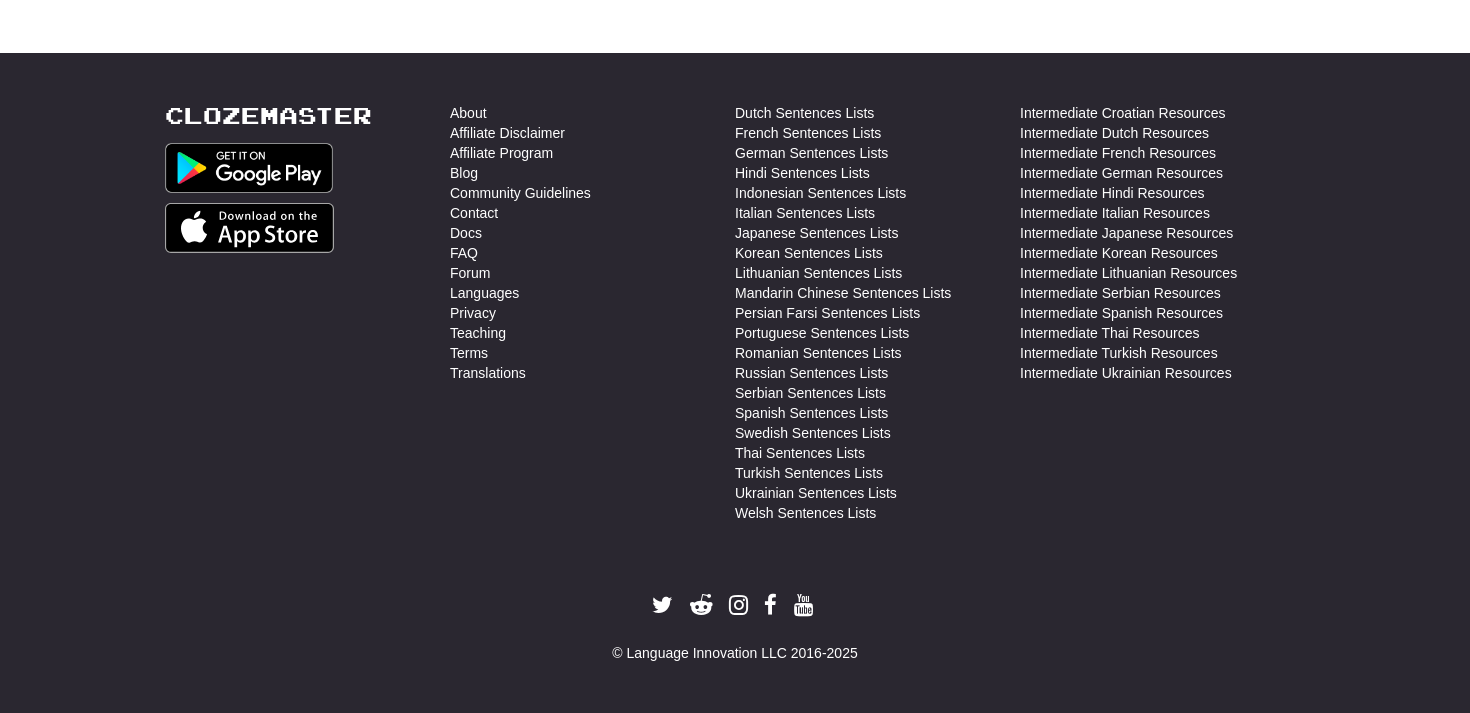 select on "**" 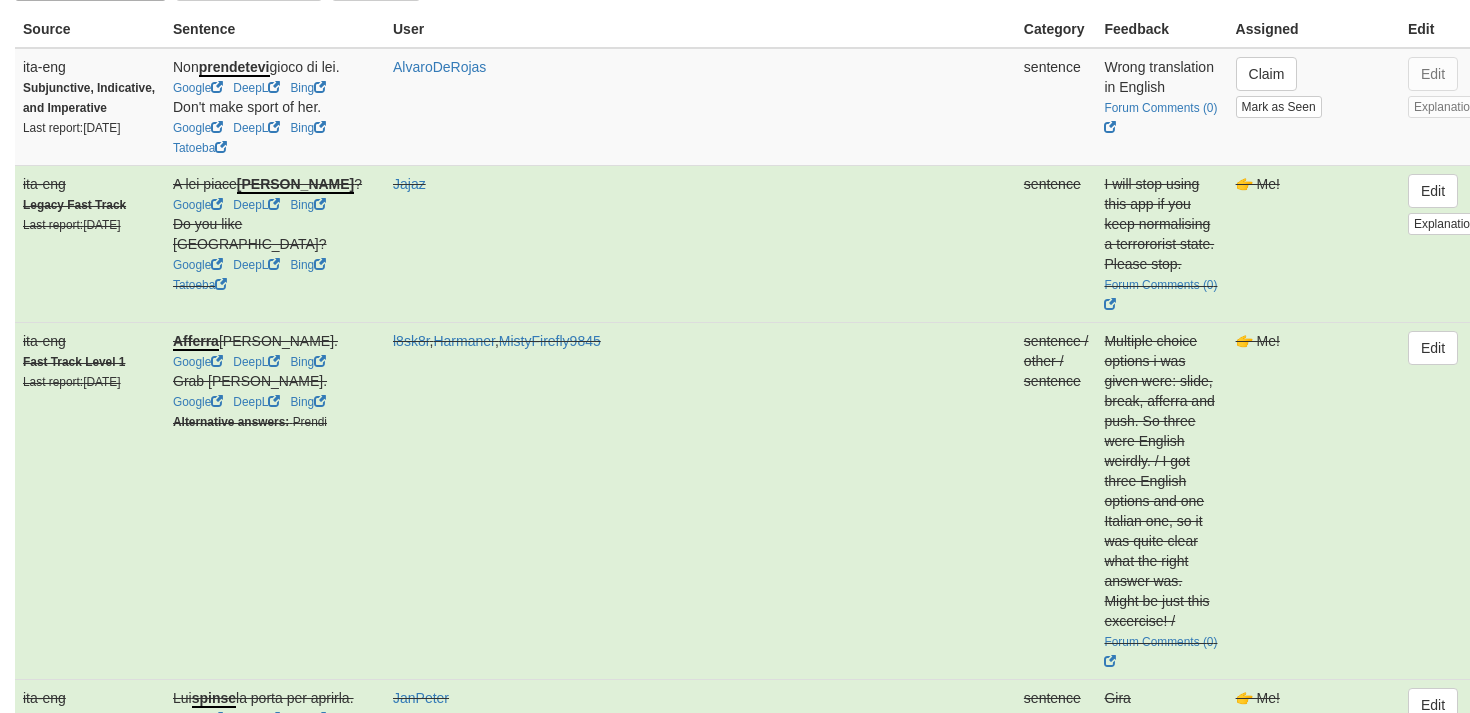 scroll, scrollTop: 0, scrollLeft: 0, axis: both 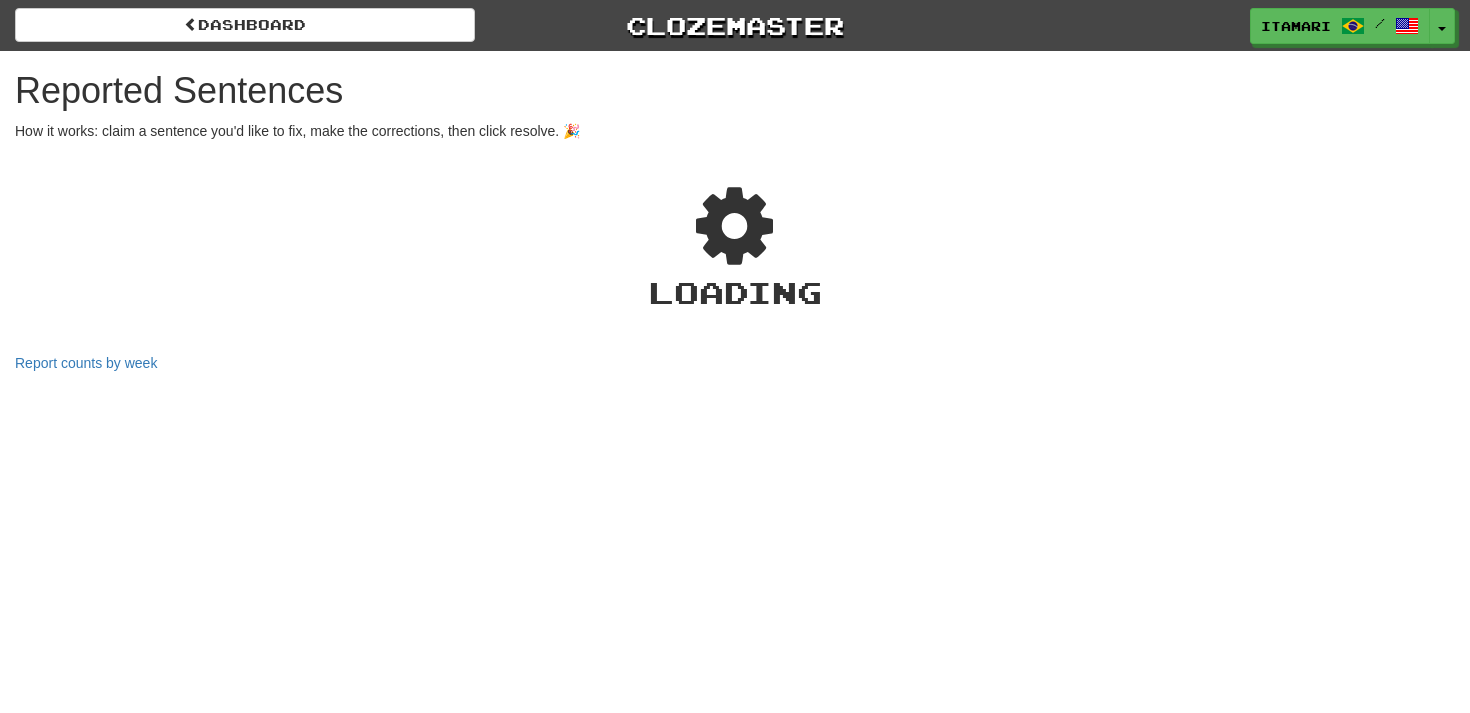 select on "**" 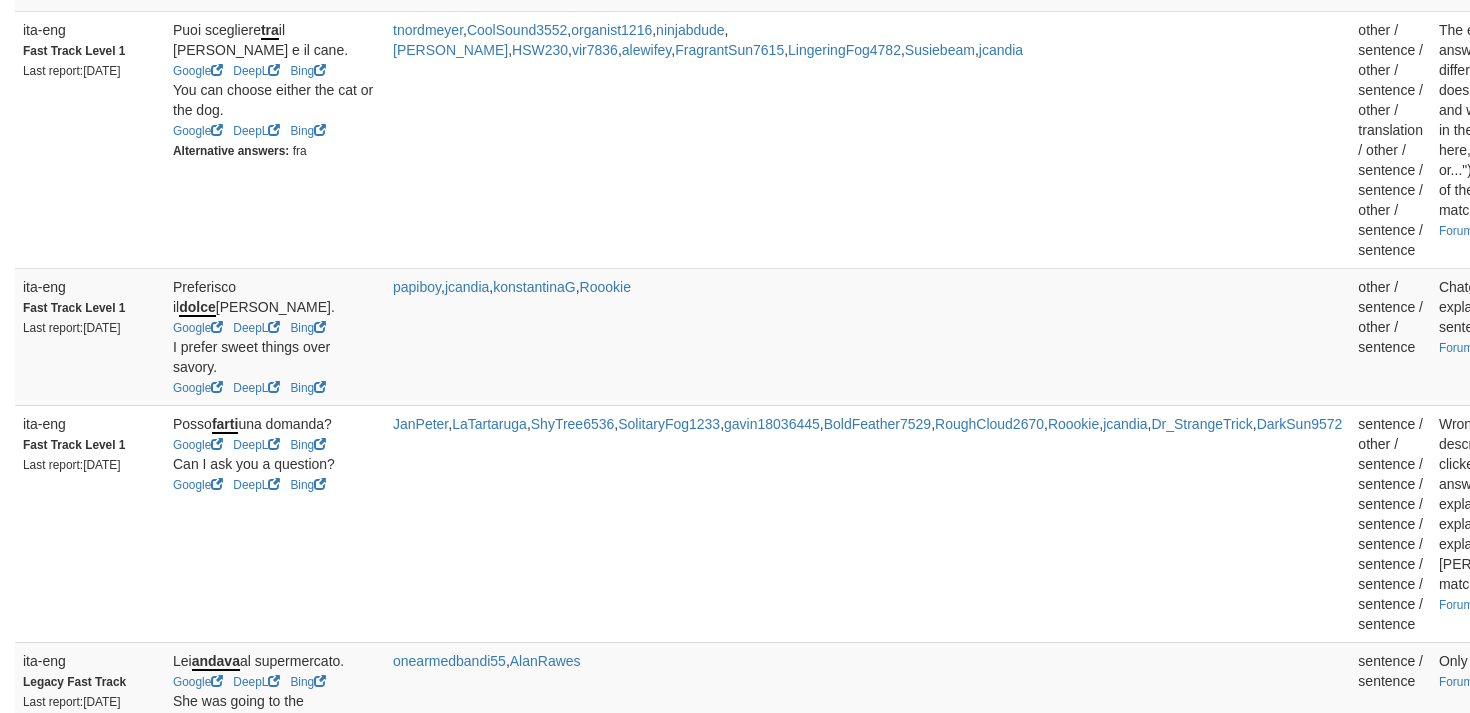 scroll, scrollTop: 694, scrollLeft: 0, axis: vertical 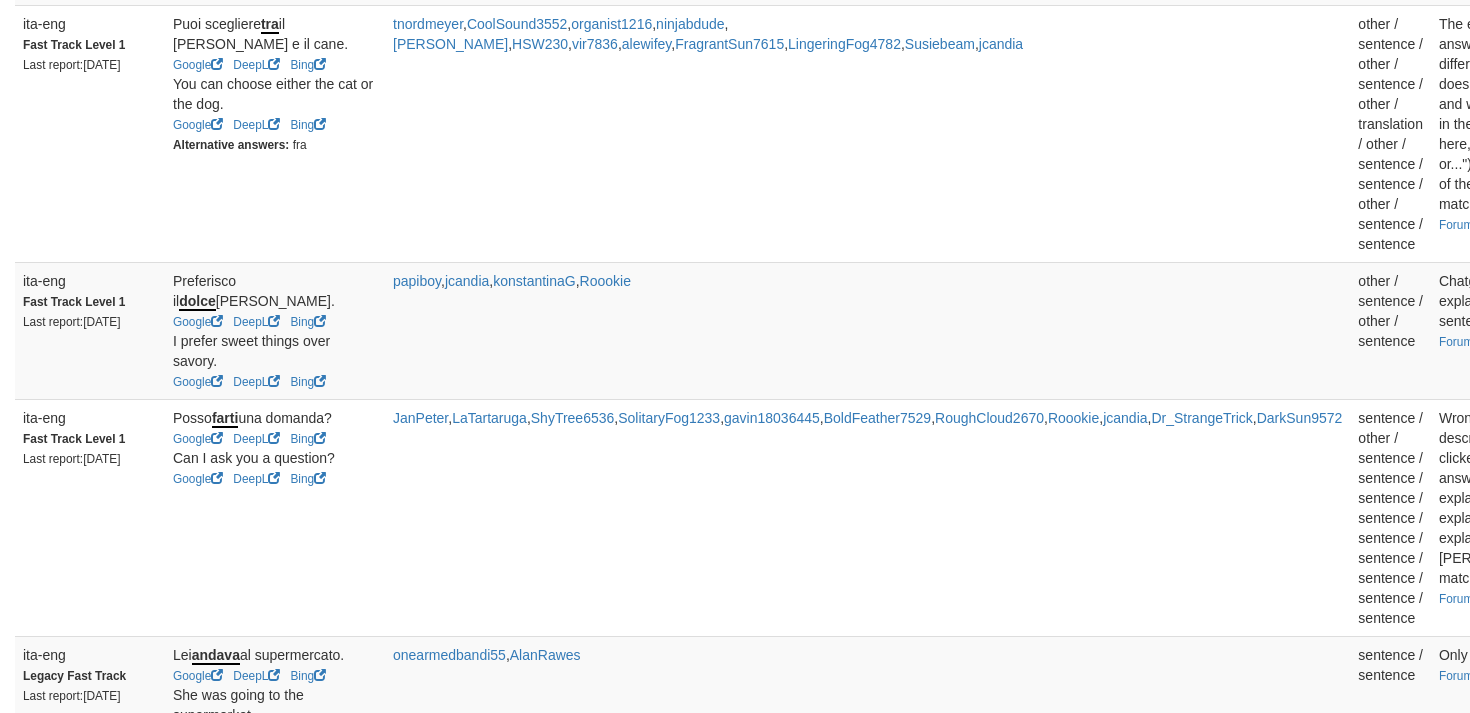 click on "Claim" at bounding box center [1980, 288] 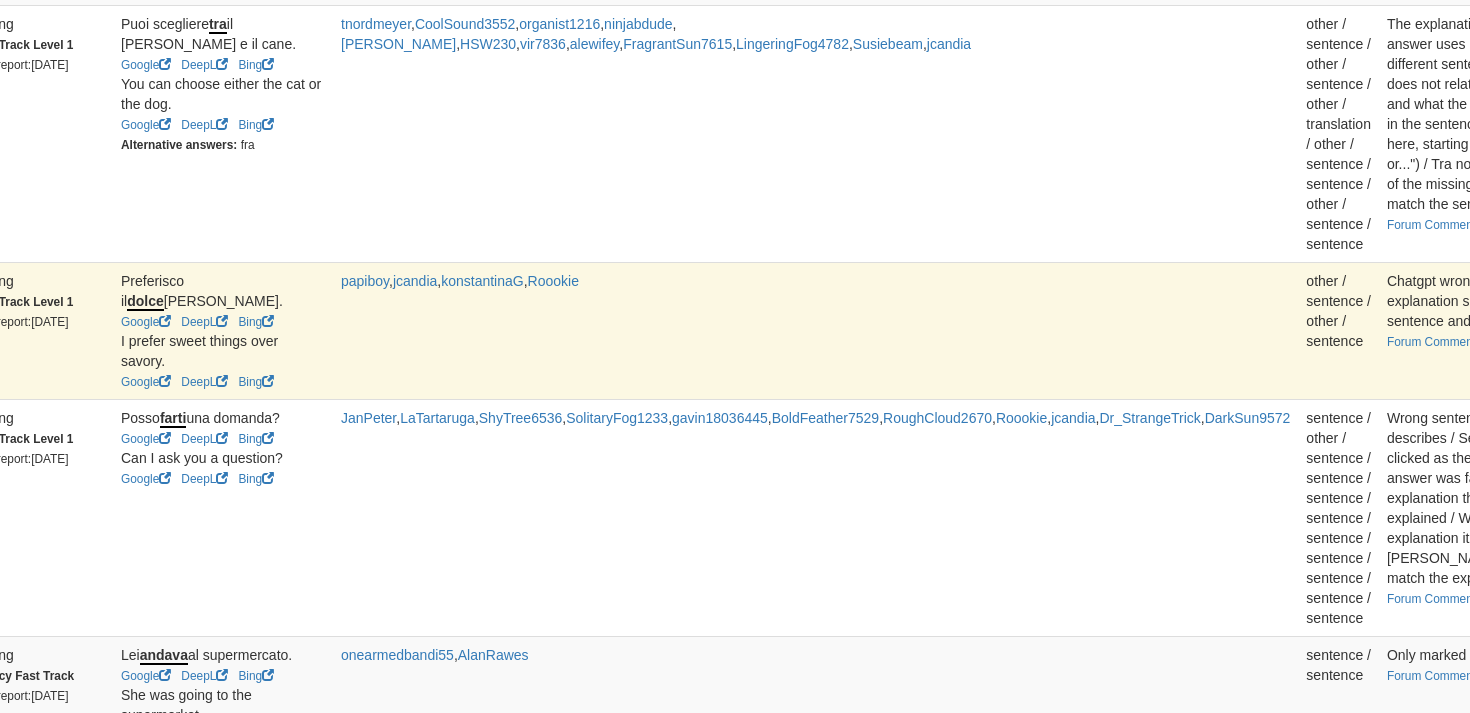 scroll, scrollTop: 694, scrollLeft: 168, axis: both 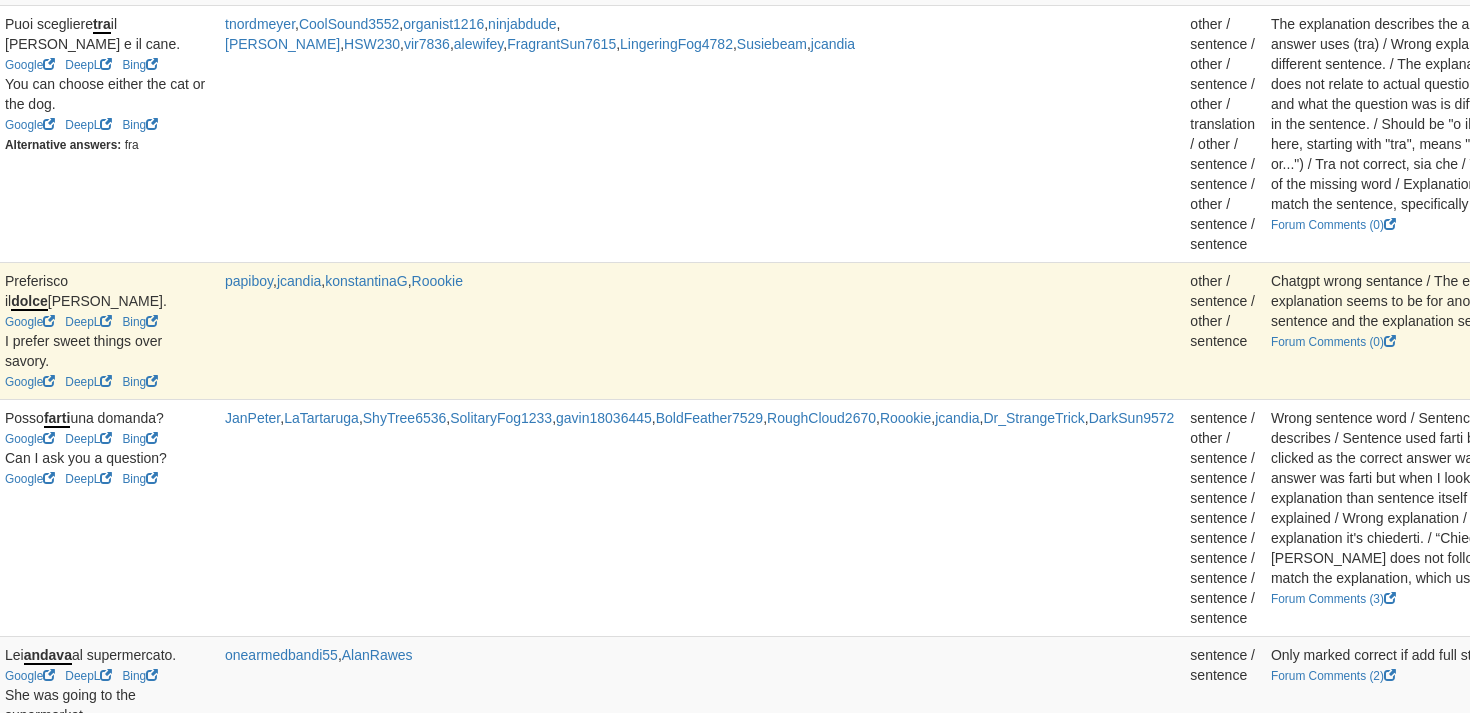 click on "Edit" at bounding box center (1990, 288) 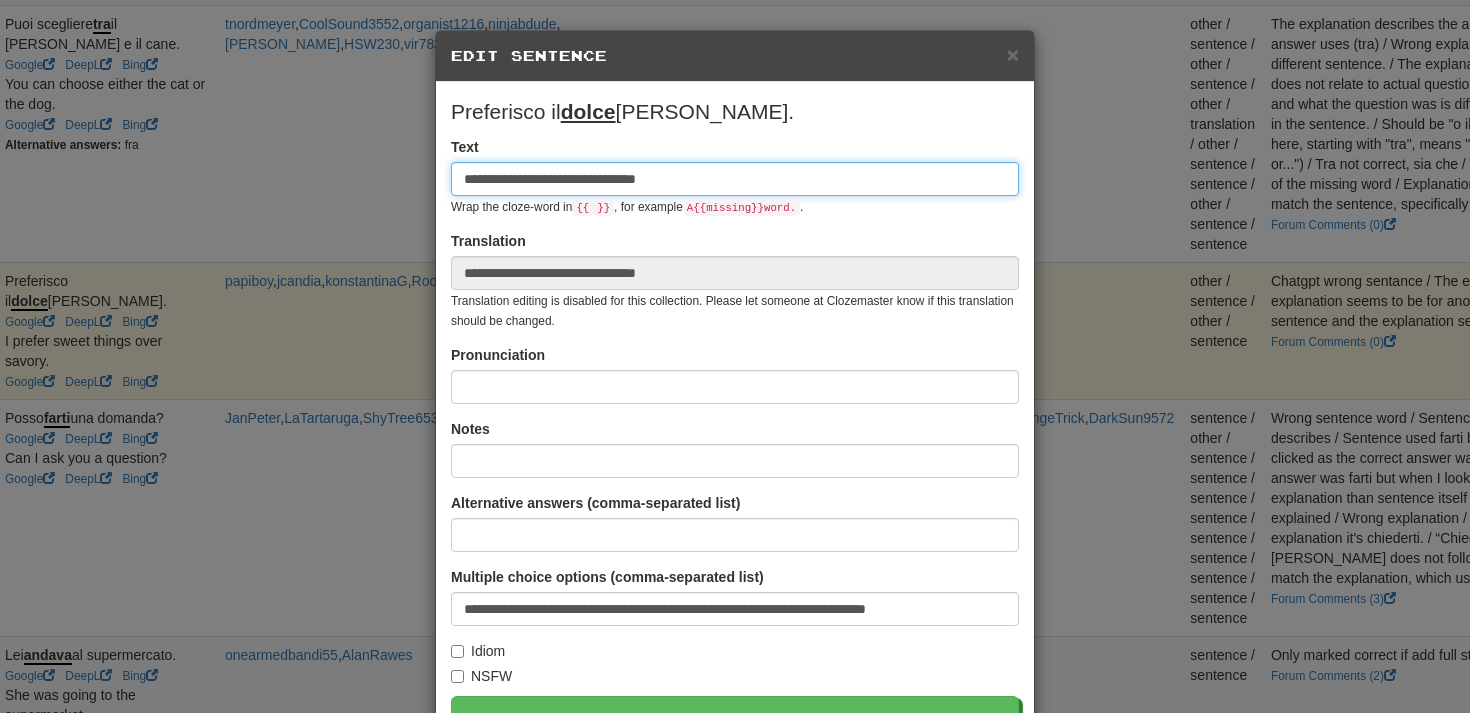 click on "**********" at bounding box center (735, 179) 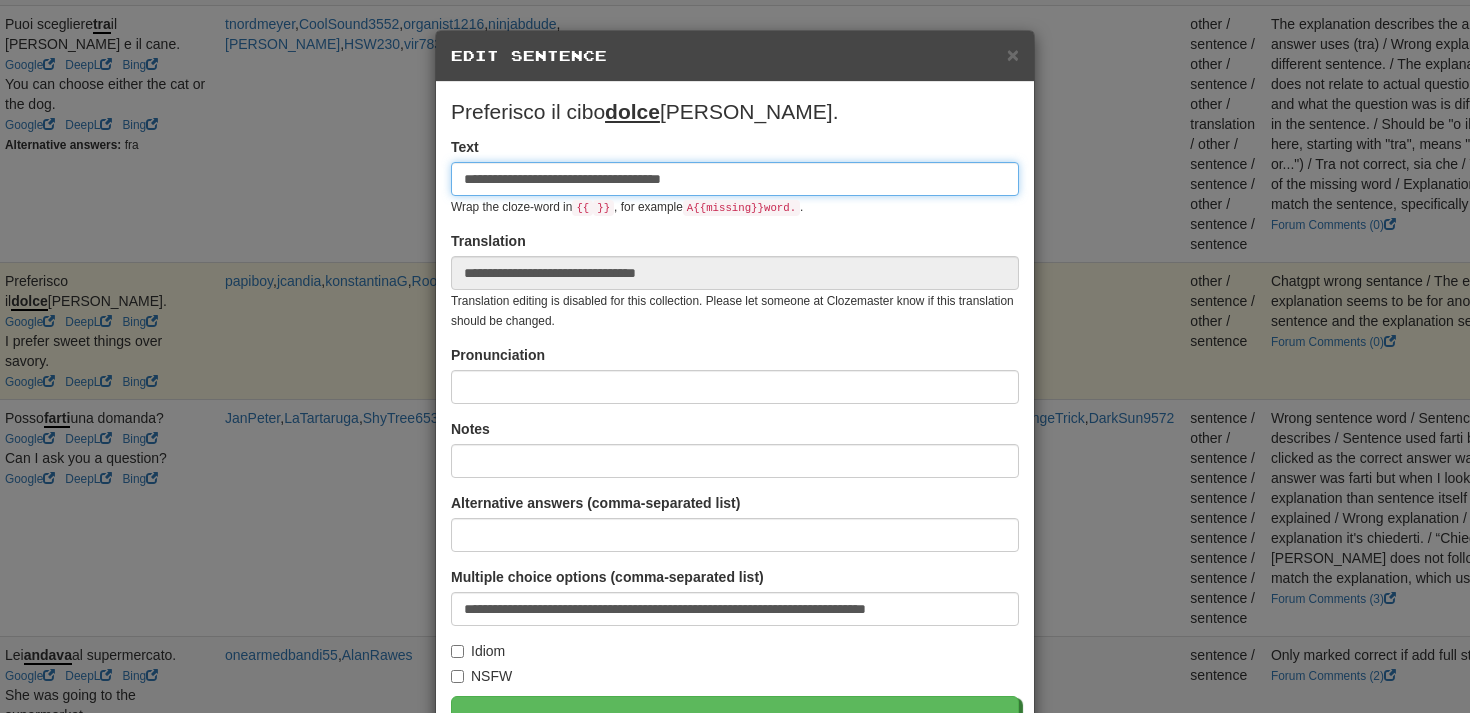 click on "**********" at bounding box center (735, 179) 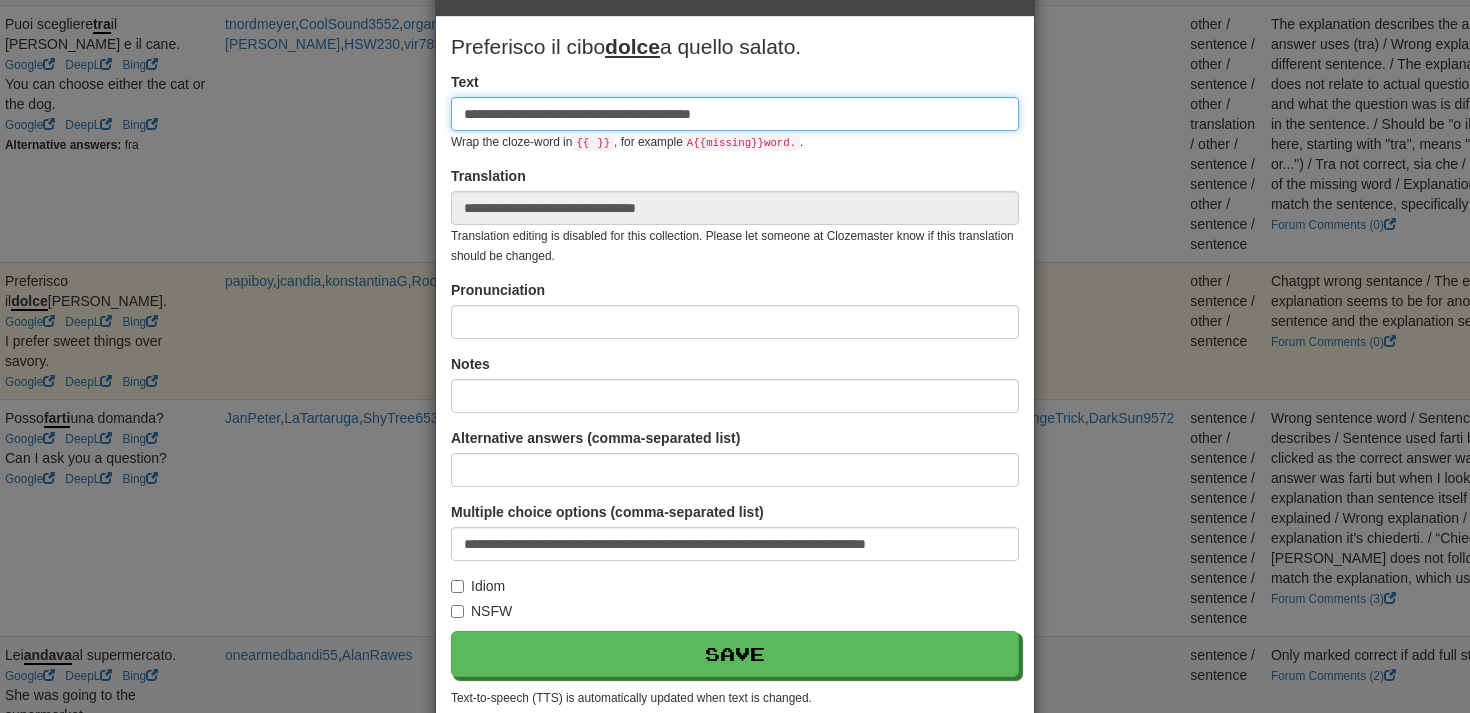 scroll, scrollTop: 188, scrollLeft: 0, axis: vertical 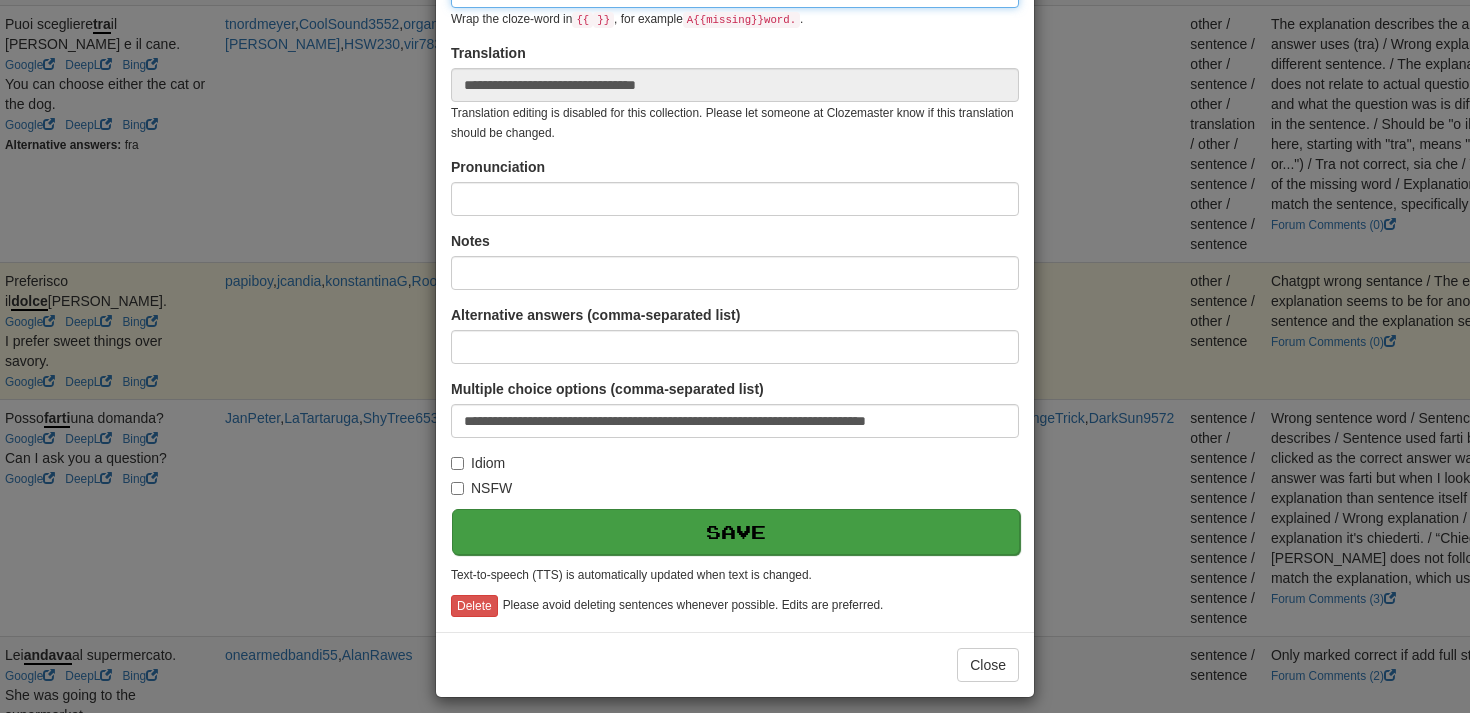 type on "**********" 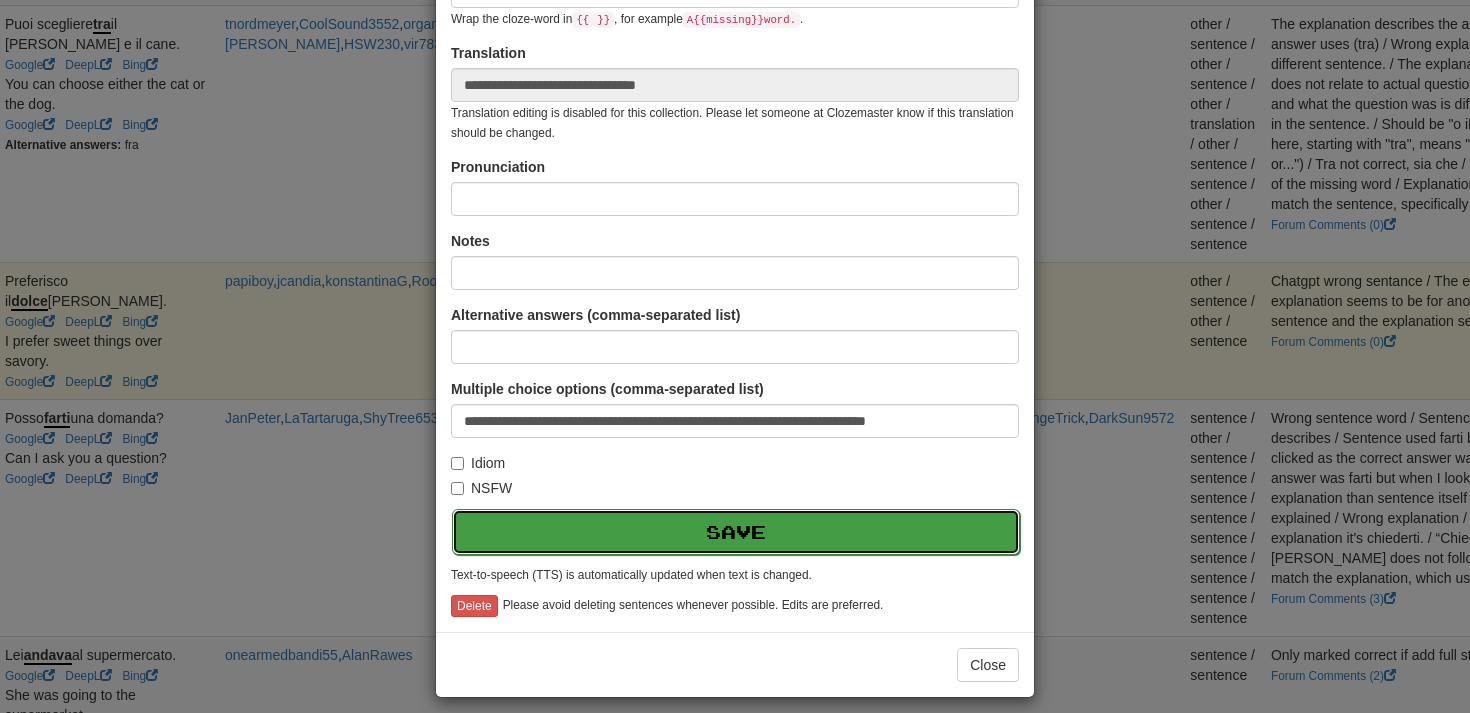 click on "Save" at bounding box center [736, 532] 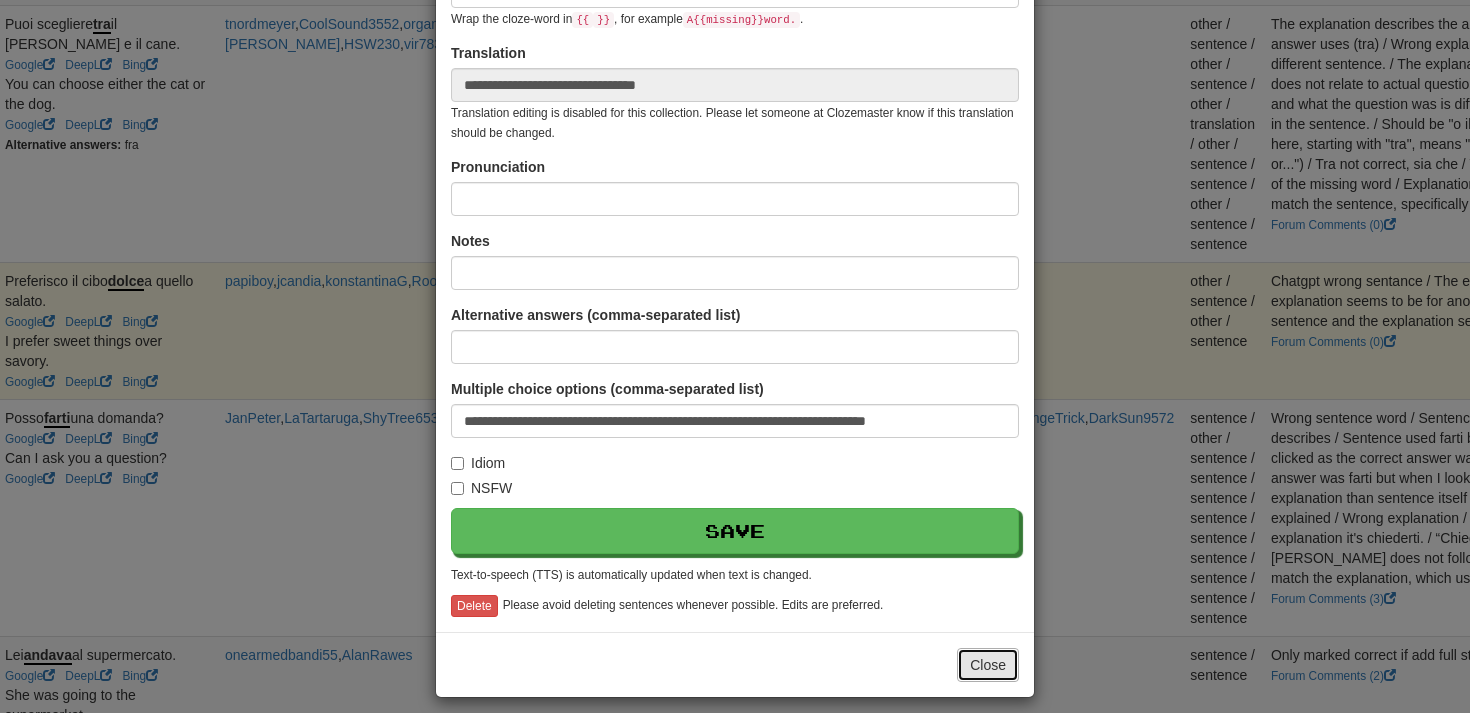 click on "Close" at bounding box center [988, 665] 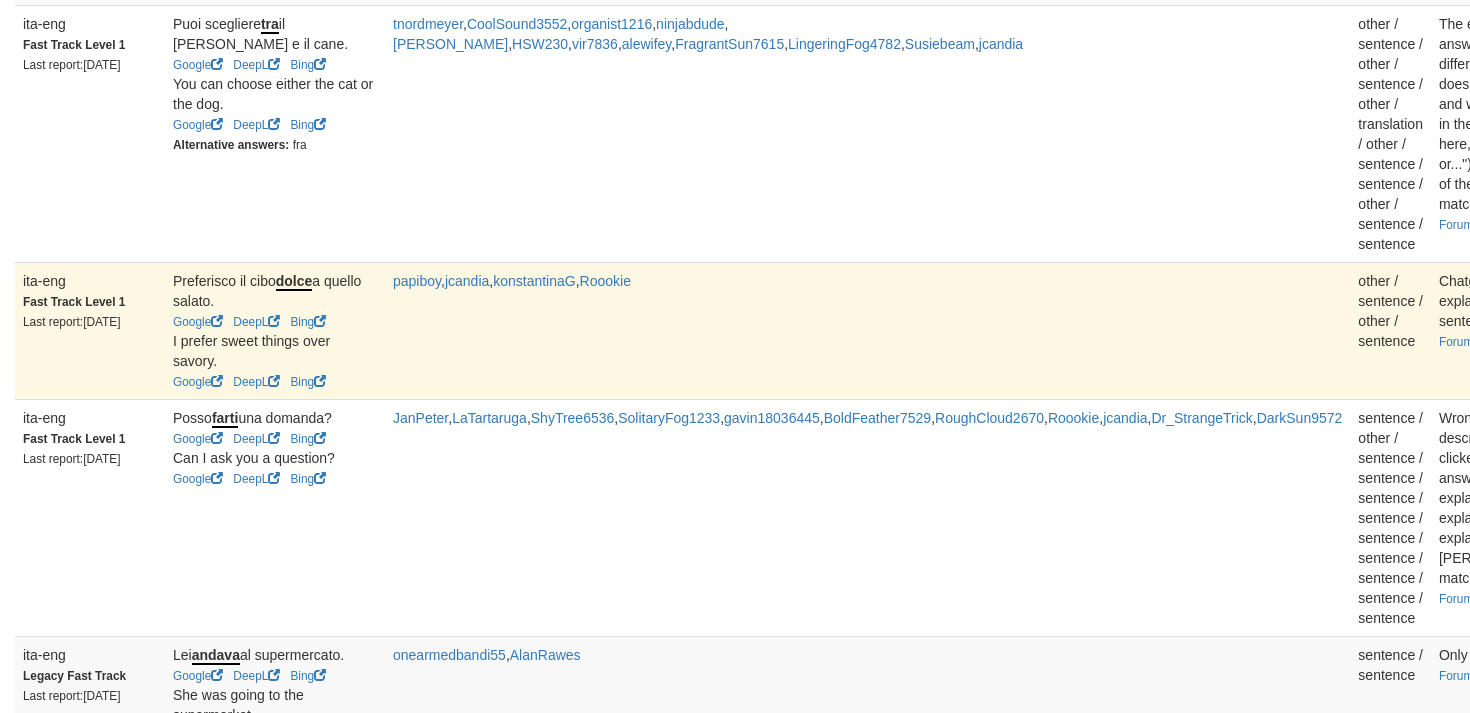 scroll, scrollTop: 695, scrollLeft: 168, axis: both 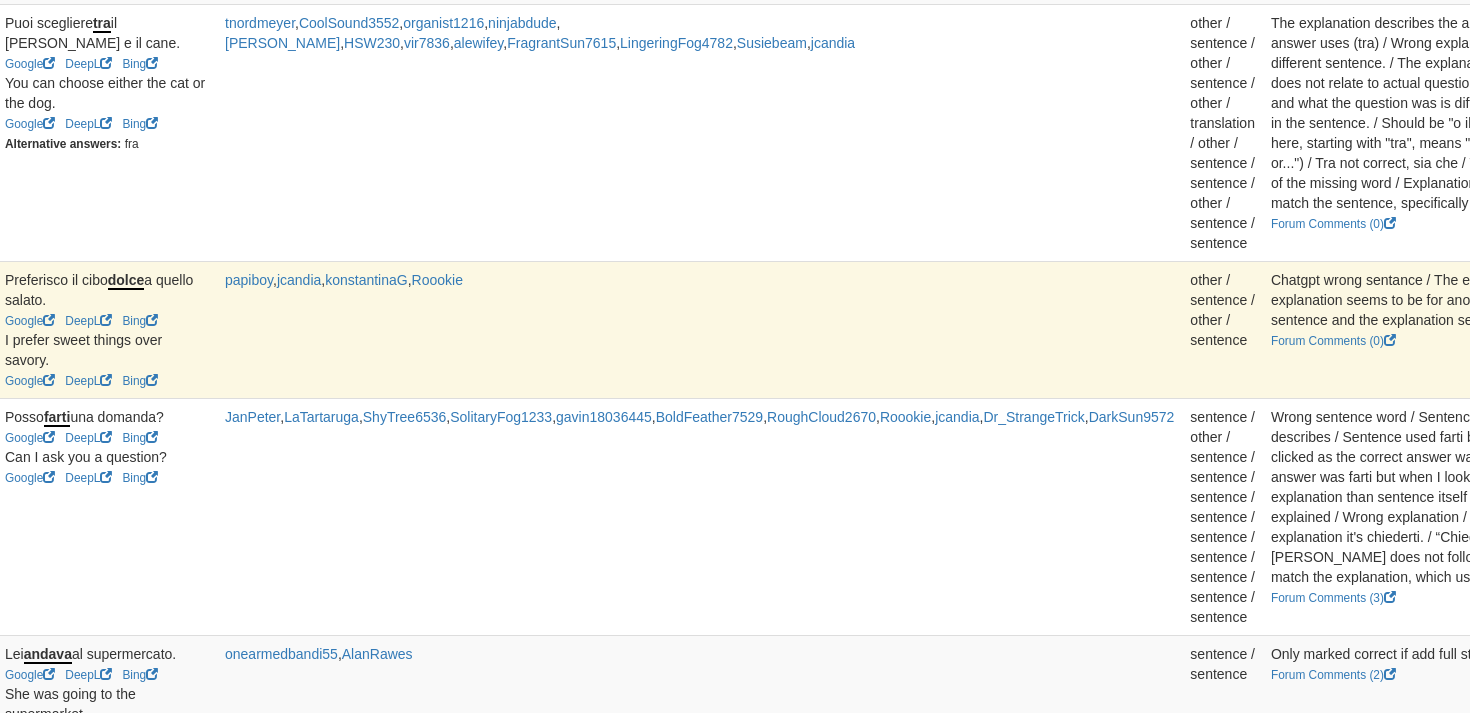 click on "Resolve" at bounding box center [2249, 287] 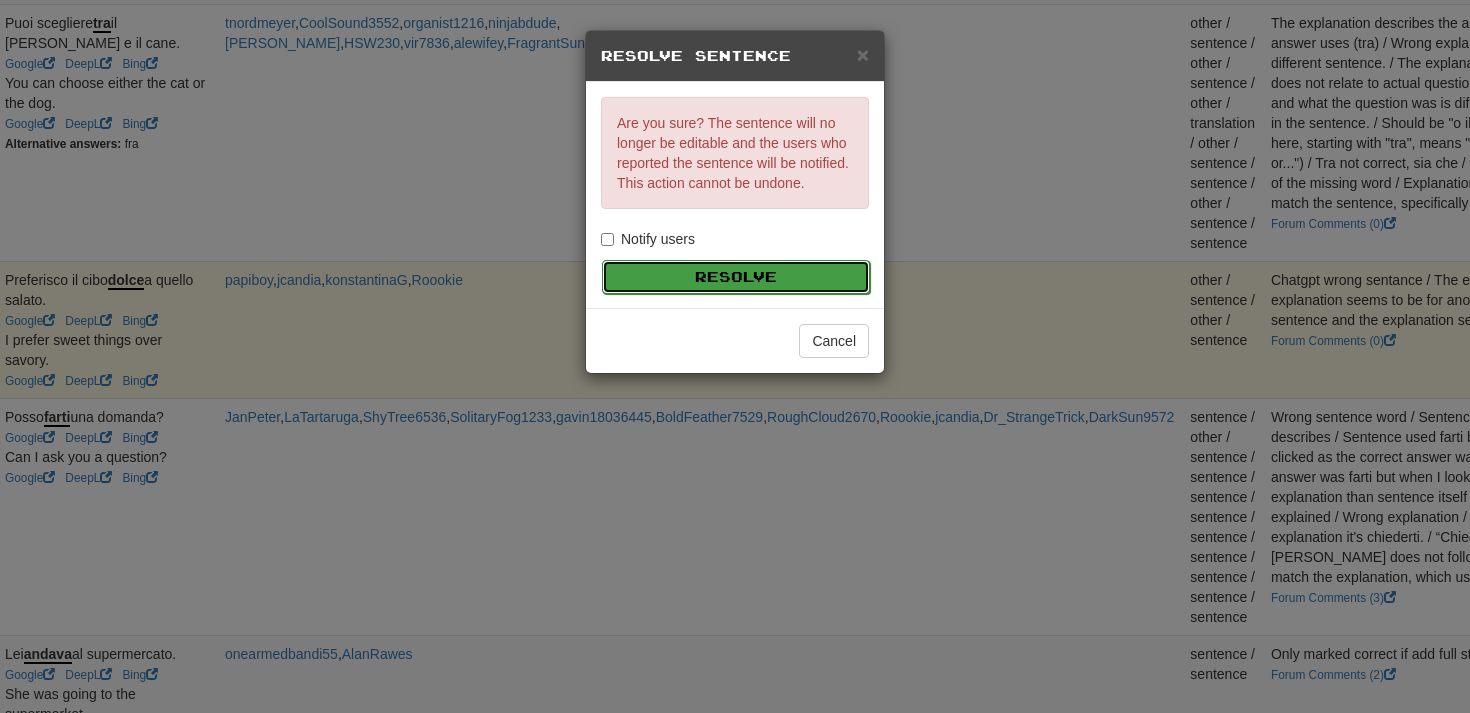 click on "Resolve" at bounding box center [736, 277] 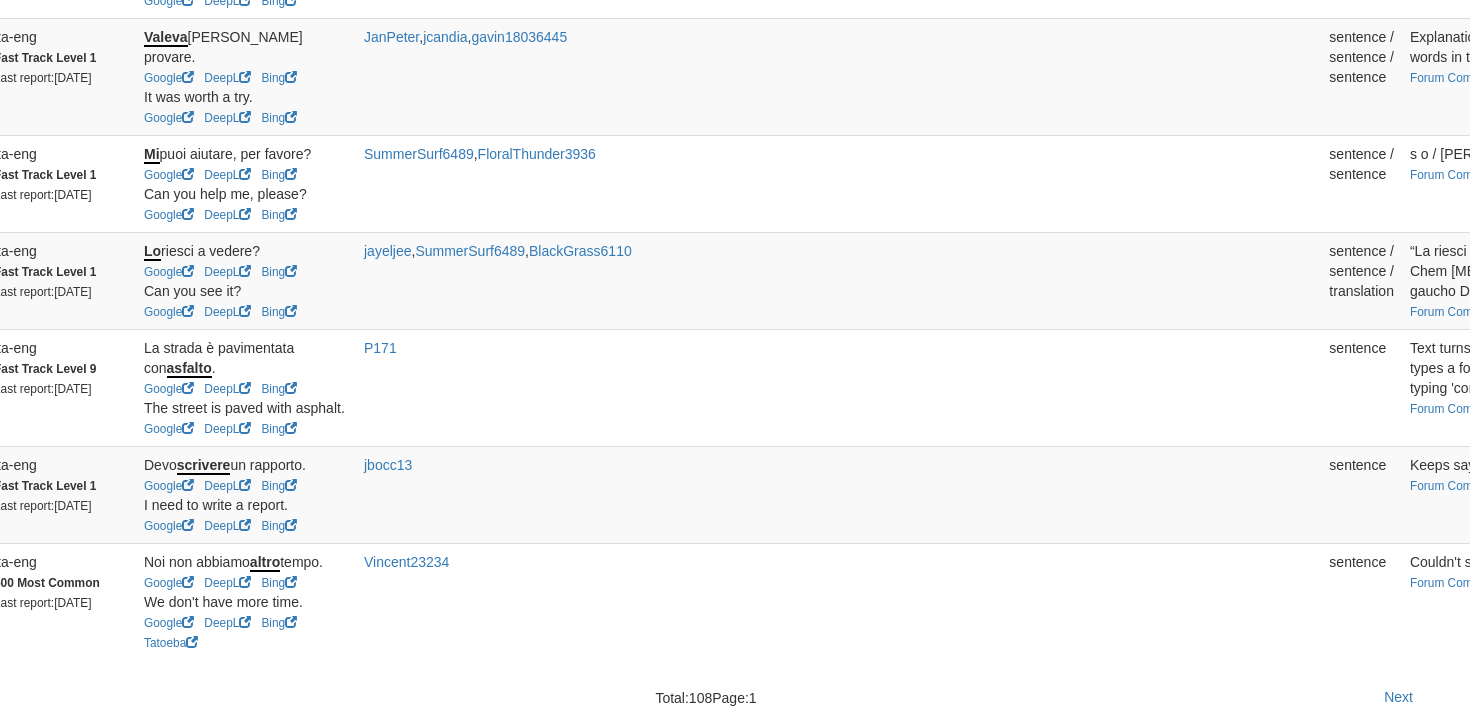 scroll, scrollTop: 3522, scrollLeft: 29, axis: both 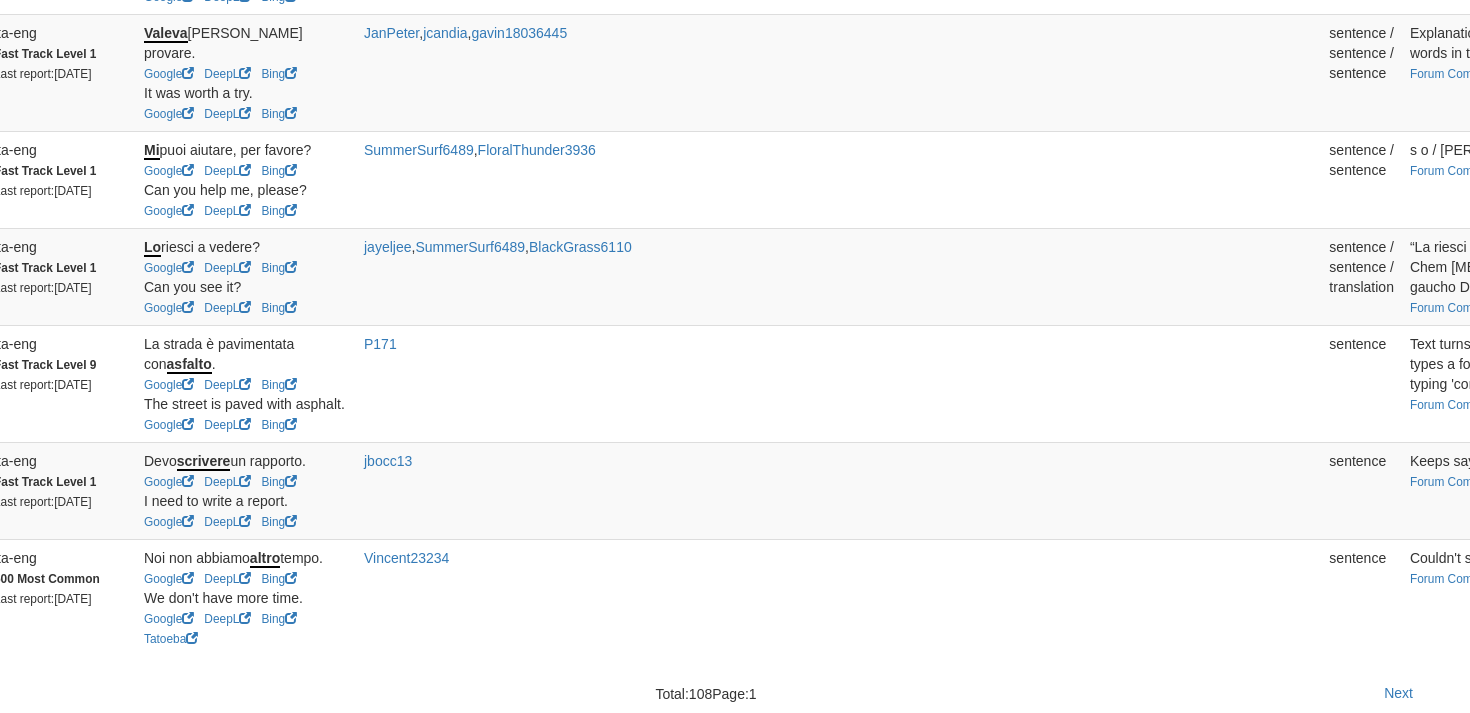click on "Claim" at bounding box center (1951, -154) 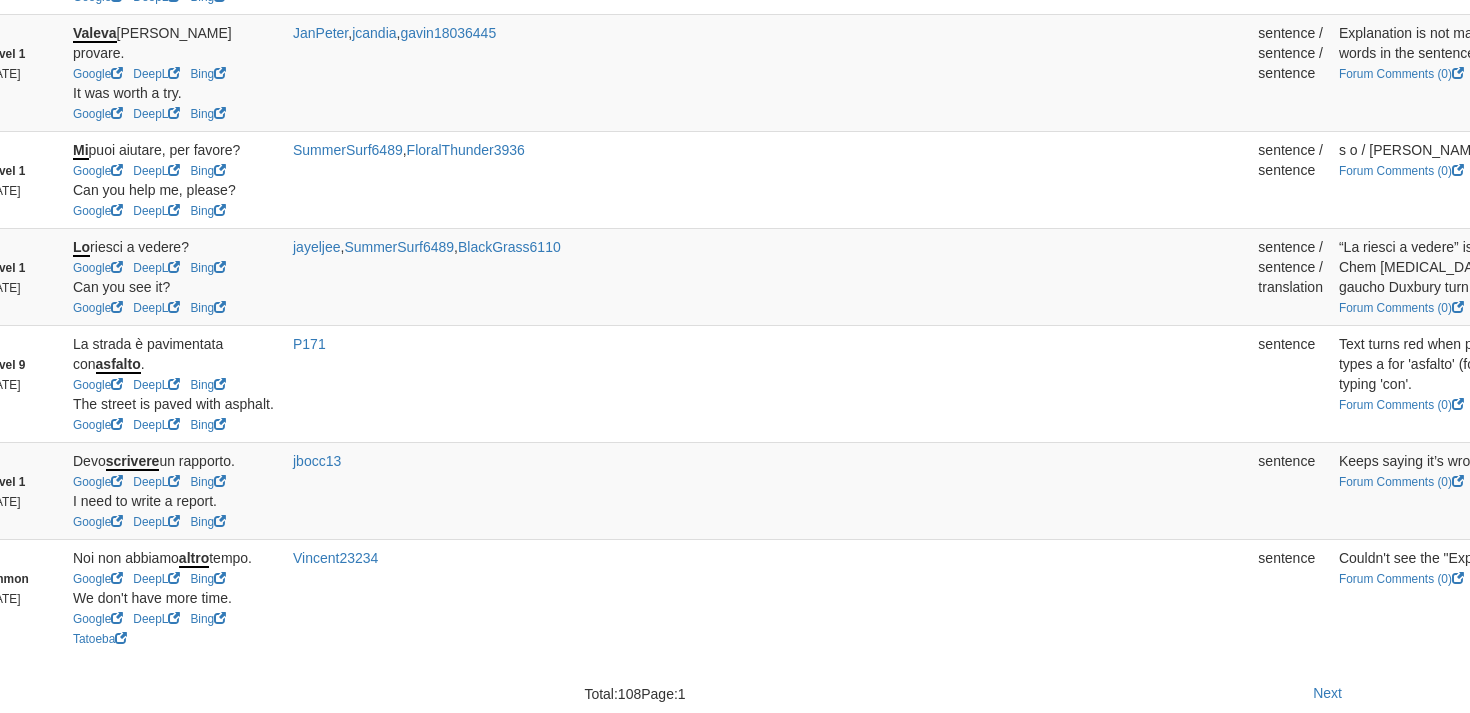 scroll, scrollTop: 3522, scrollLeft: 168, axis: both 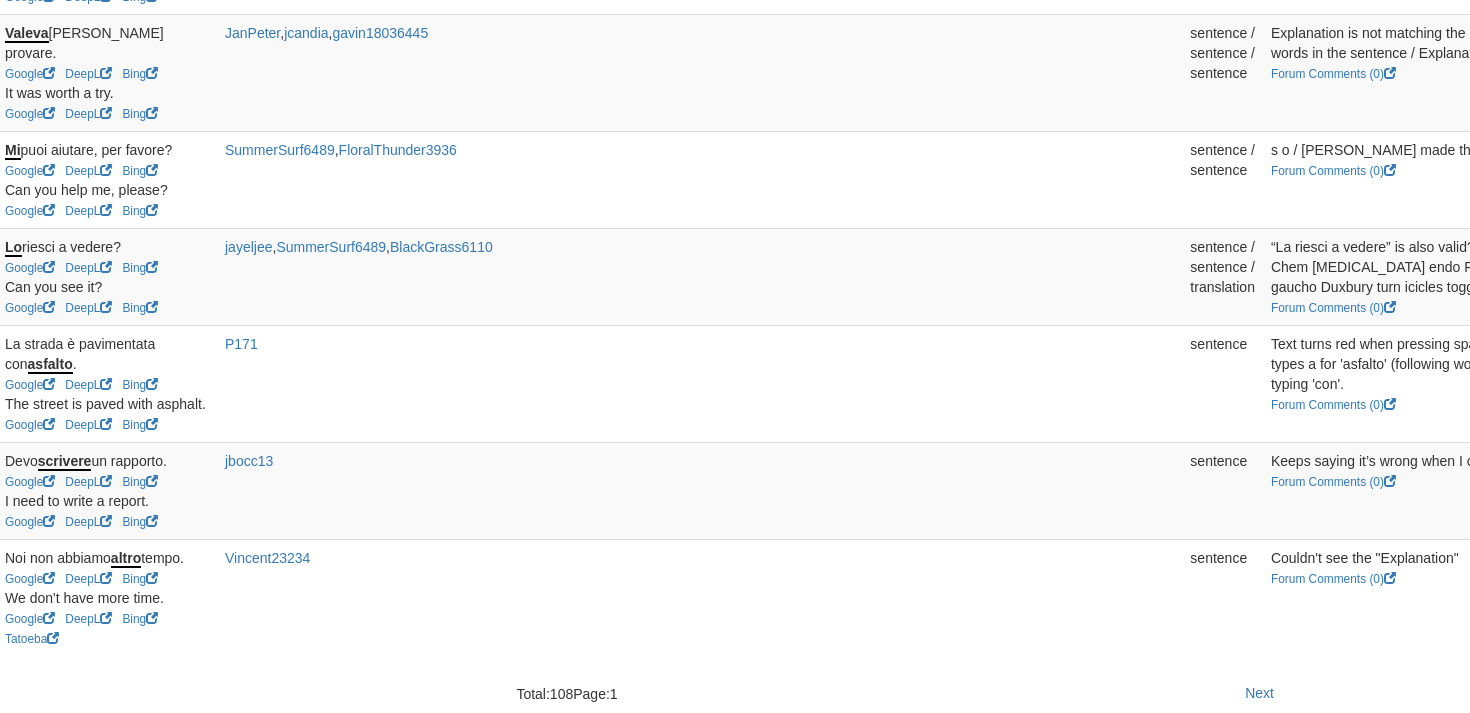 click on "Resolve" at bounding box center [2249, -154] 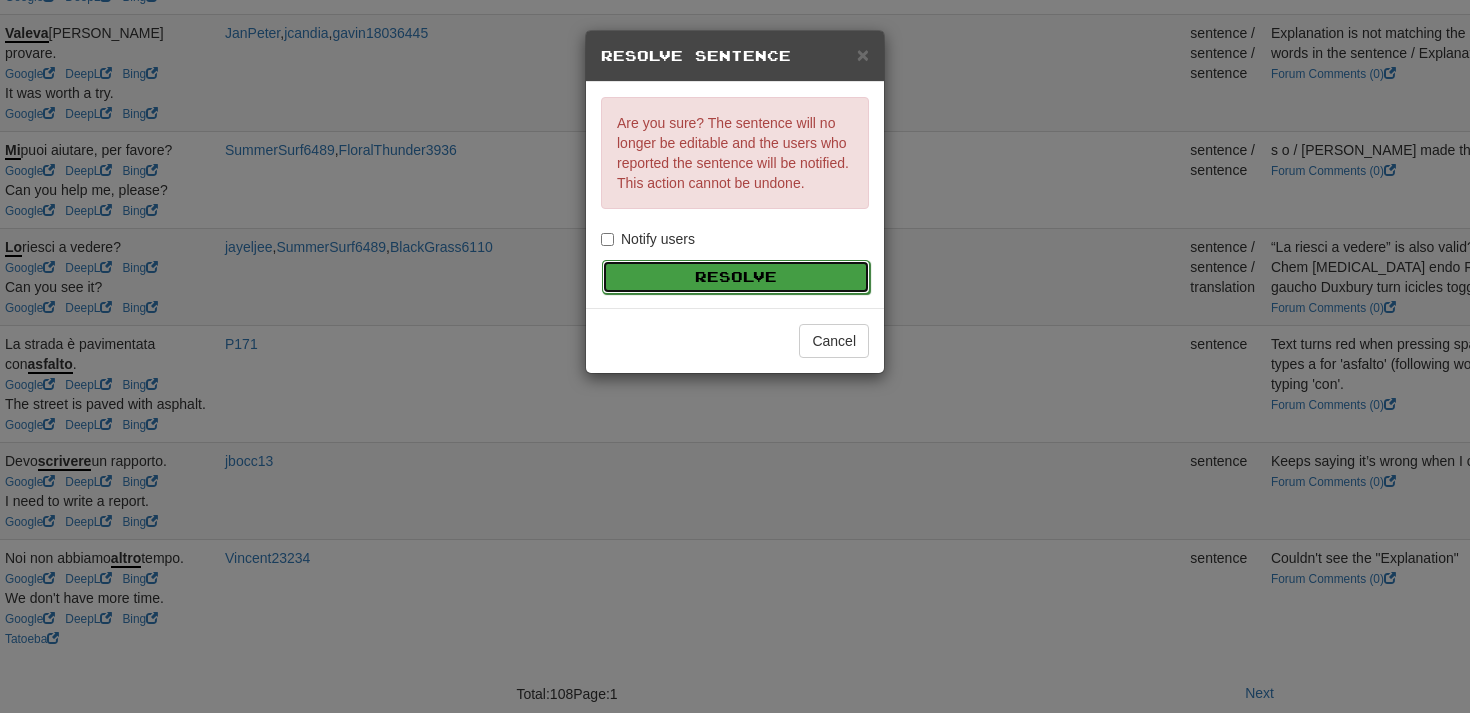 click on "Resolve" at bounding box center (736, 277) 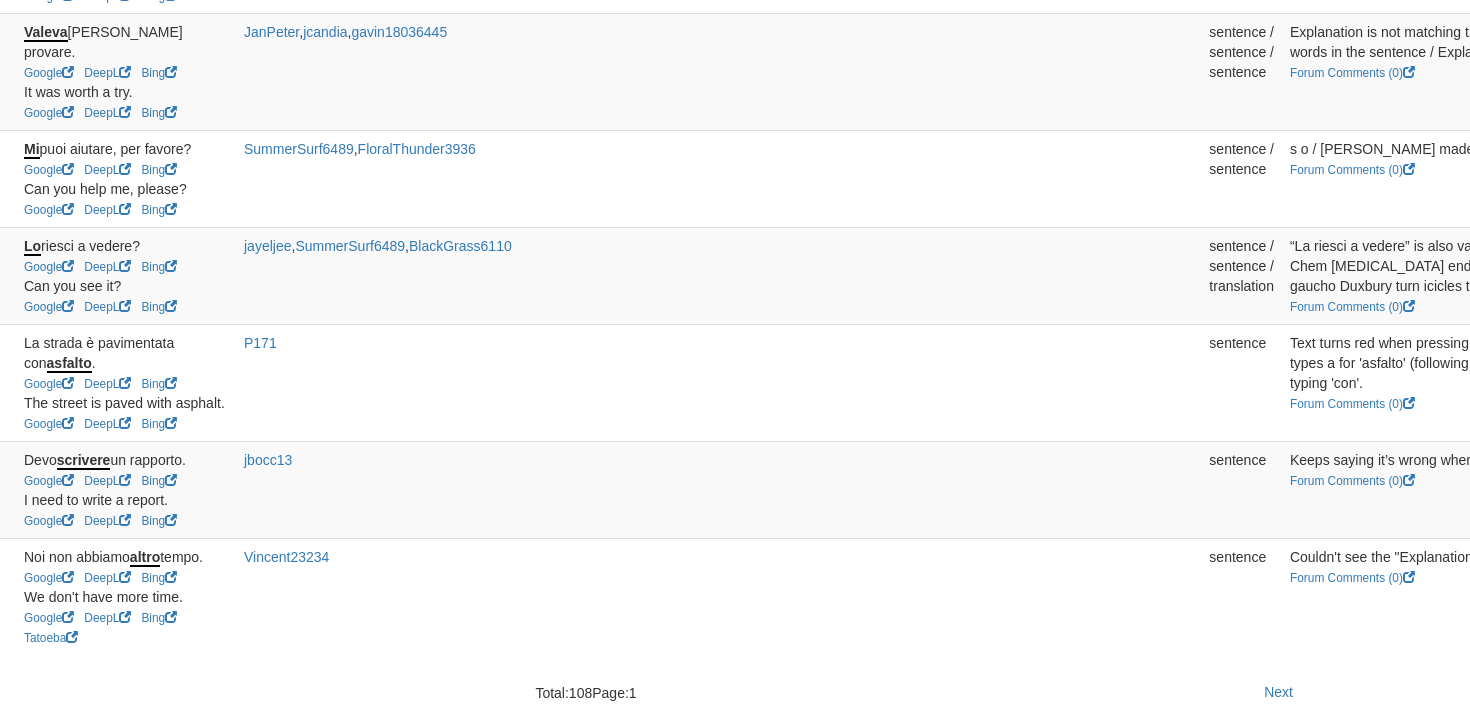 scroll, scrollTop: 3523, scrollLeft: 168, axis: both 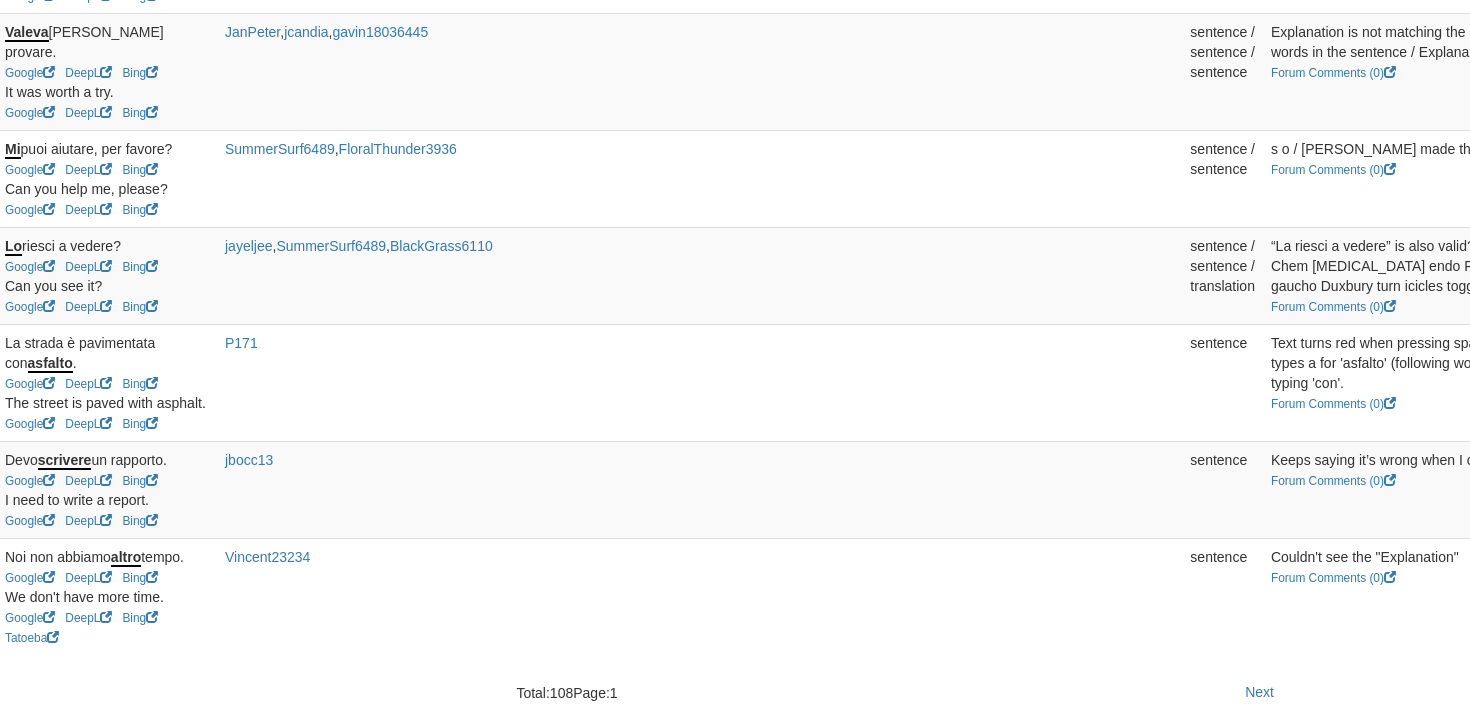 click on "Claim" at bounding box center [1812, 39] 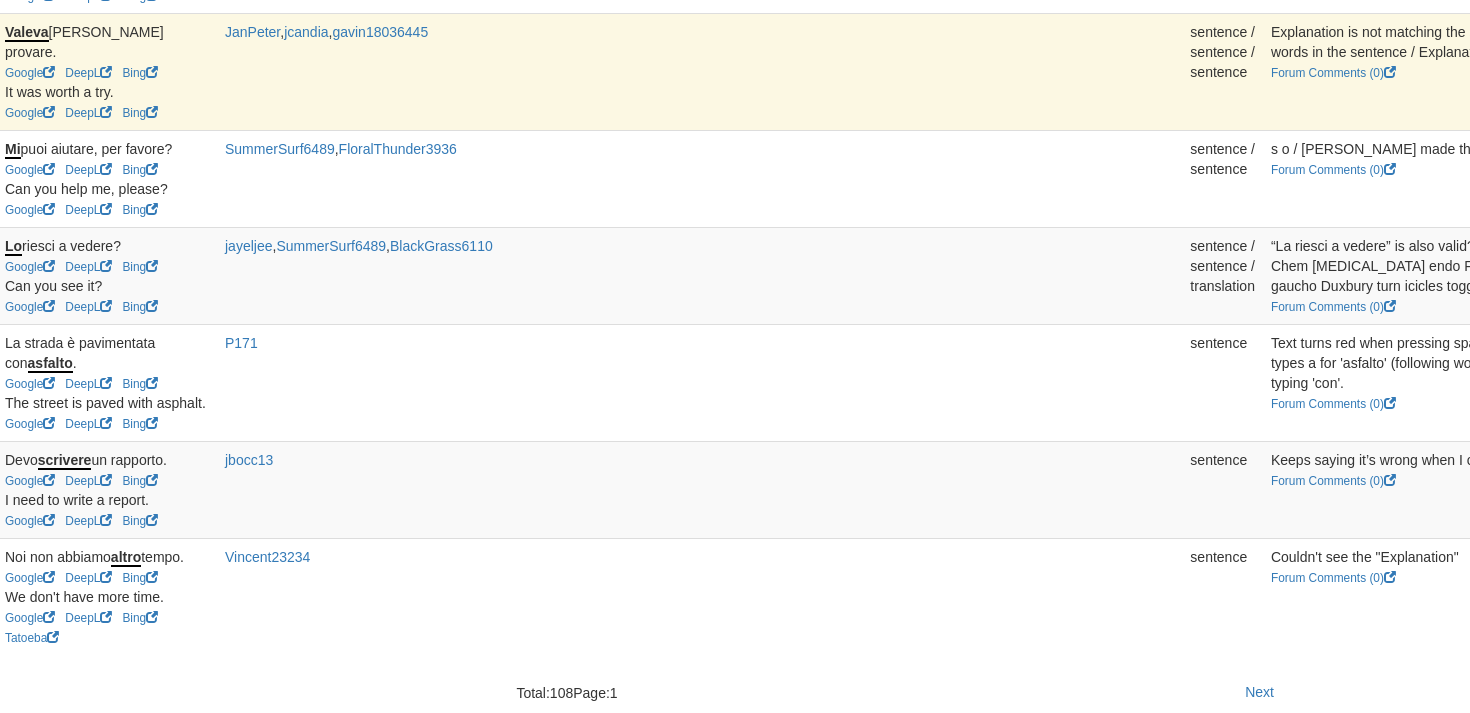 click on "Edit" at bounding box center [1990, 39] 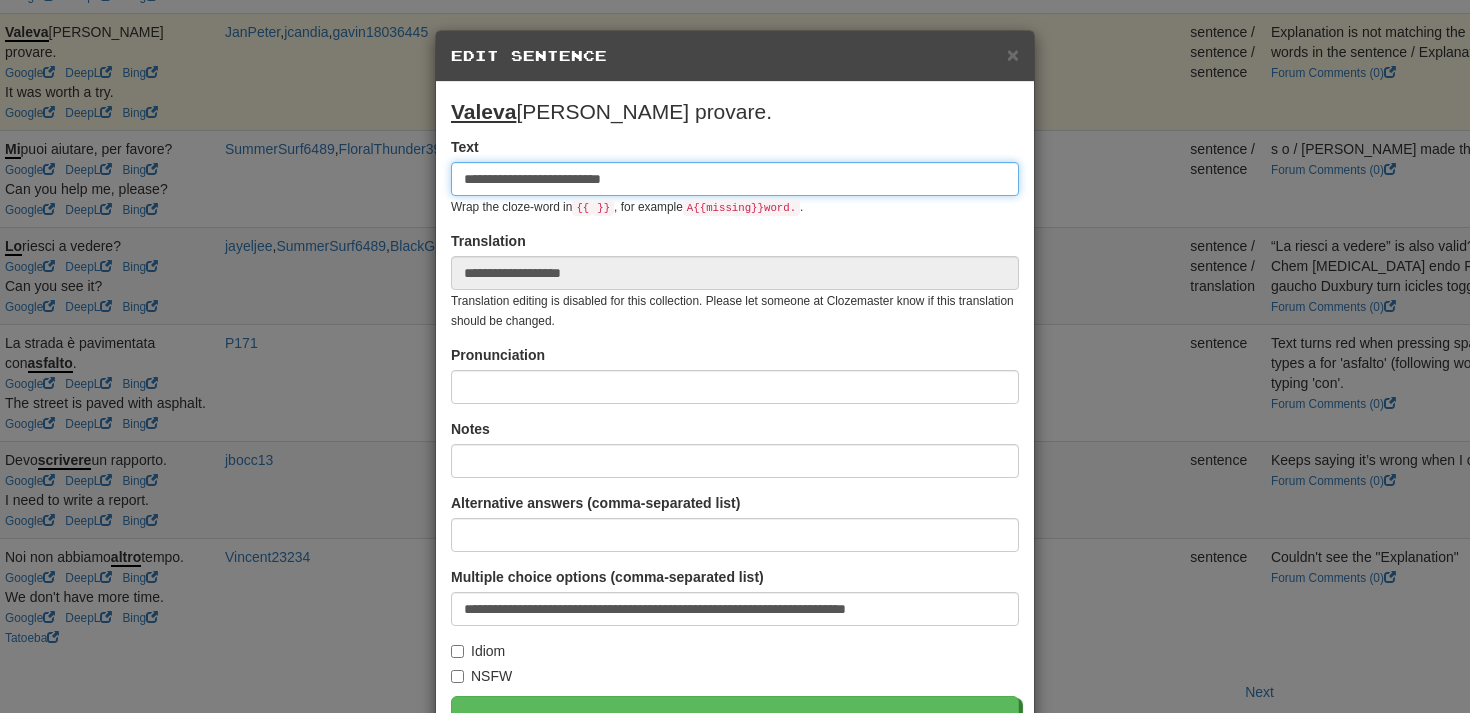 click on "**********" at bounding box center [735, 179] 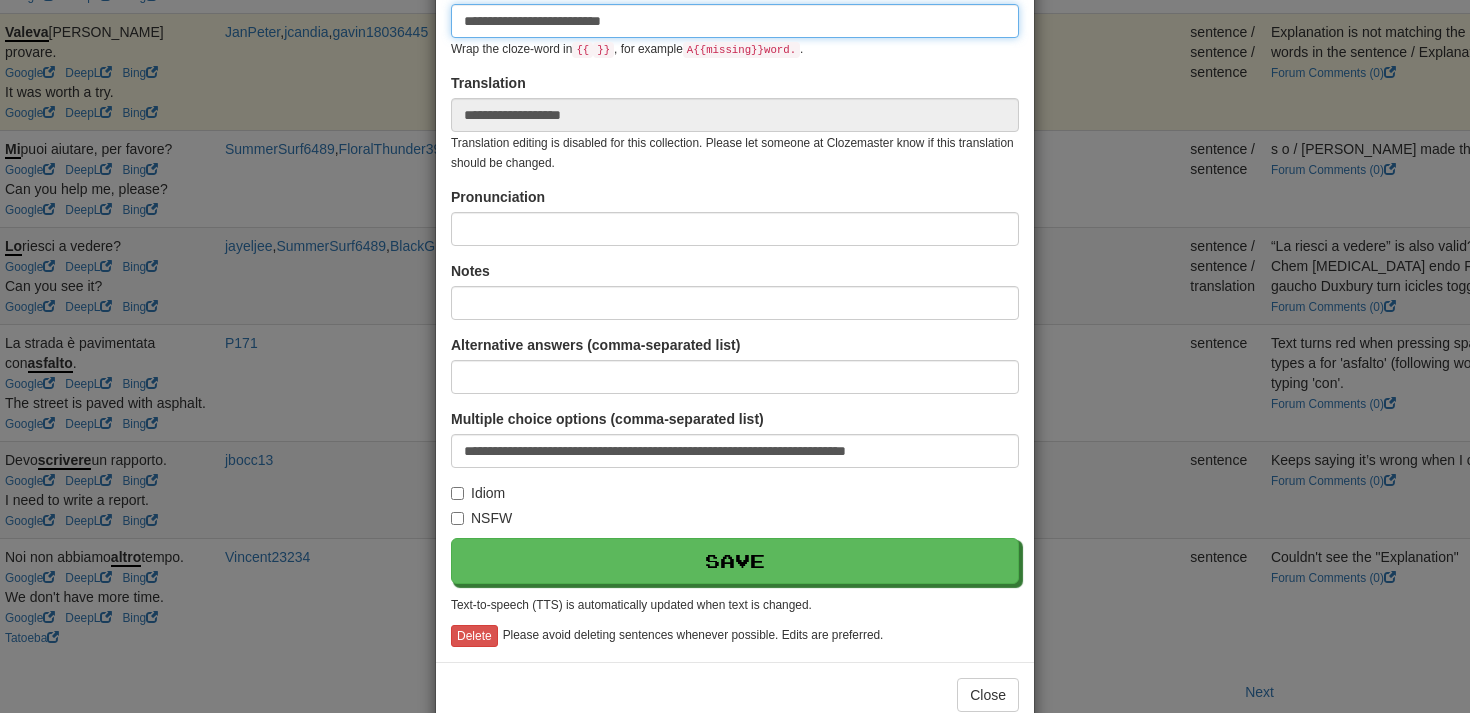 scroll, scrollTop: 203, scrollLeft: 0, axis: vertical 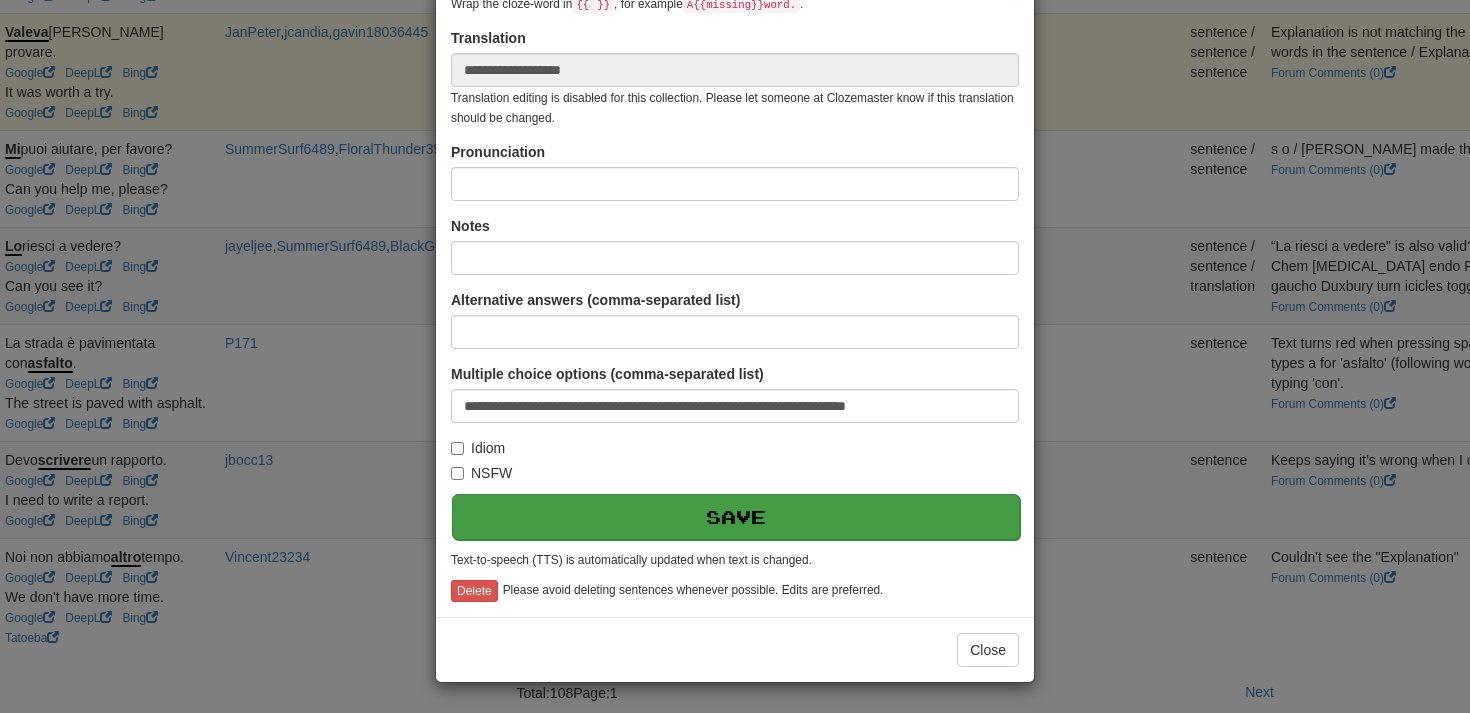 type on "**********" 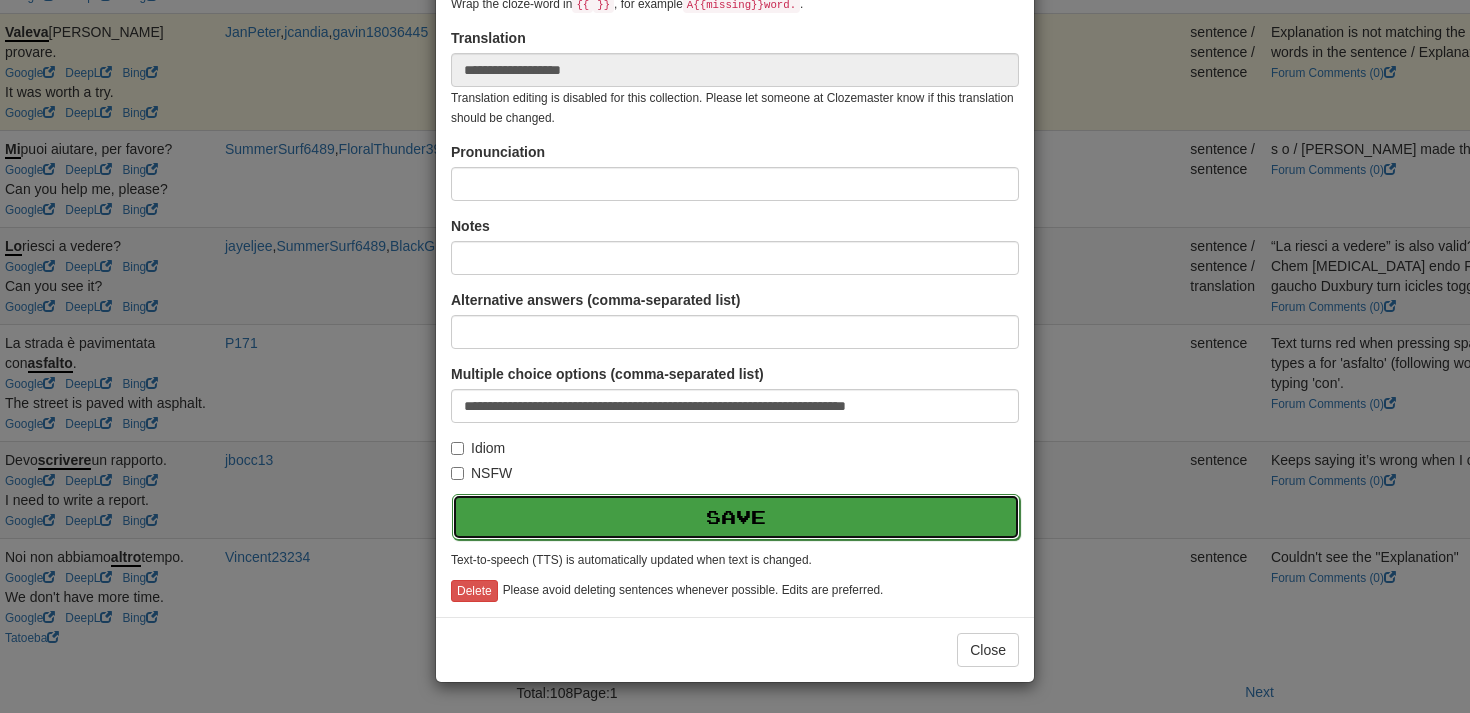 click on "Save" at bounding box center [736, 517] 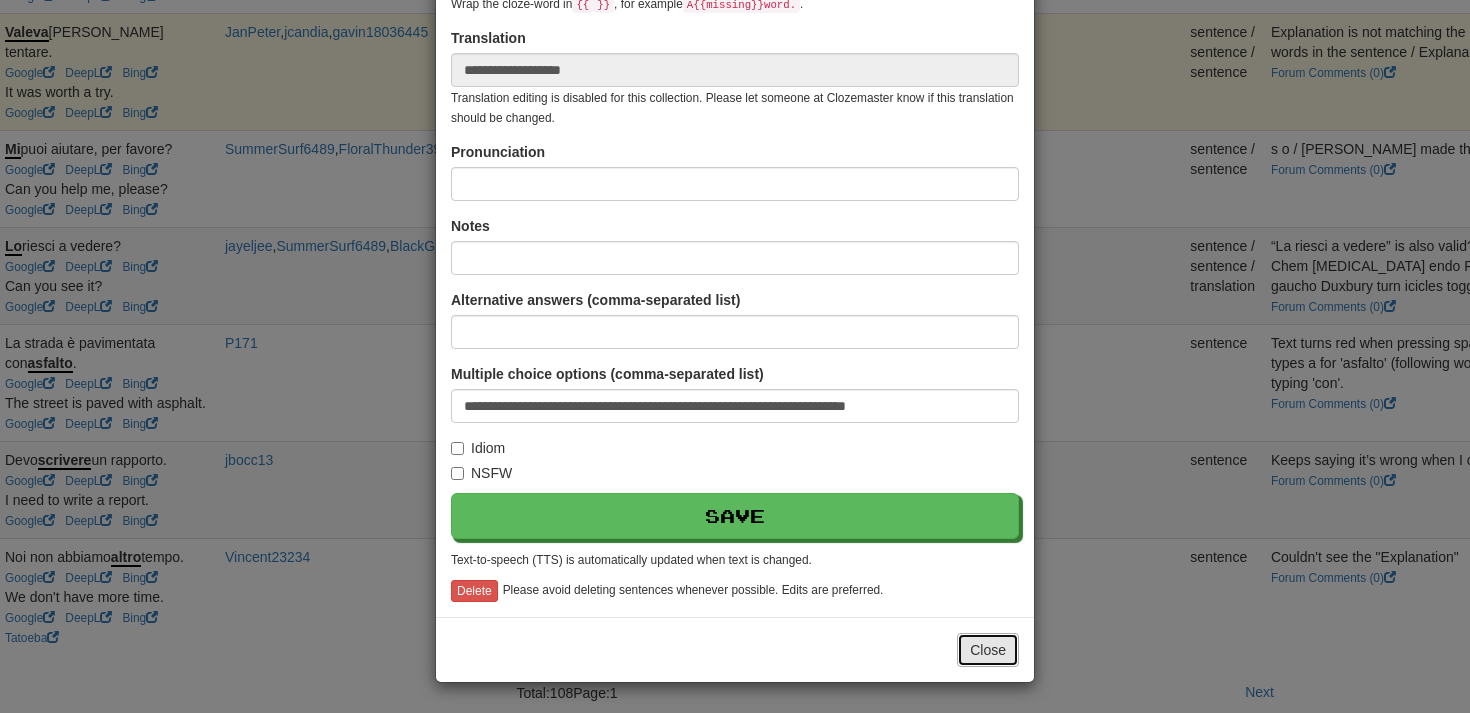 click on "Close" at bounding box center [988, 650] 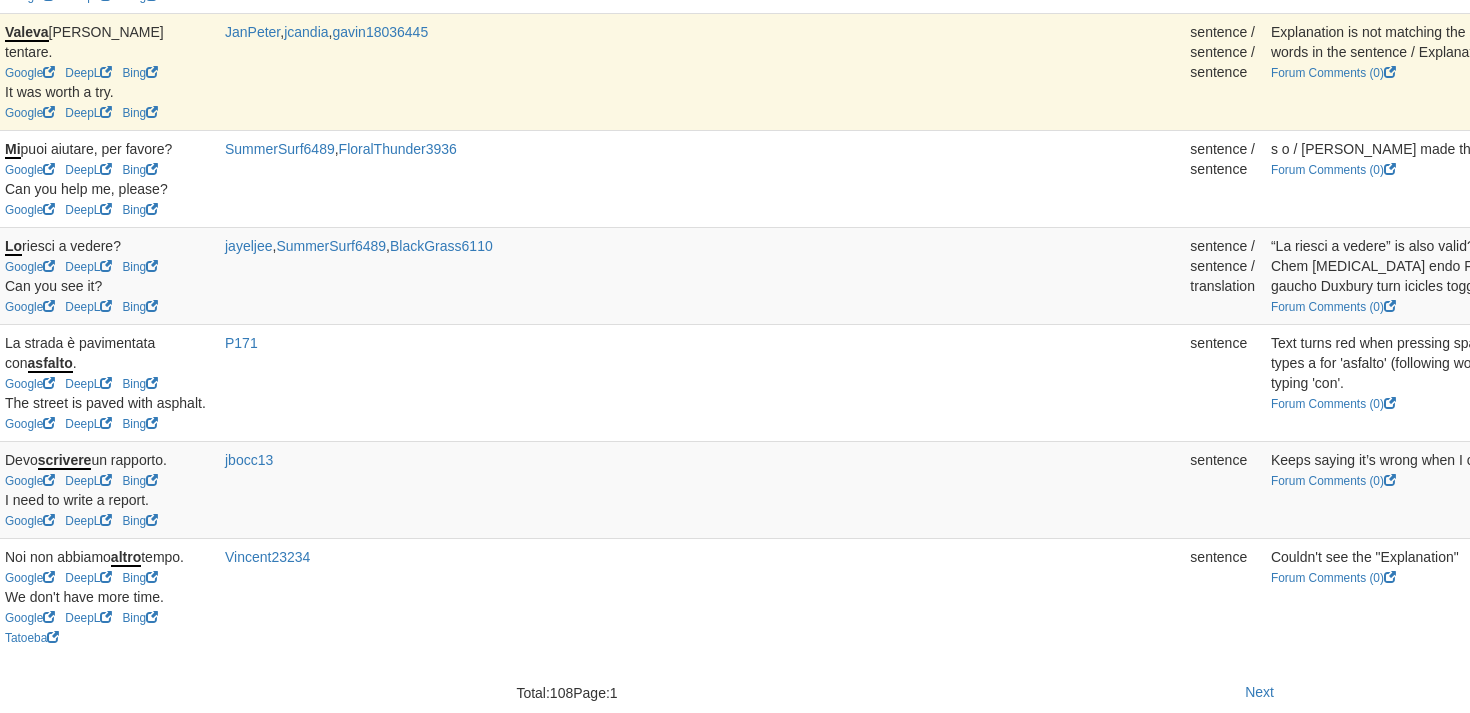click on "Resolve" at bounding box center (2249, 39) 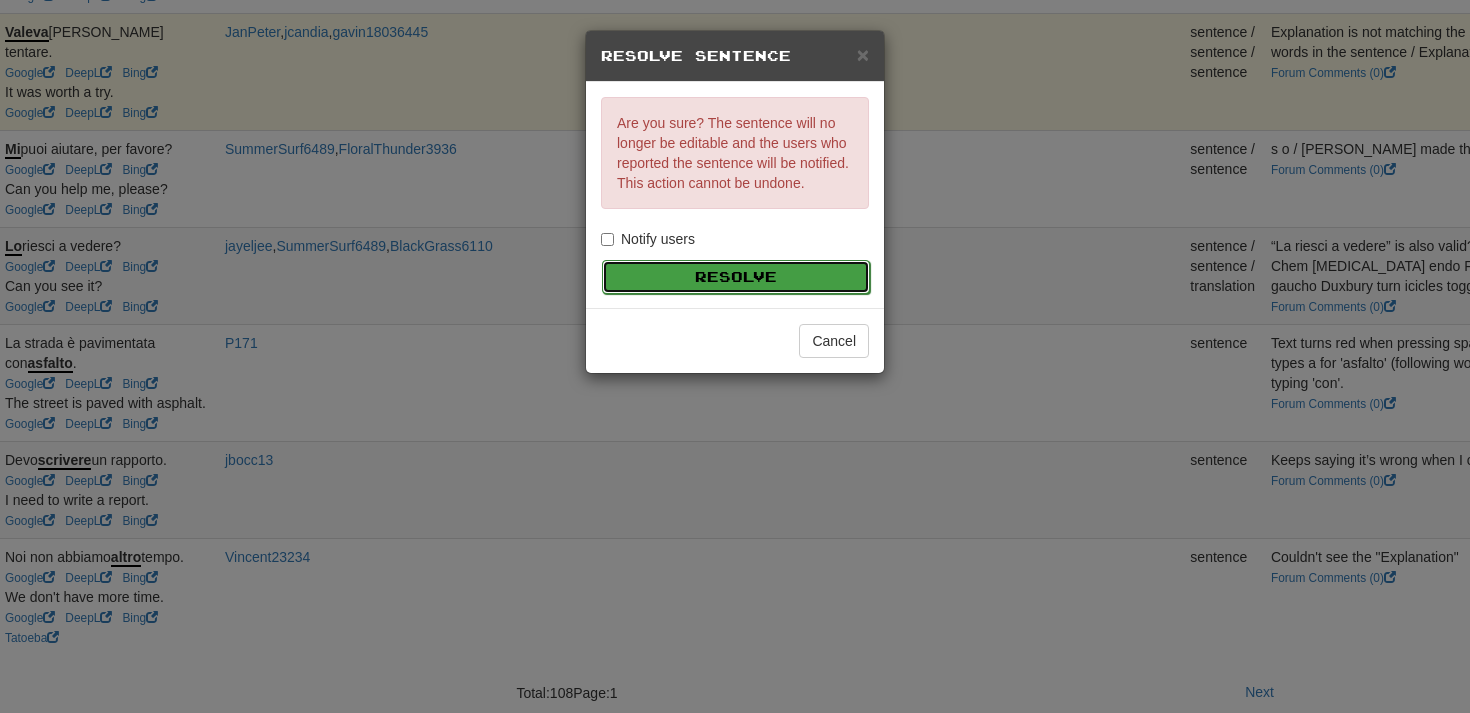 click on "Resolve" at bounding box center [736, 277] 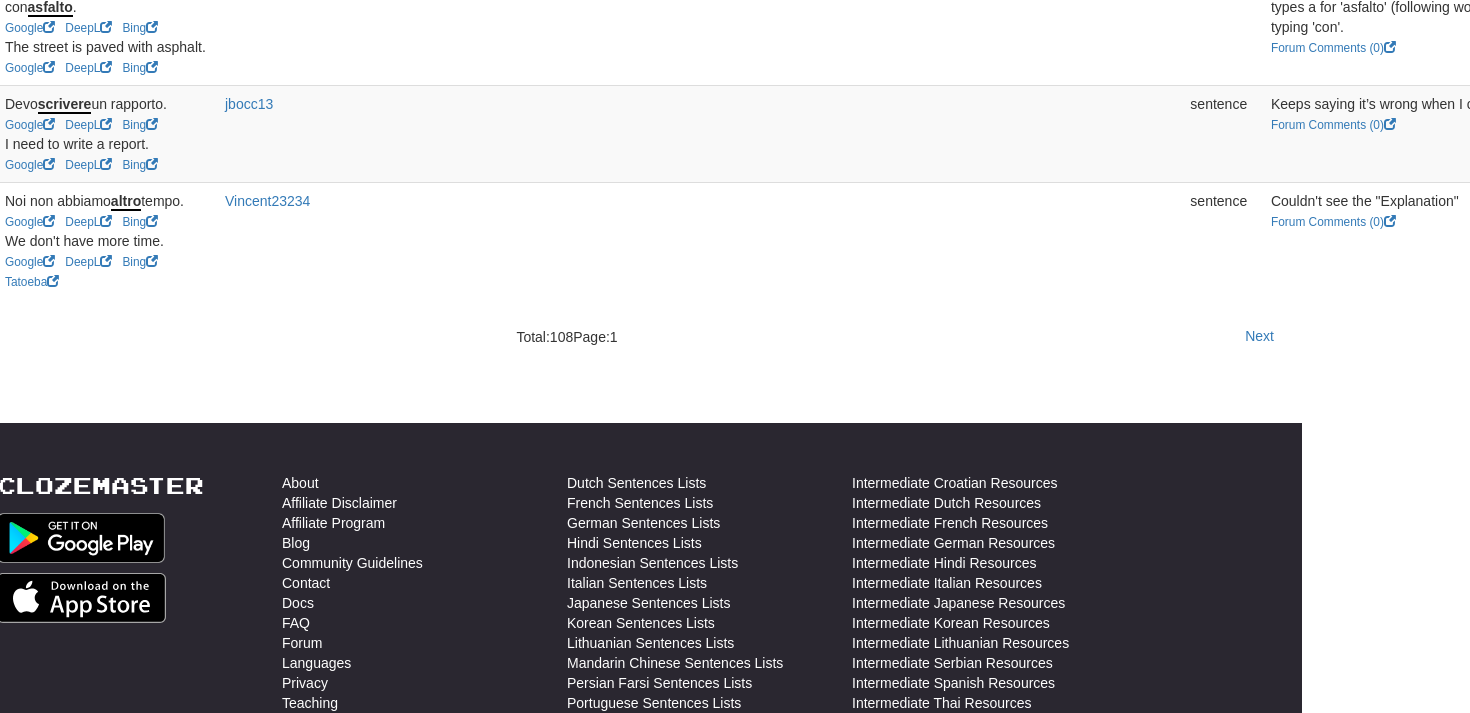 scroll, scrollTop: 3887, scrollLeft: 168, axis: both 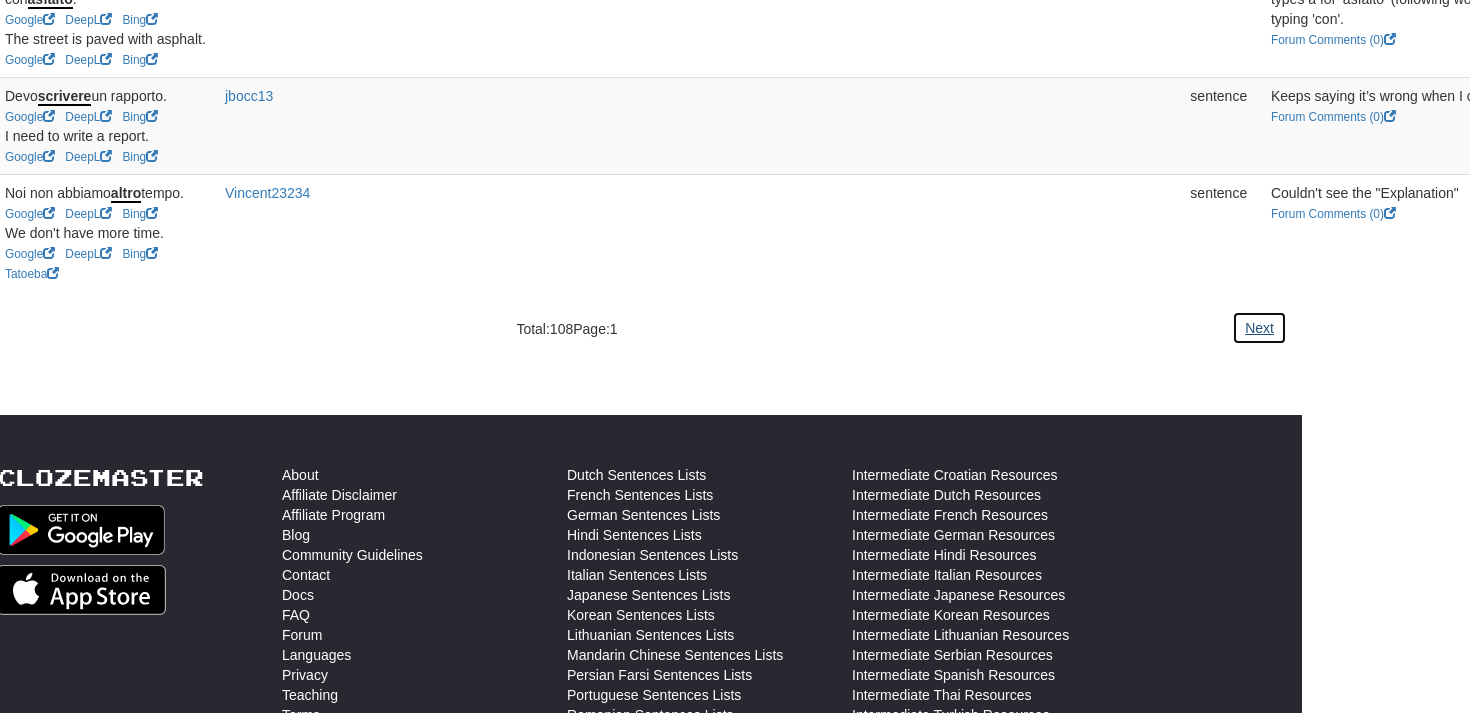 click on "Next" at bounding box center [1259, 328] 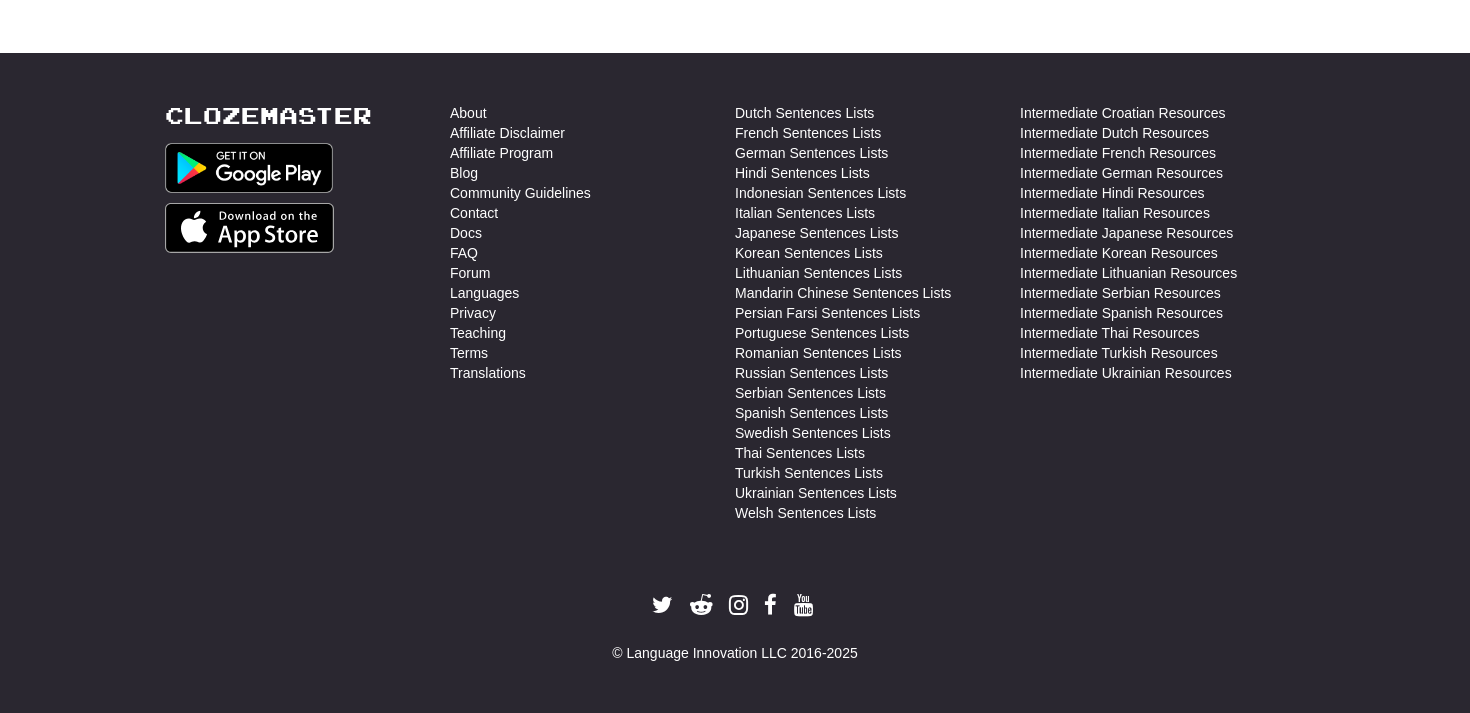 scroll, scrollTop: 3887, scrollLeft: 0, axis: vertical 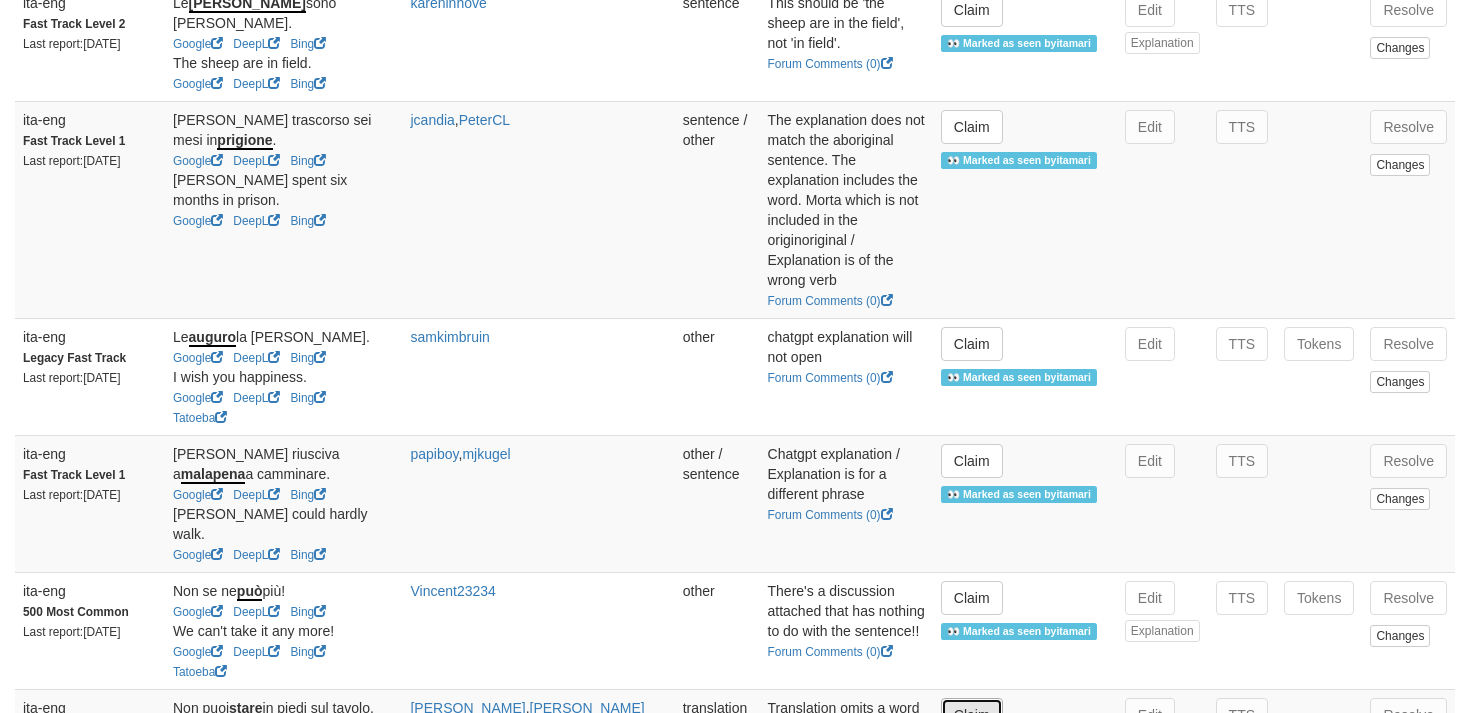 click on "Claim" at bounding box center [972, 715] 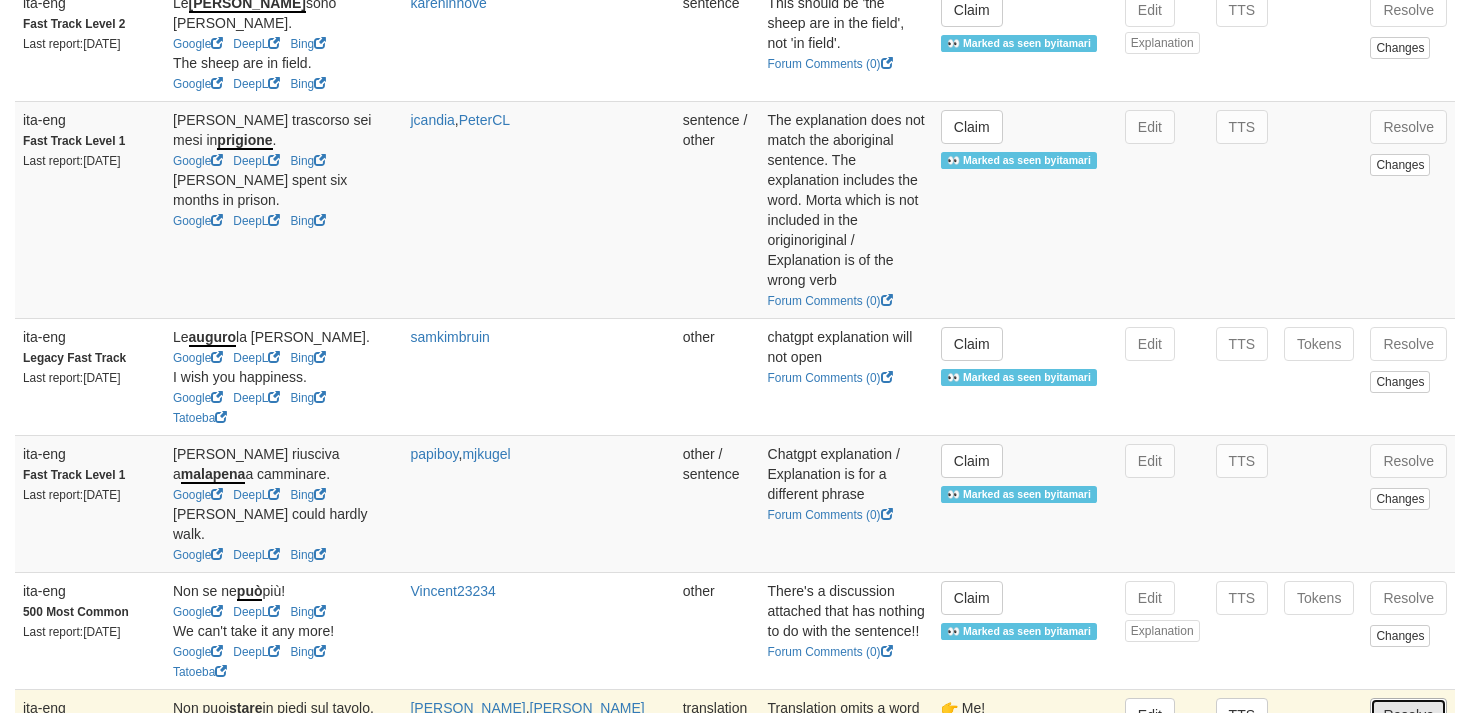 click on "Resolve" at bounding box center [1408, 715] 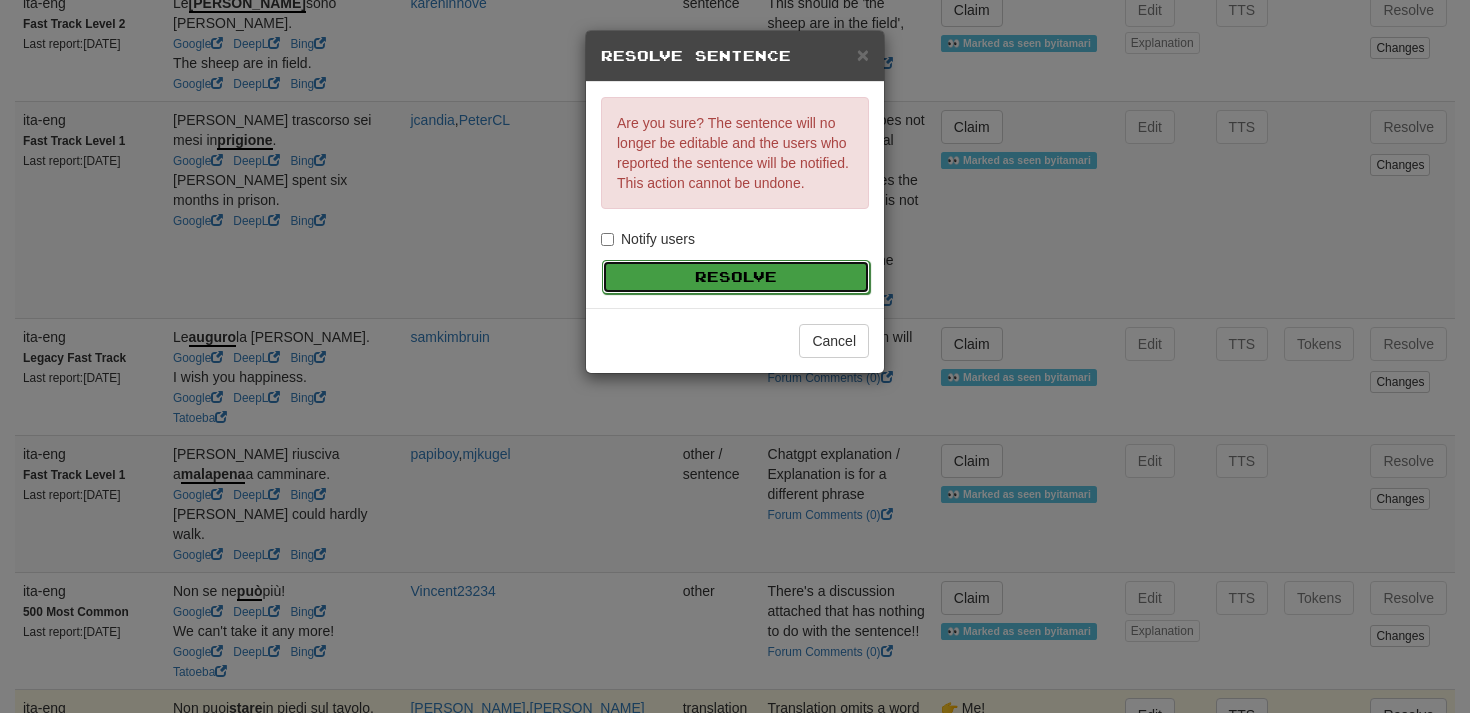 click on "Resolve" at bounding box center [736, 277] 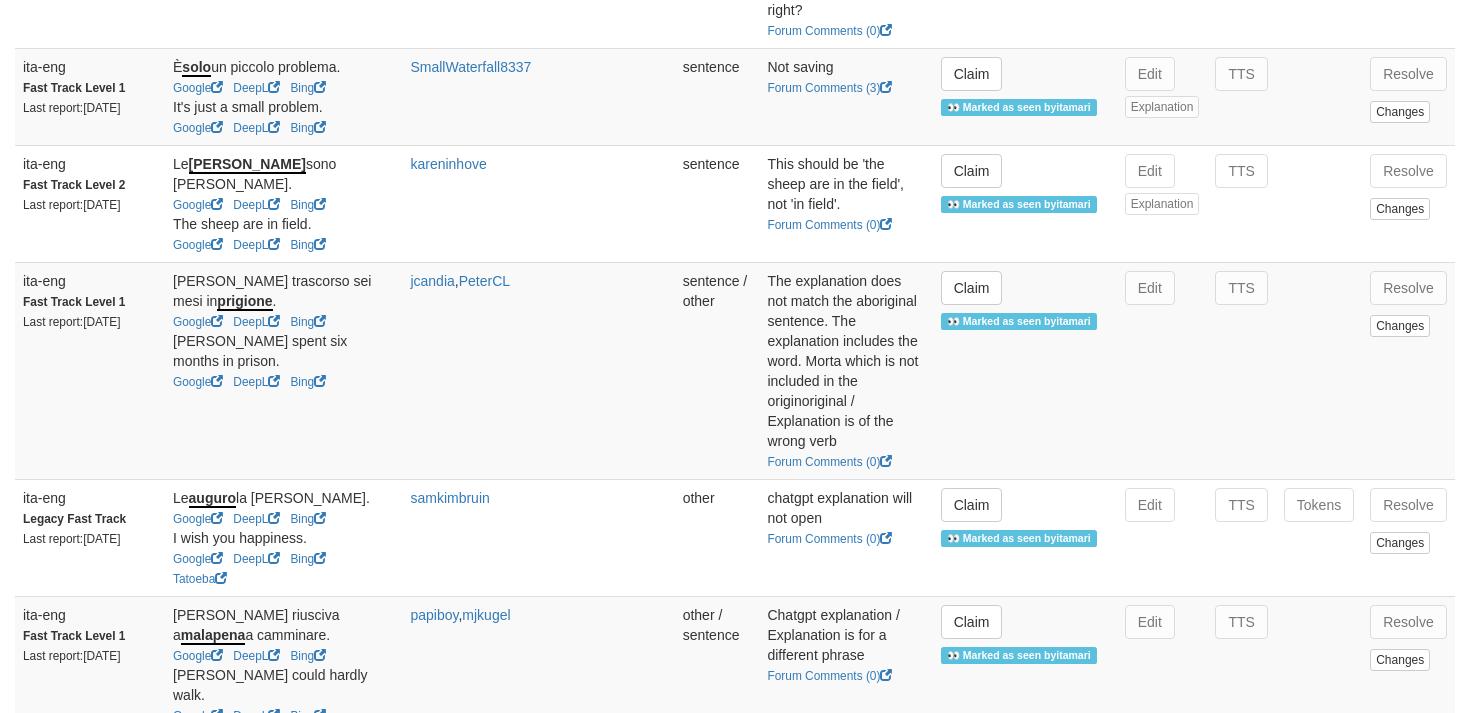 scroll, scrollTop: 962, scrollLeft: 0, axis: vertical 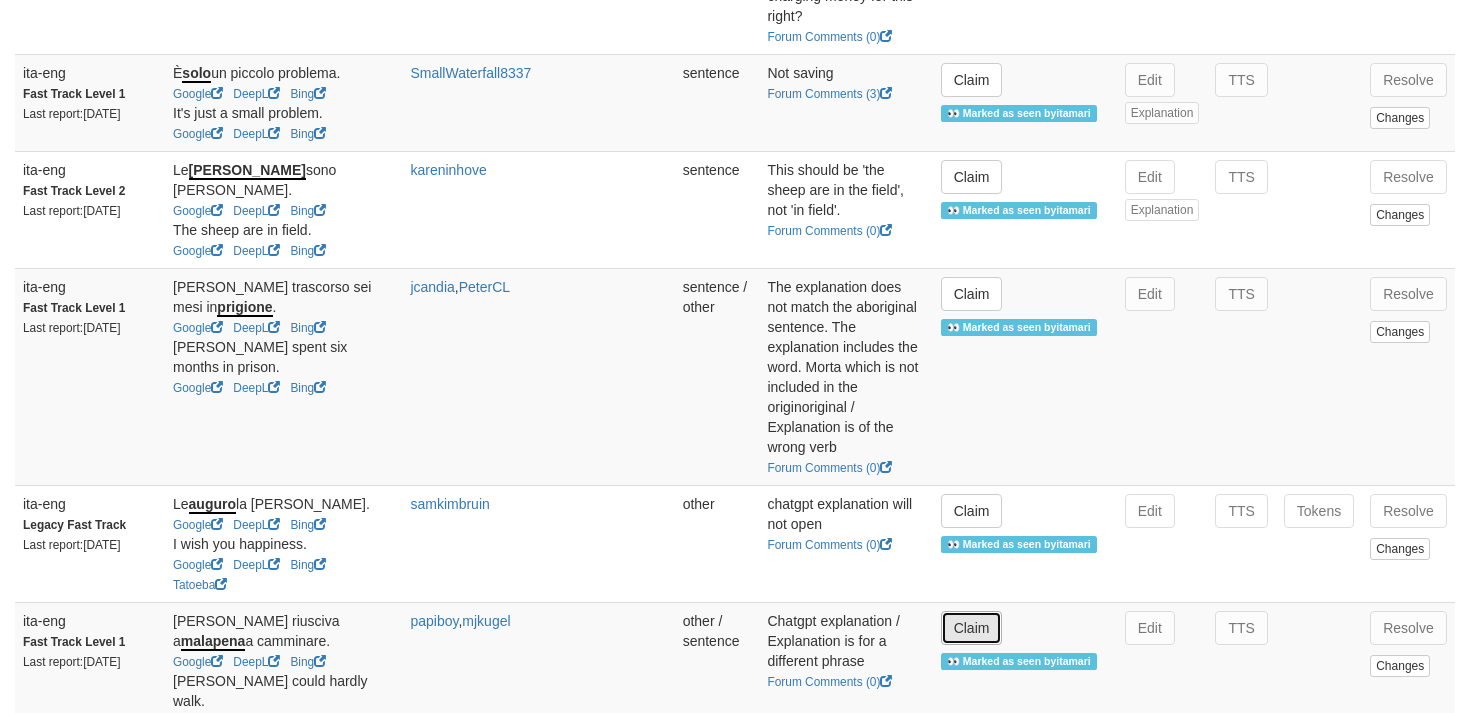 click on "Claim" at bounding box center (972, 628) 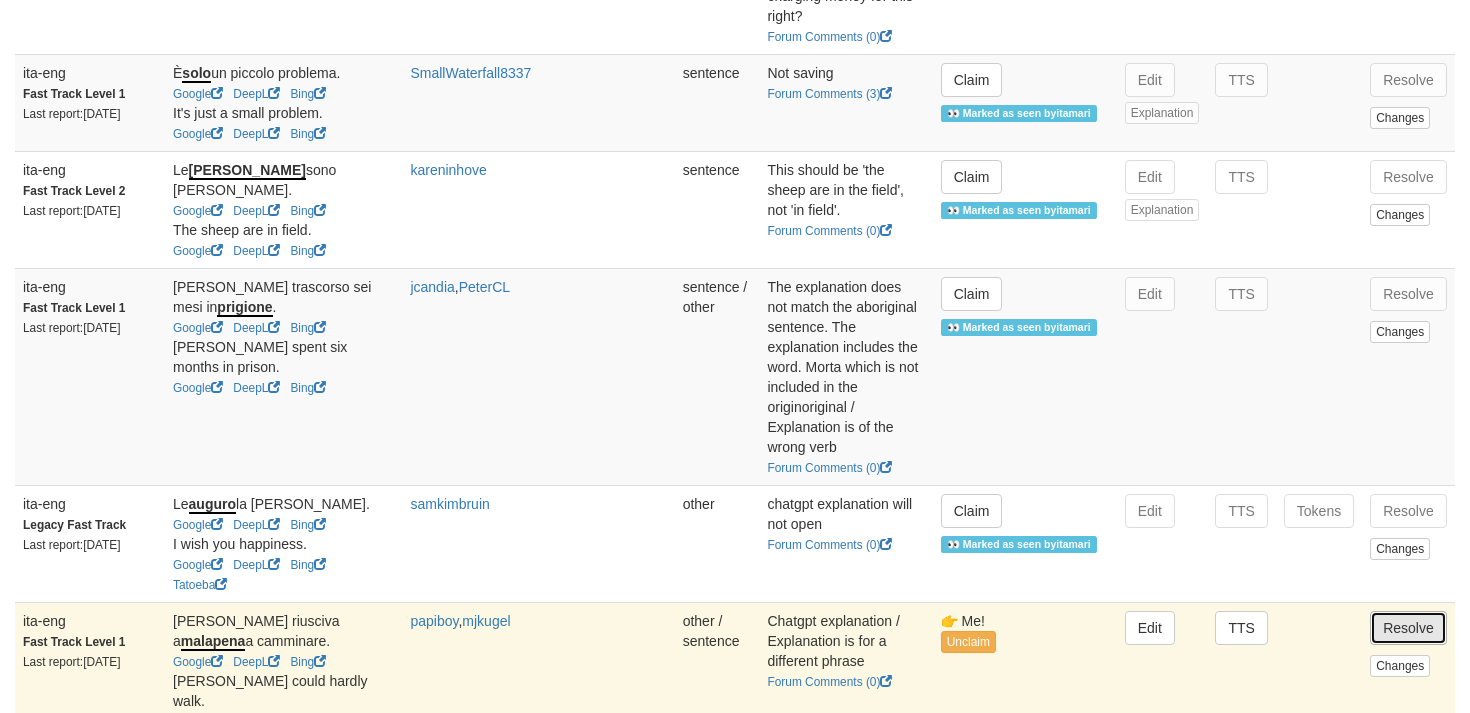 click on "Resolve" at bounding box center (1408, 628) 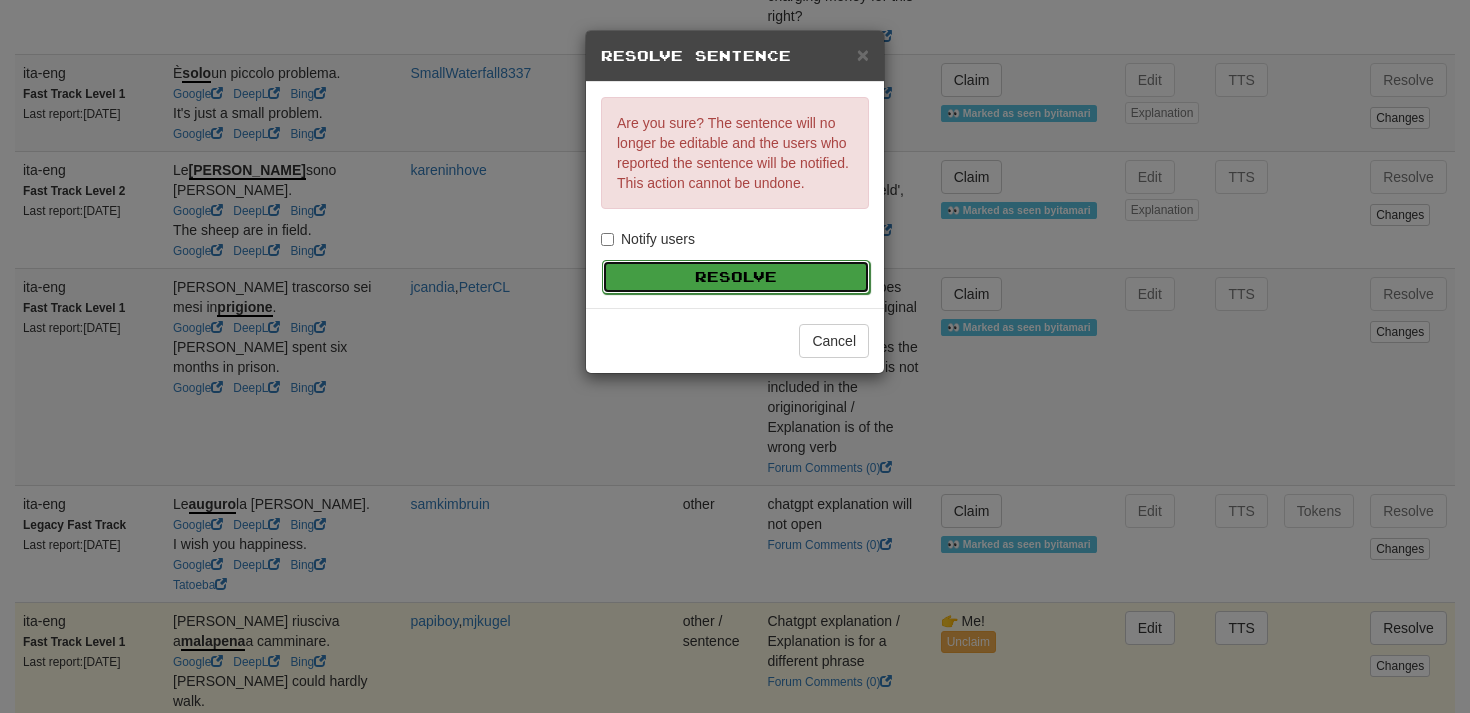 click on "Resolve" at bounding box center [736, 277] 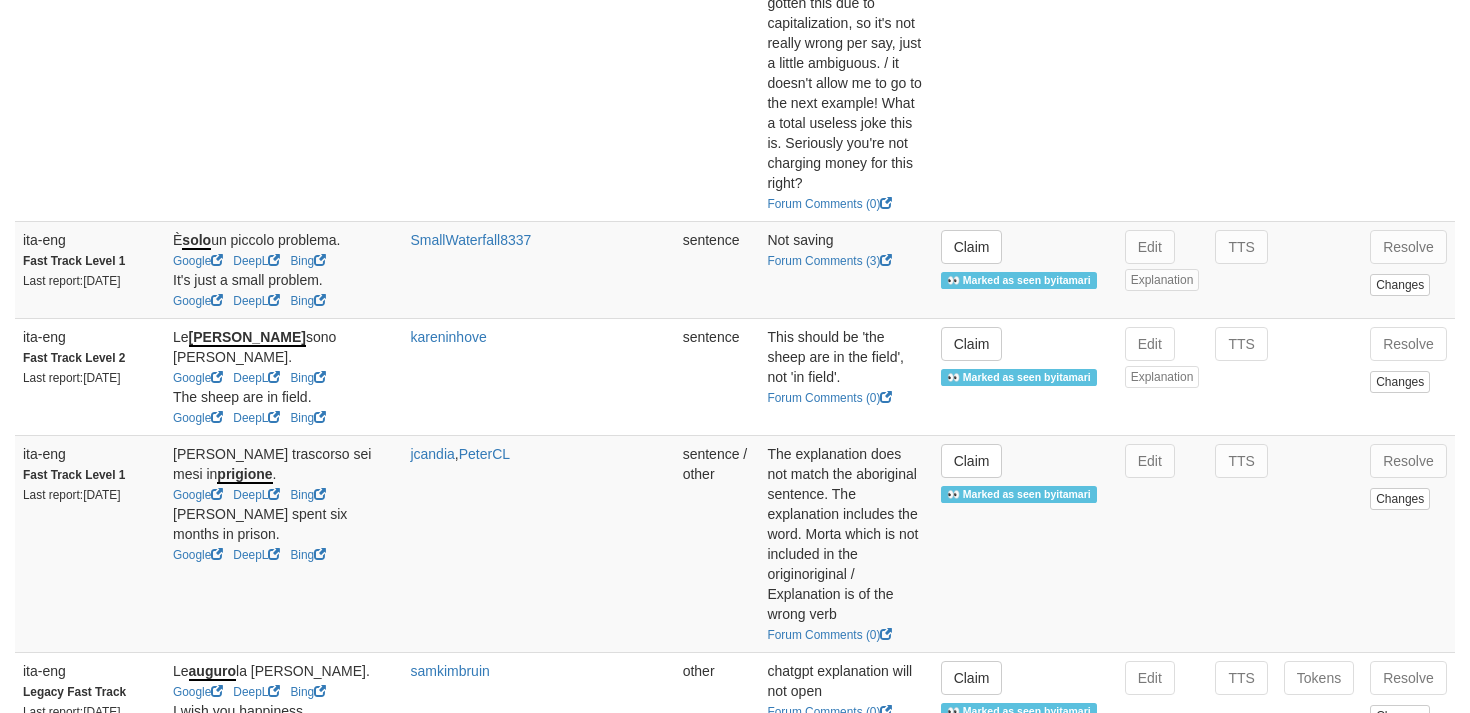 scroll, scrollTop: 787, scrollLeft: 0, axis: vertical 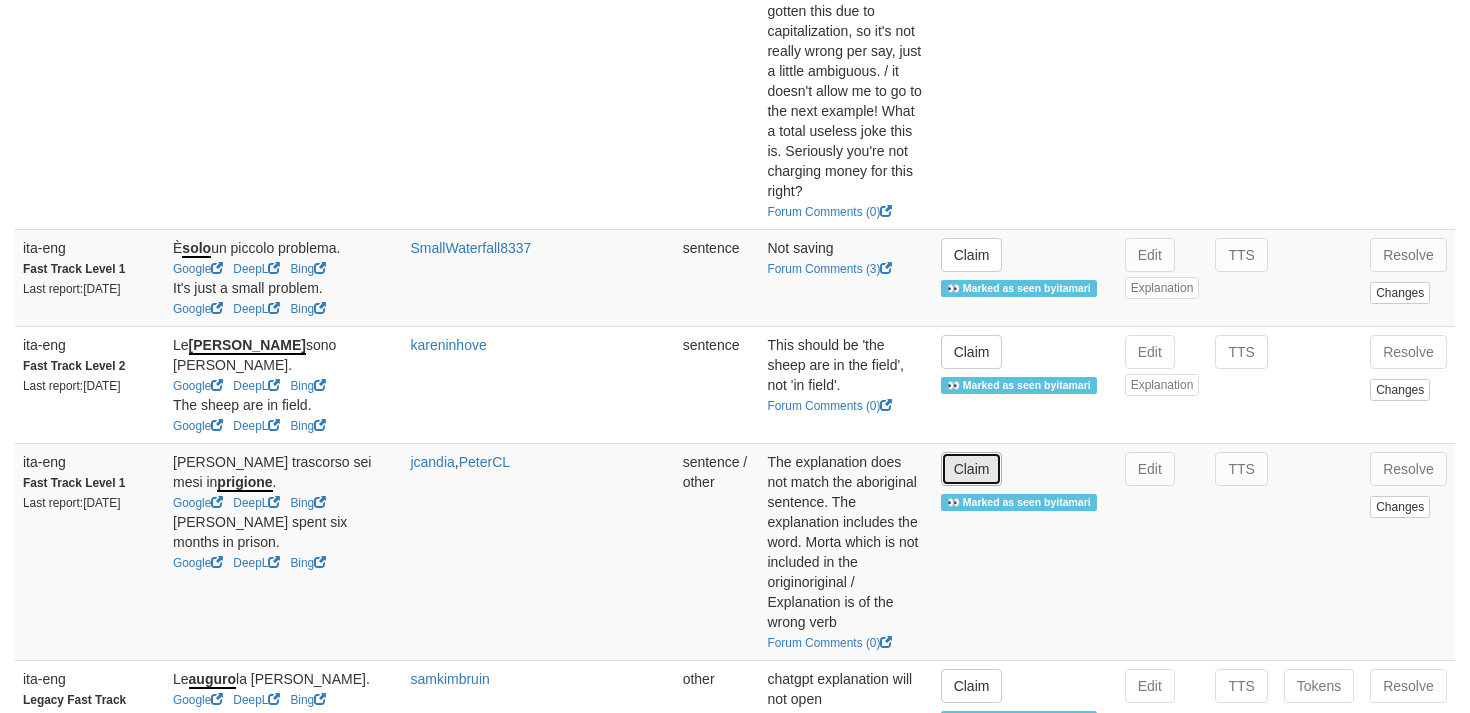 click on "Claim" at bounding box center (972, 469) 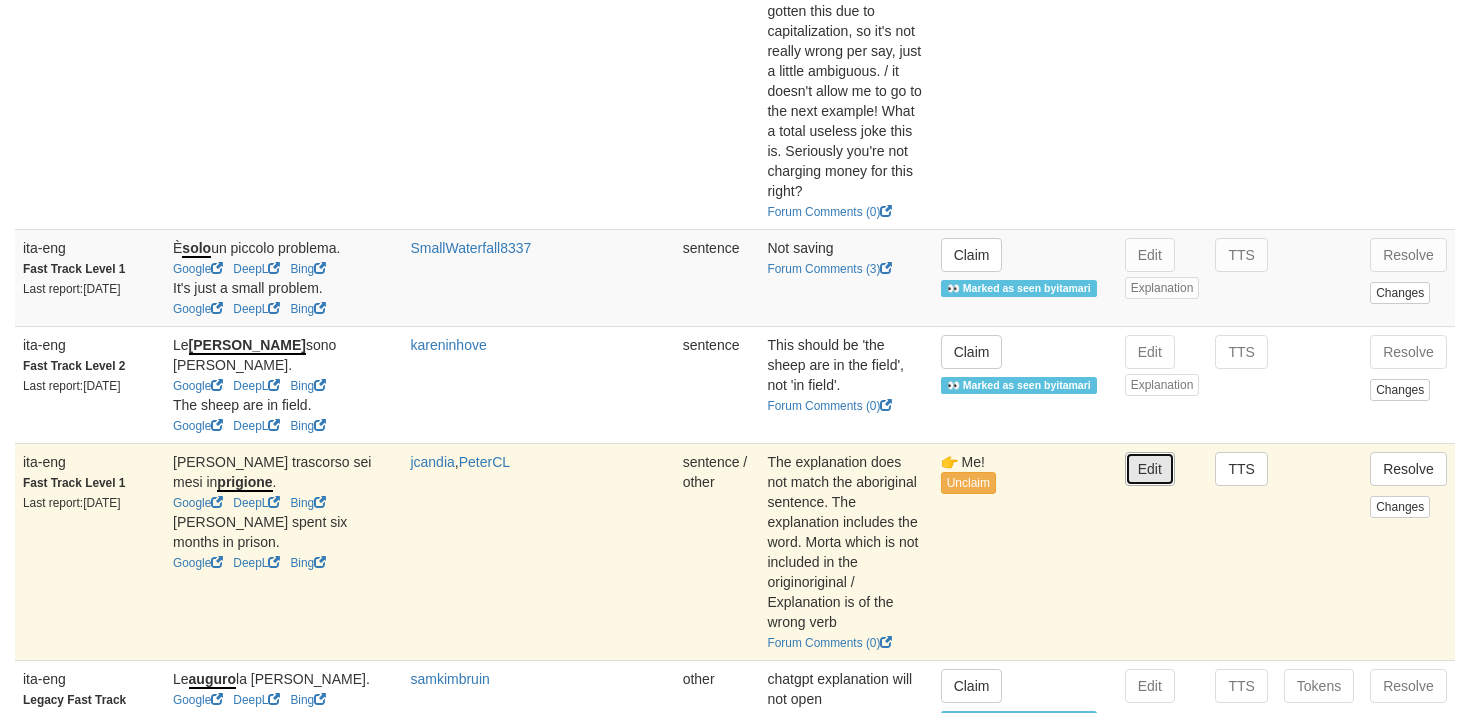 click on "Edit" at bounding box center (1150, 469) 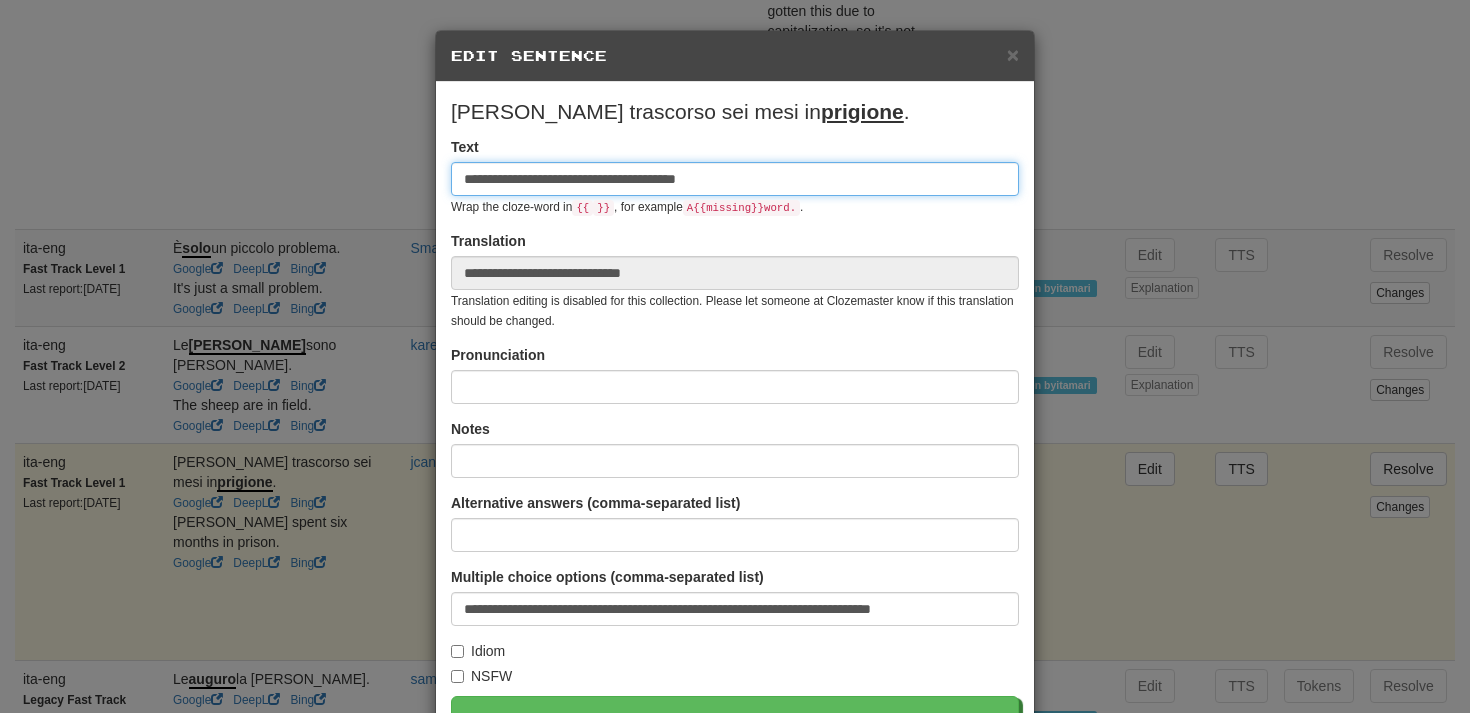 click on "**********" at bounding box center (735, 179) 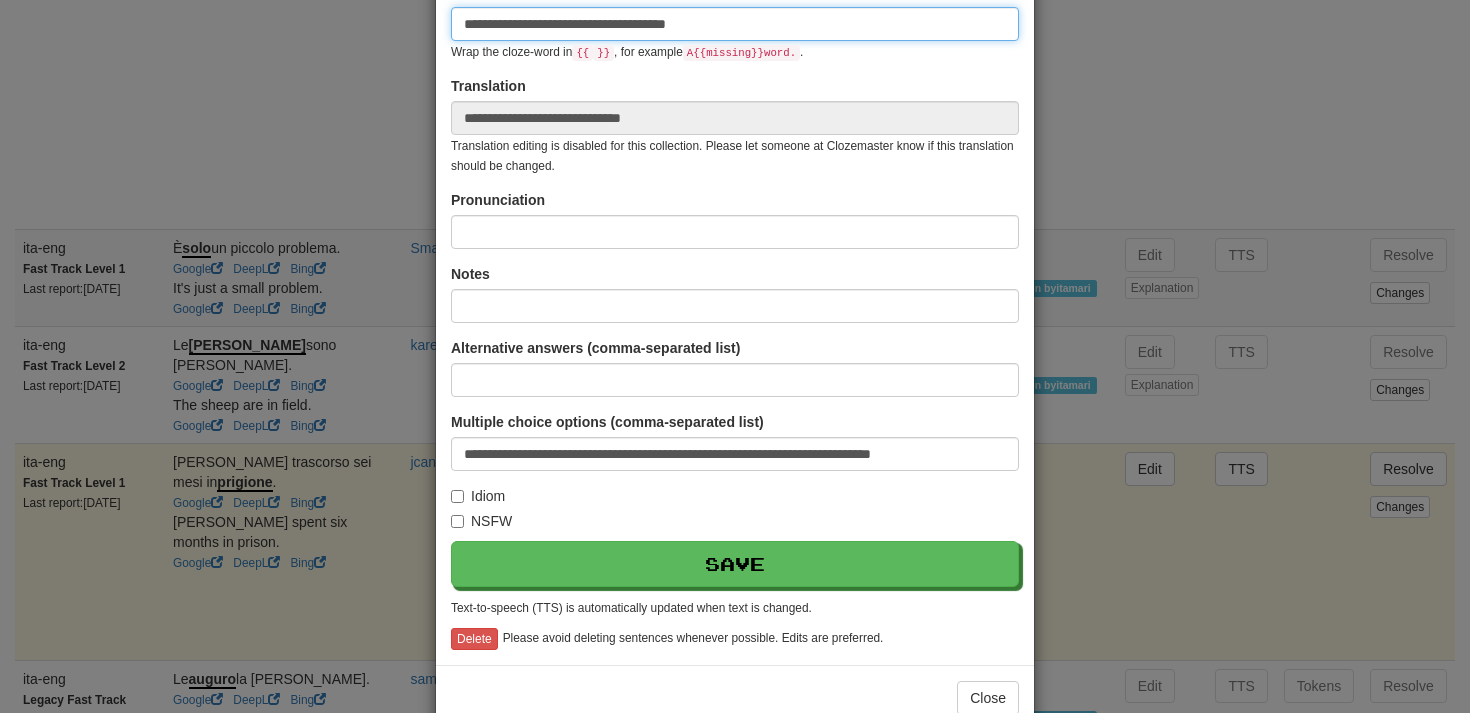 scroll, scrollTop: 166, scrollLeft: 0, axis: vertical 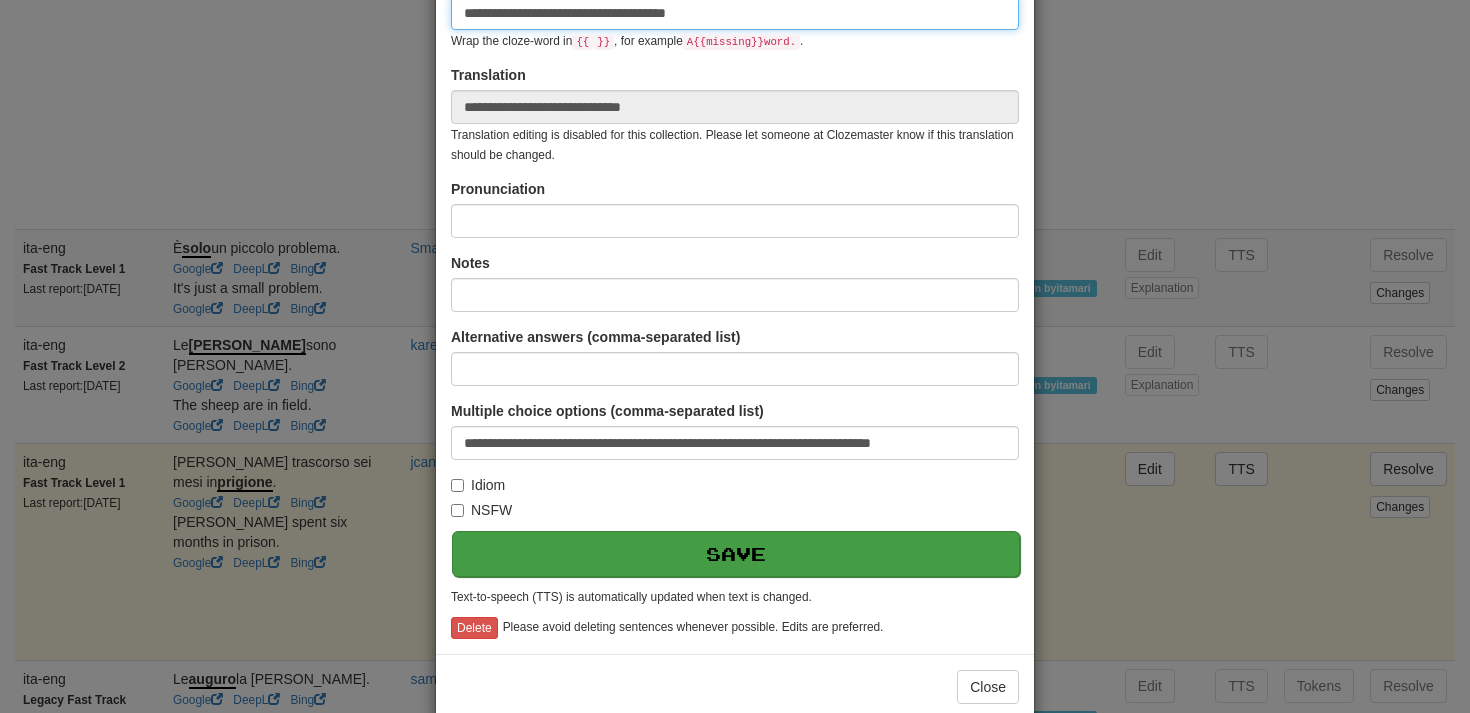 type on "**********" 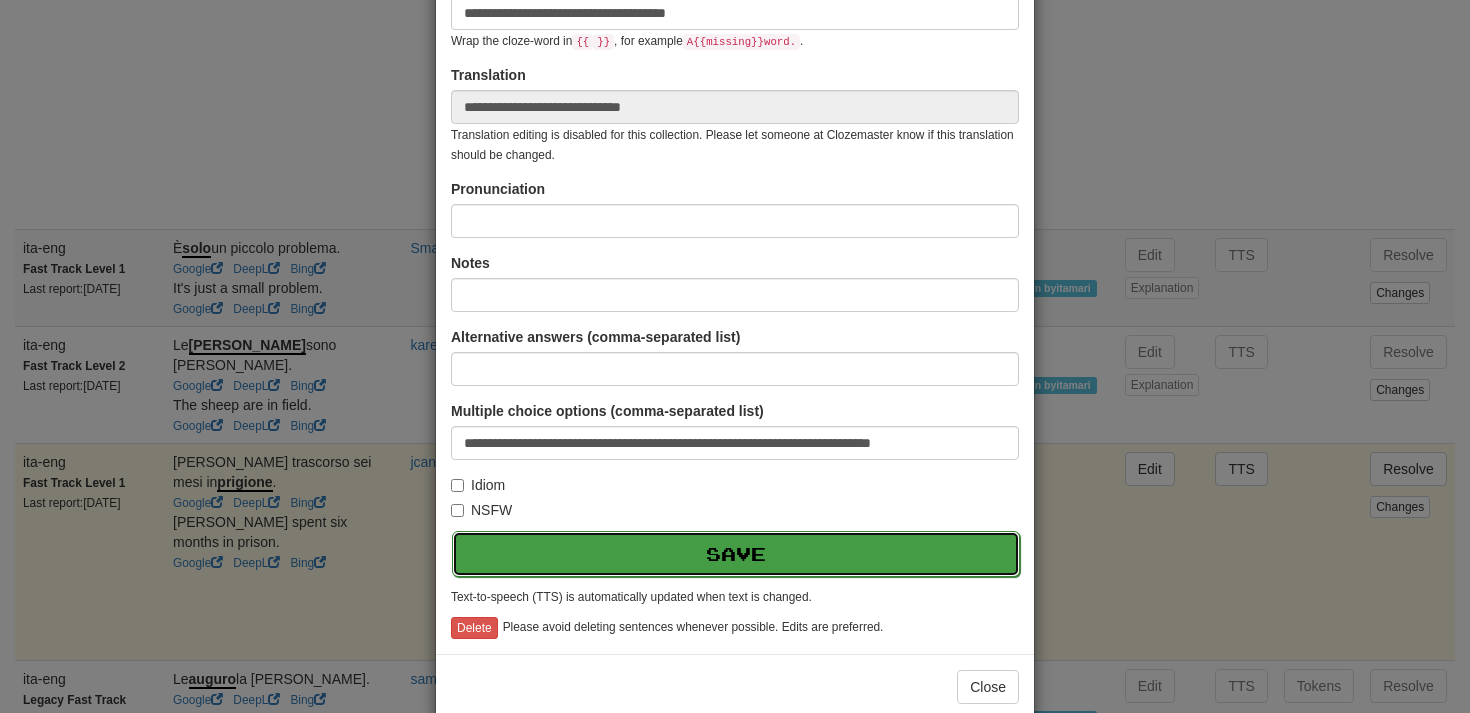 click on "Save" at bounding box center (736, 554) 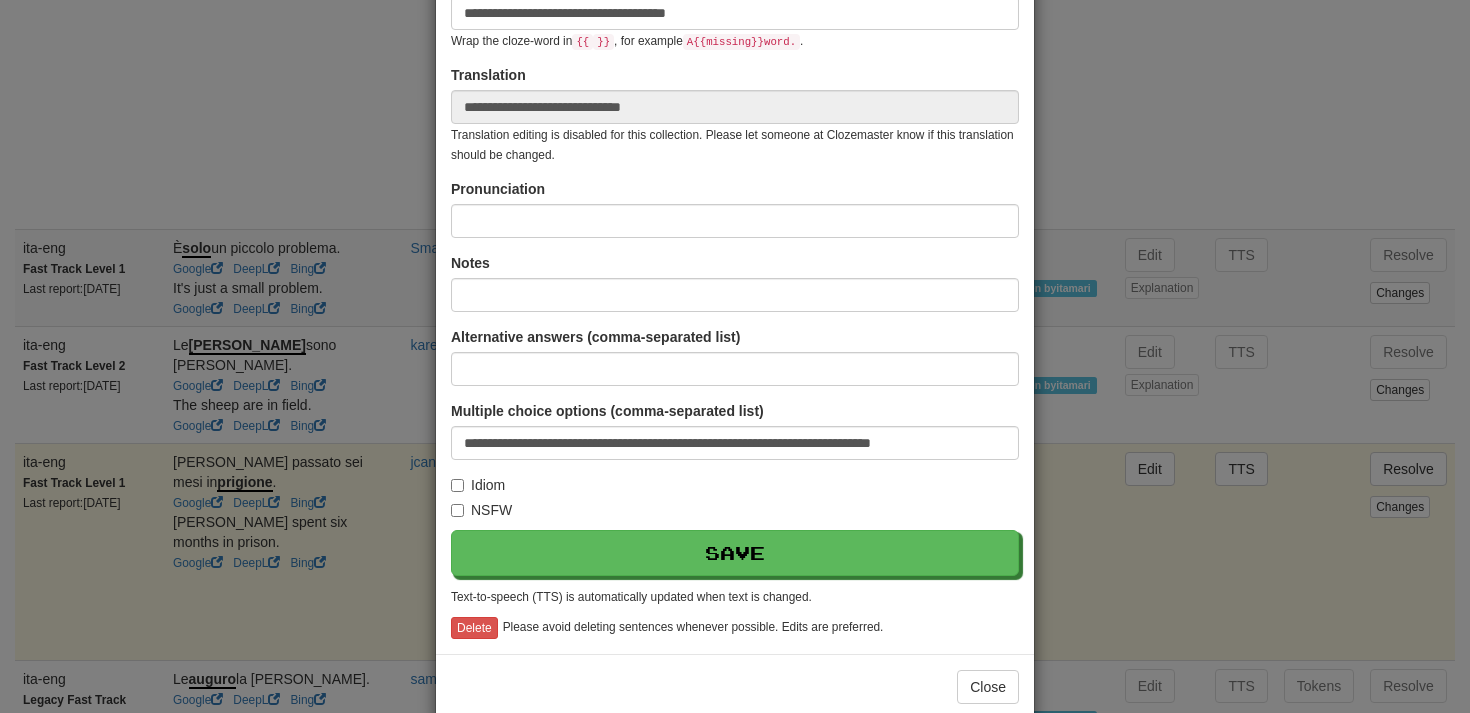 scroll, scrollTop: 0, scrollLeft: 0, axis: both 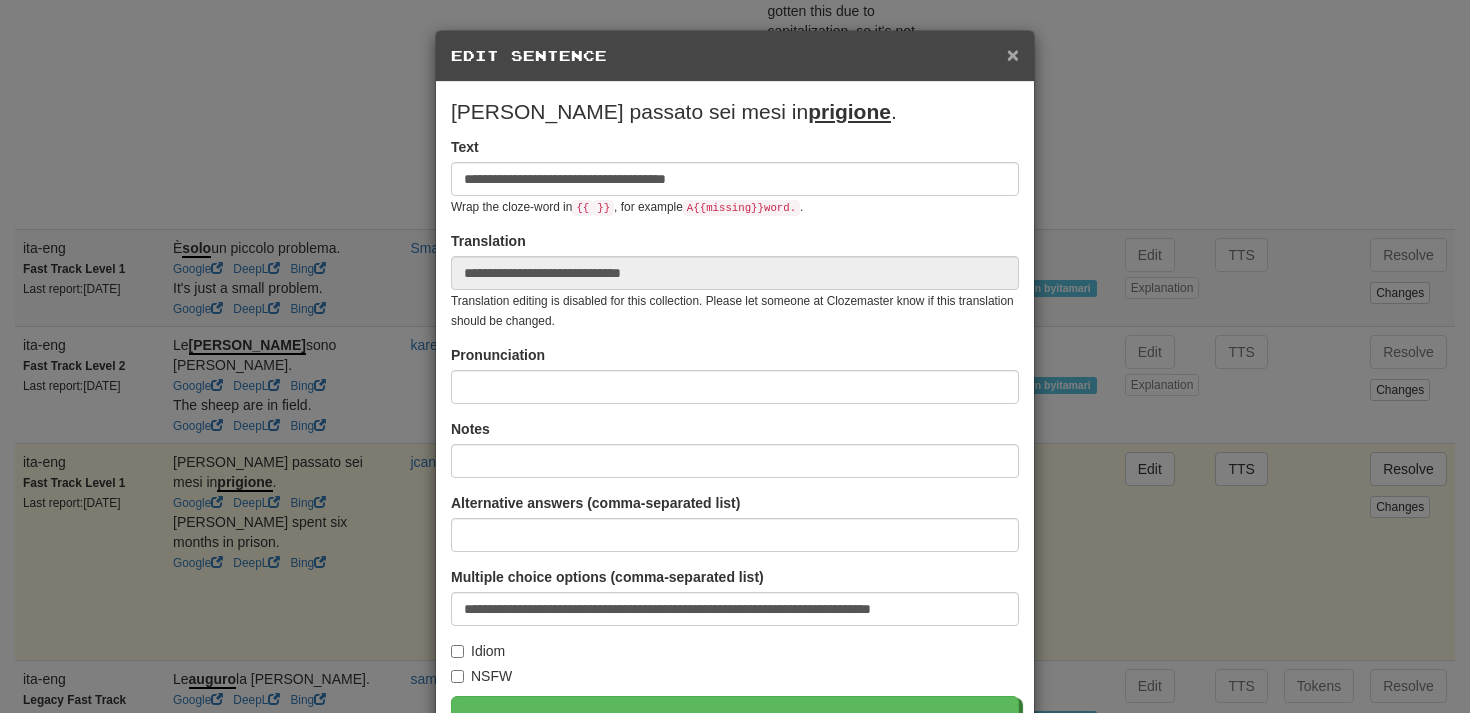 click on "×" at bounding box center (1013, 54) 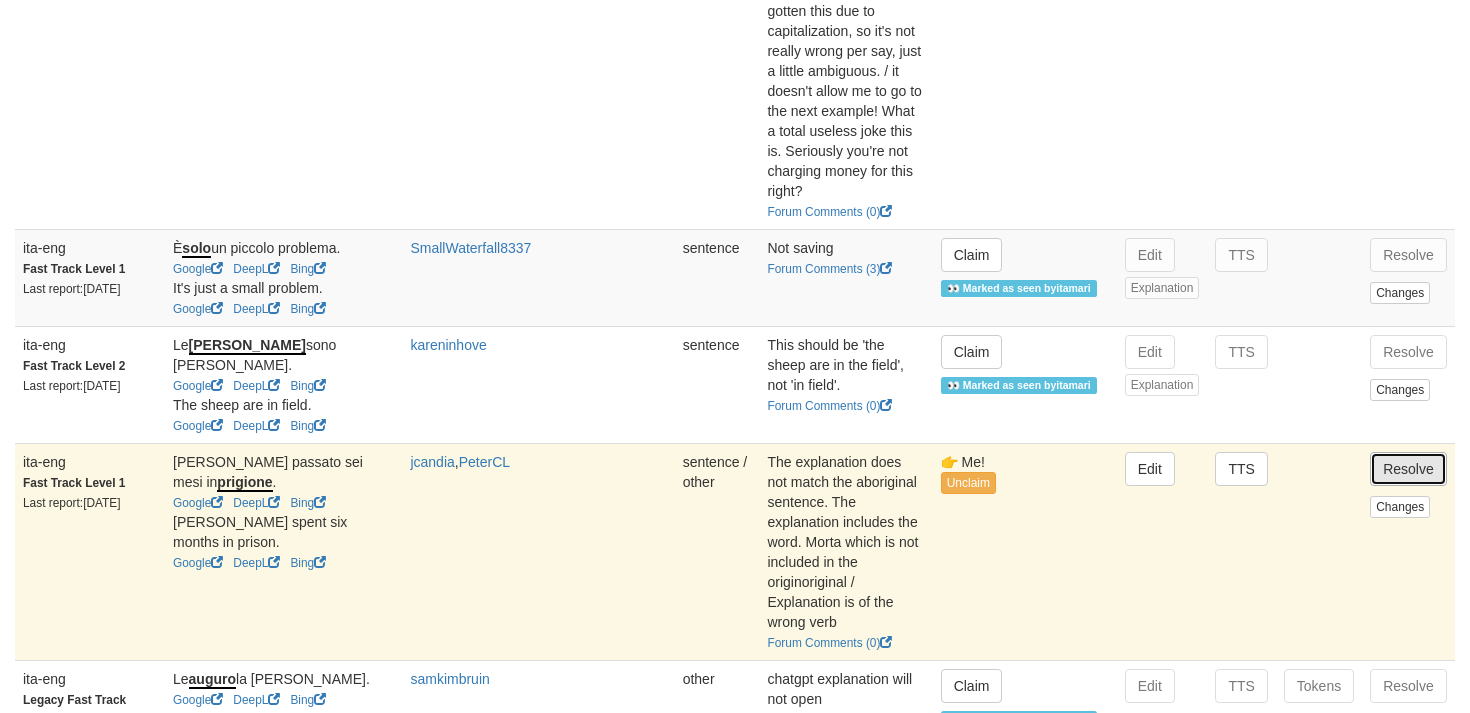 click on "Resolve" at bounding box center (1408, 469) 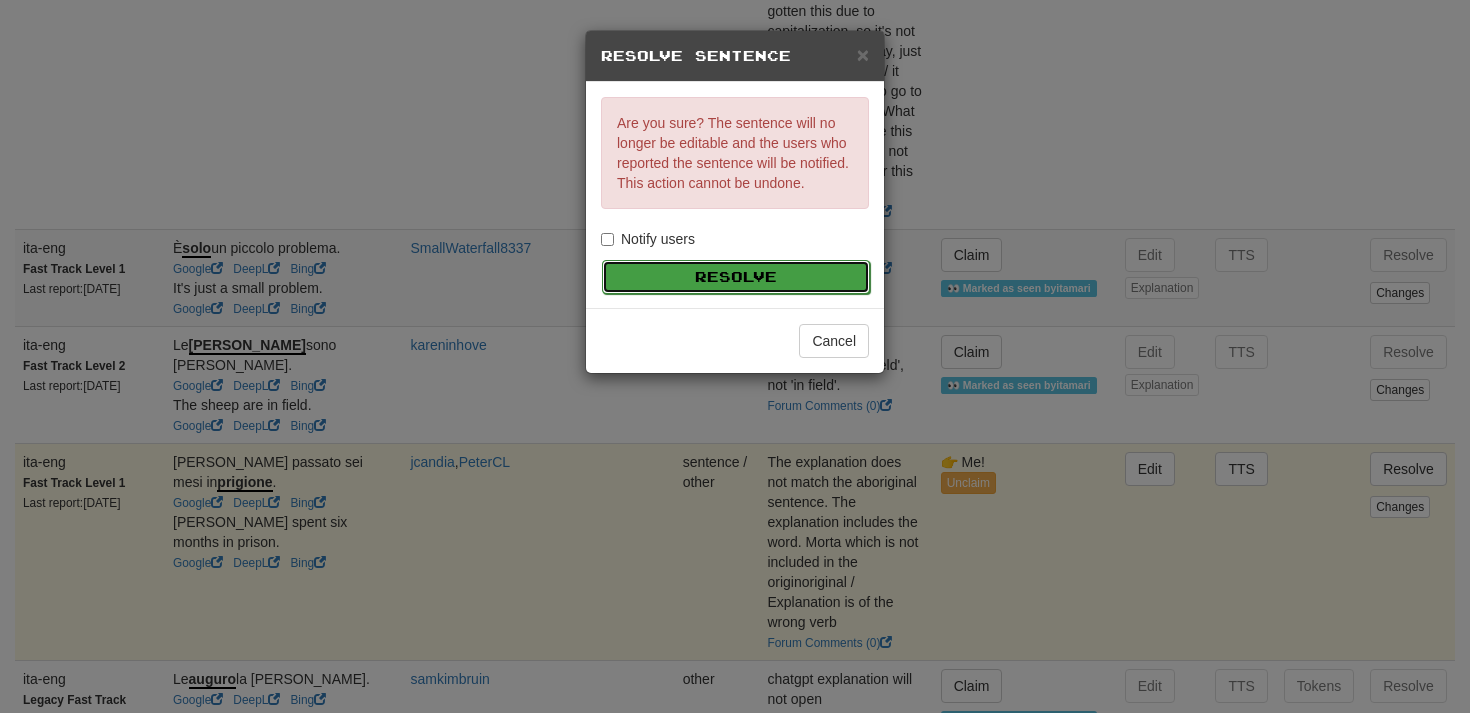 click on "Resolve" at bounding box center [736, 277] 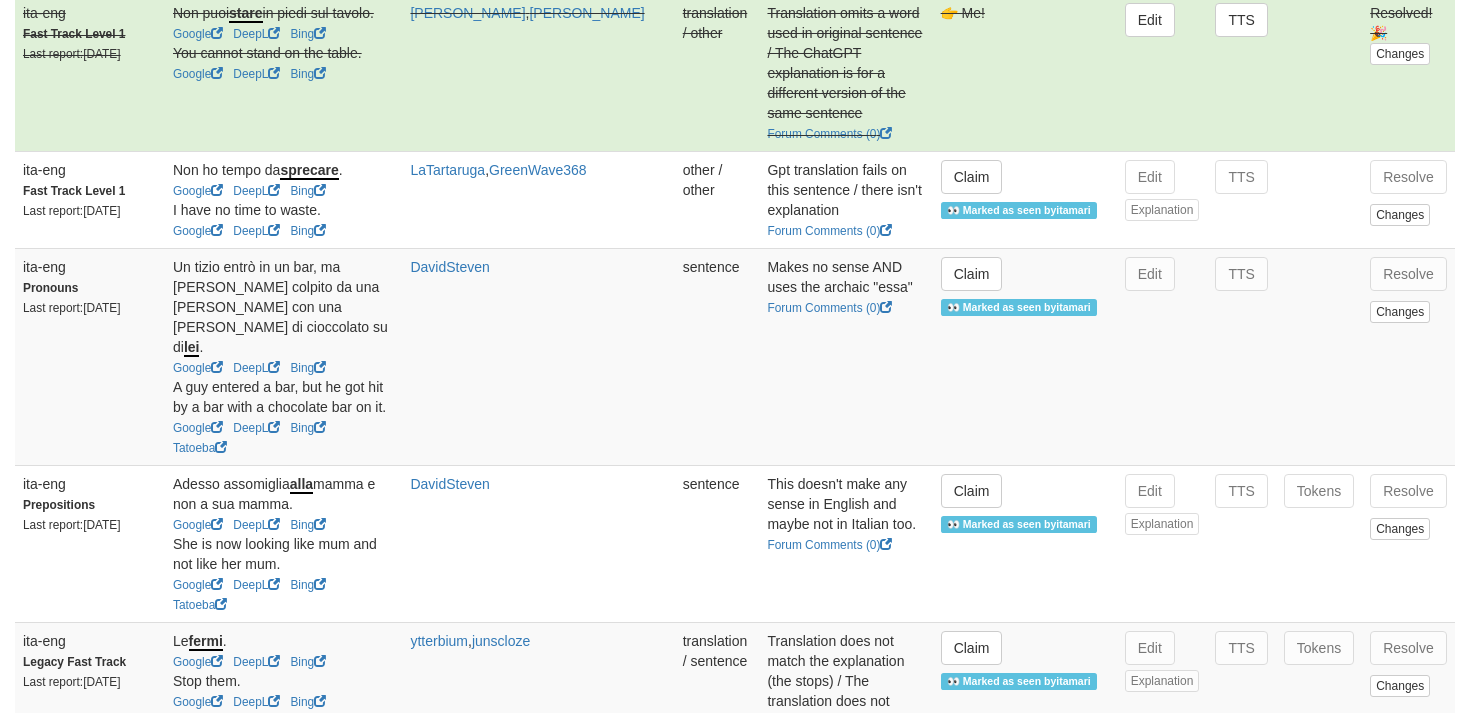 scroll, scrollTop: 1829, scrollLeft: 0, axis: vertical 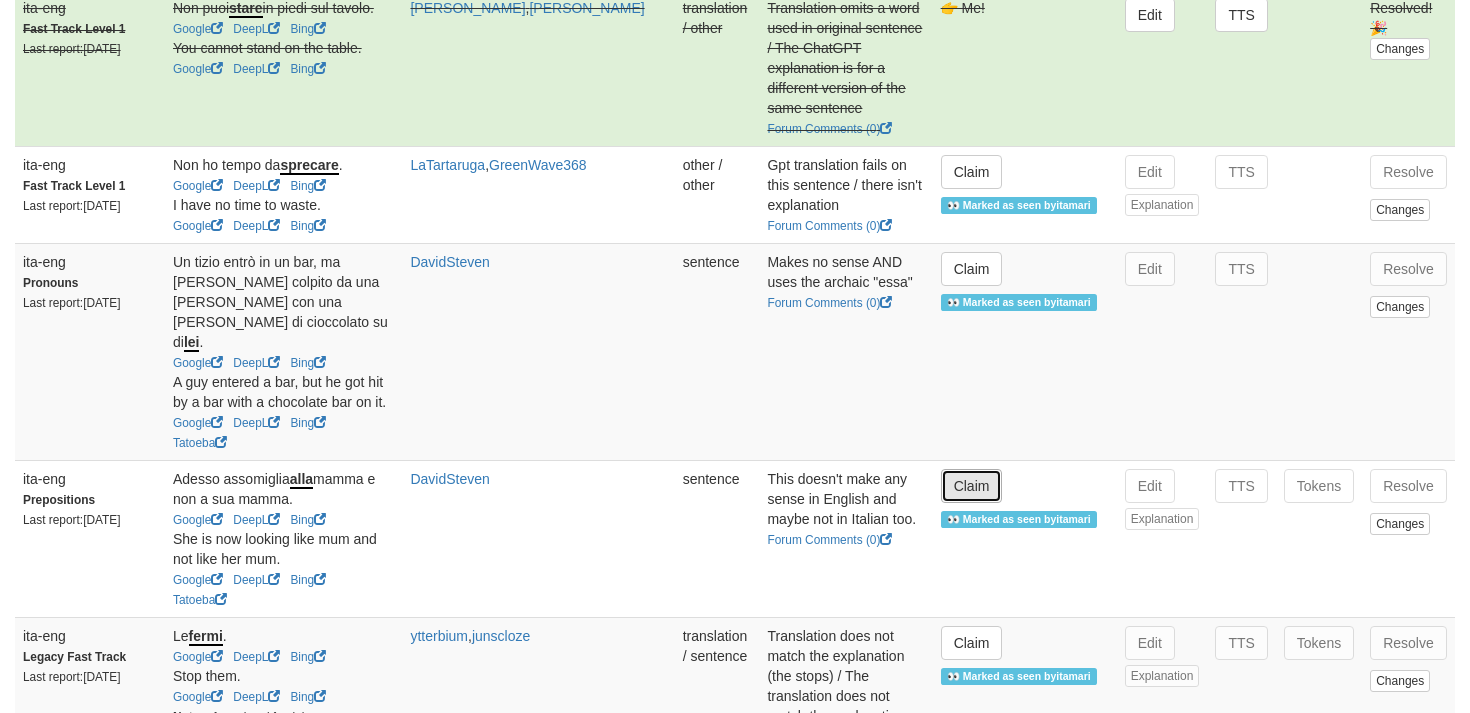 click on "Claim" at bounding box center (972, 486) 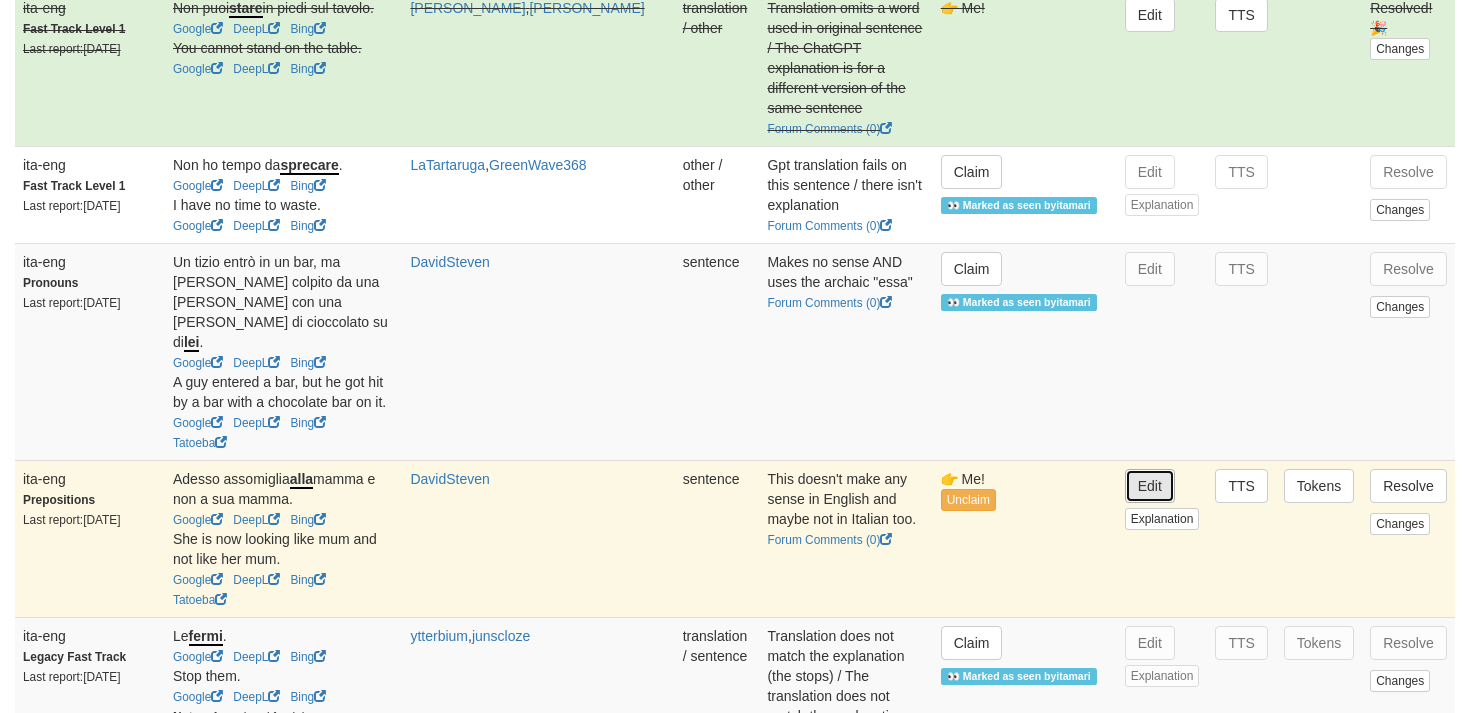 click on "Edit" at bounding box center [1150, 486] 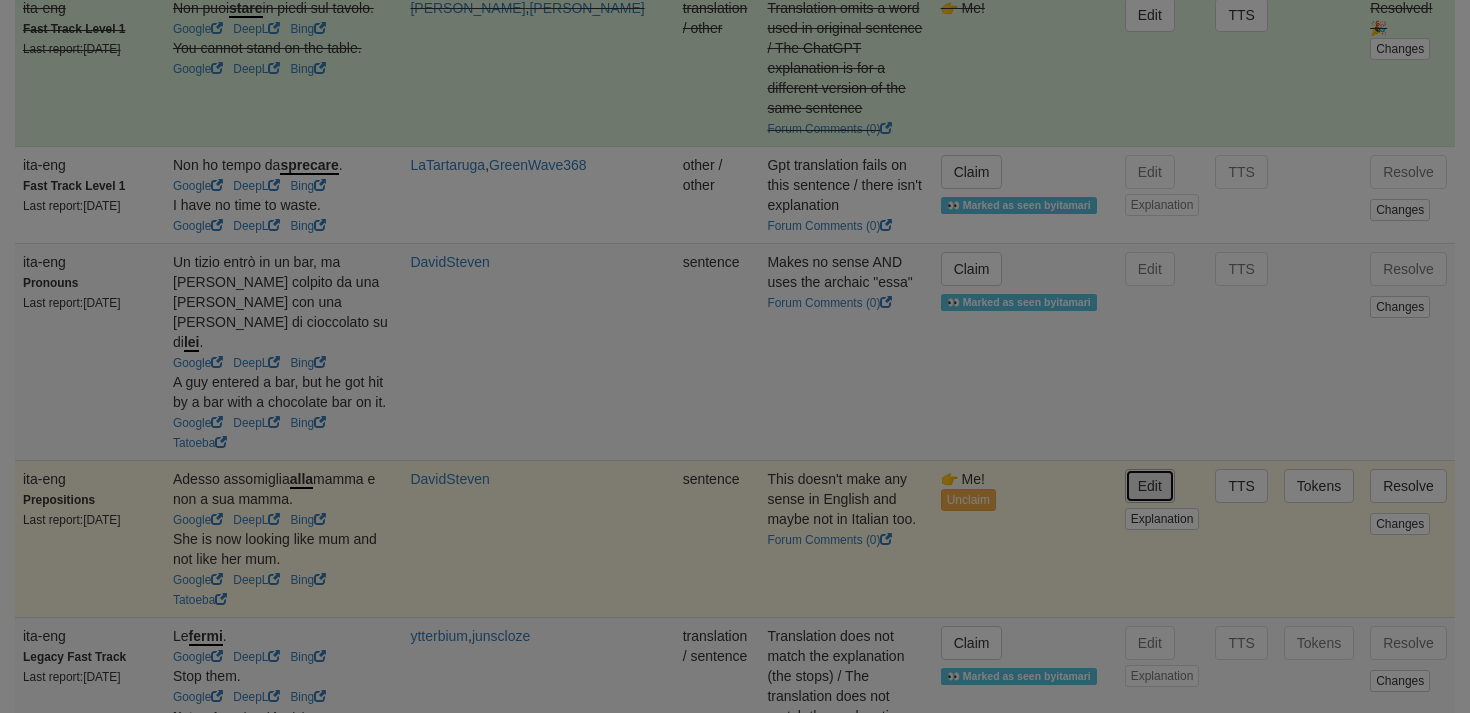 type on "**********" 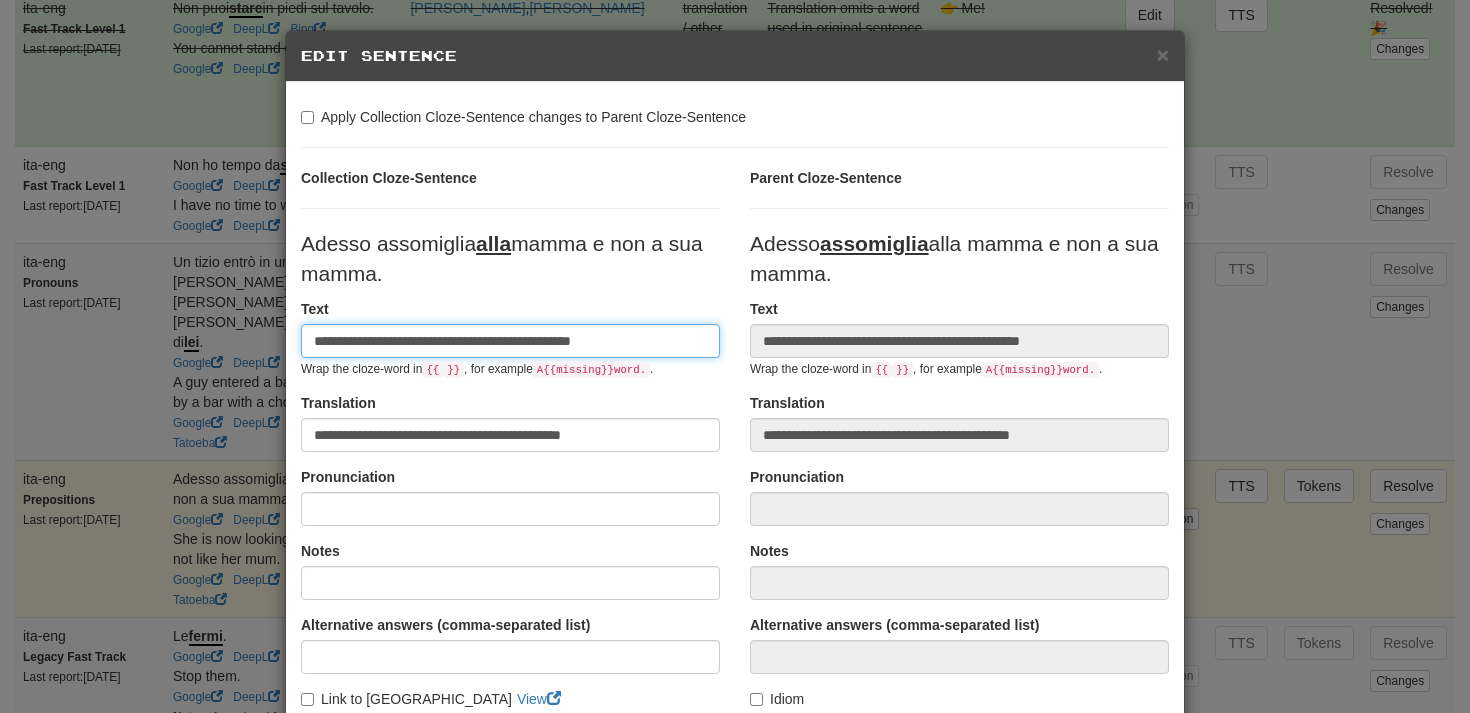 drag, startPoint x: 671, startPoint y: 342, endPoint x: 527, endPoint y: 341, distance: 144.00348 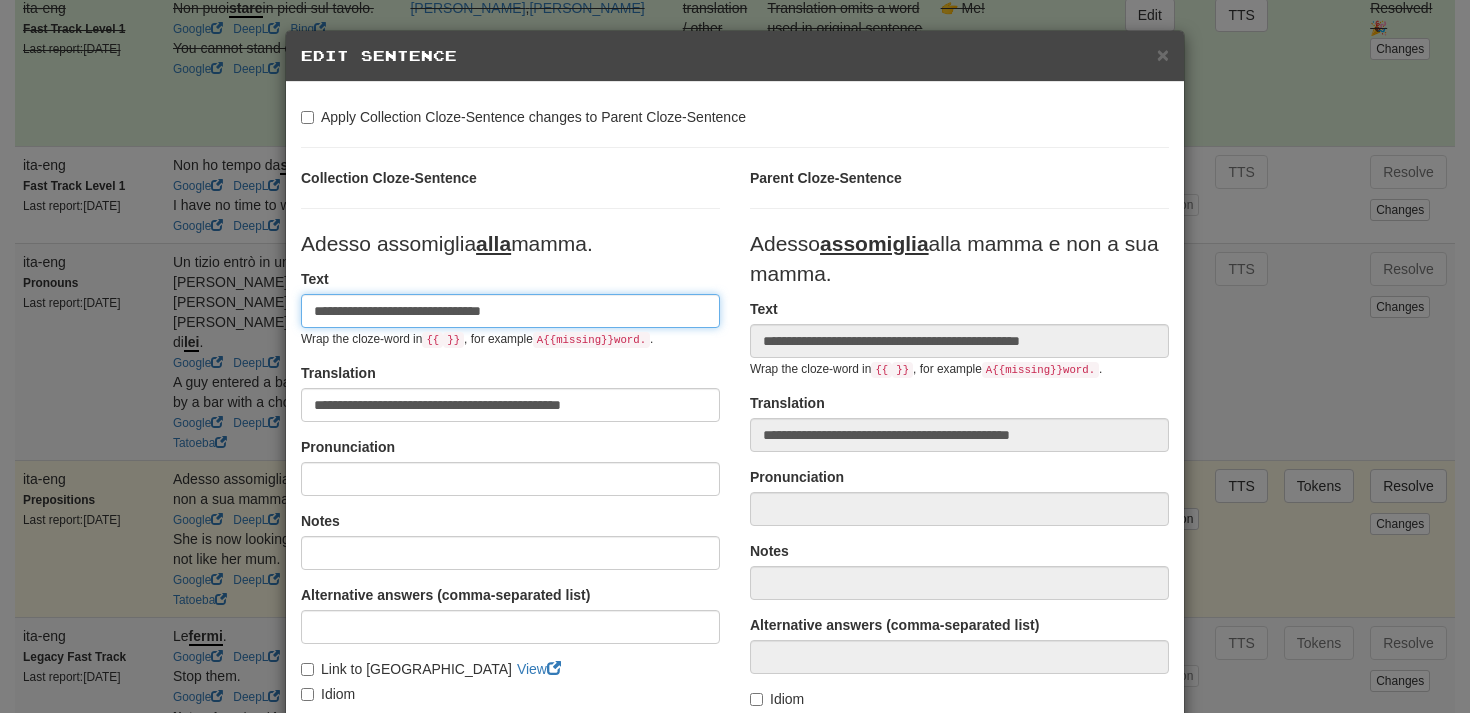 type on "**********" 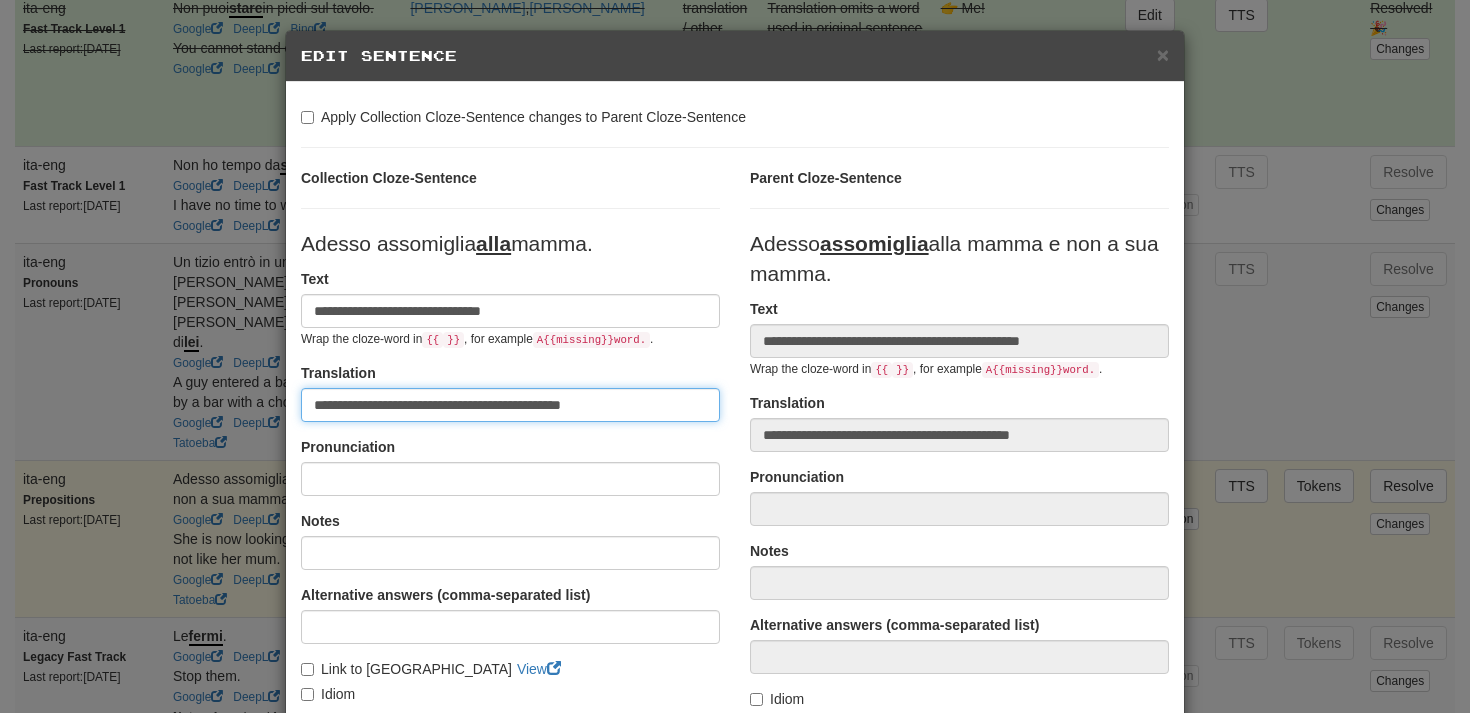 drag, startPoint x: 636, startPoint y: 405, endPoint x: 499, endPoint y: 403, distance: 137.0146 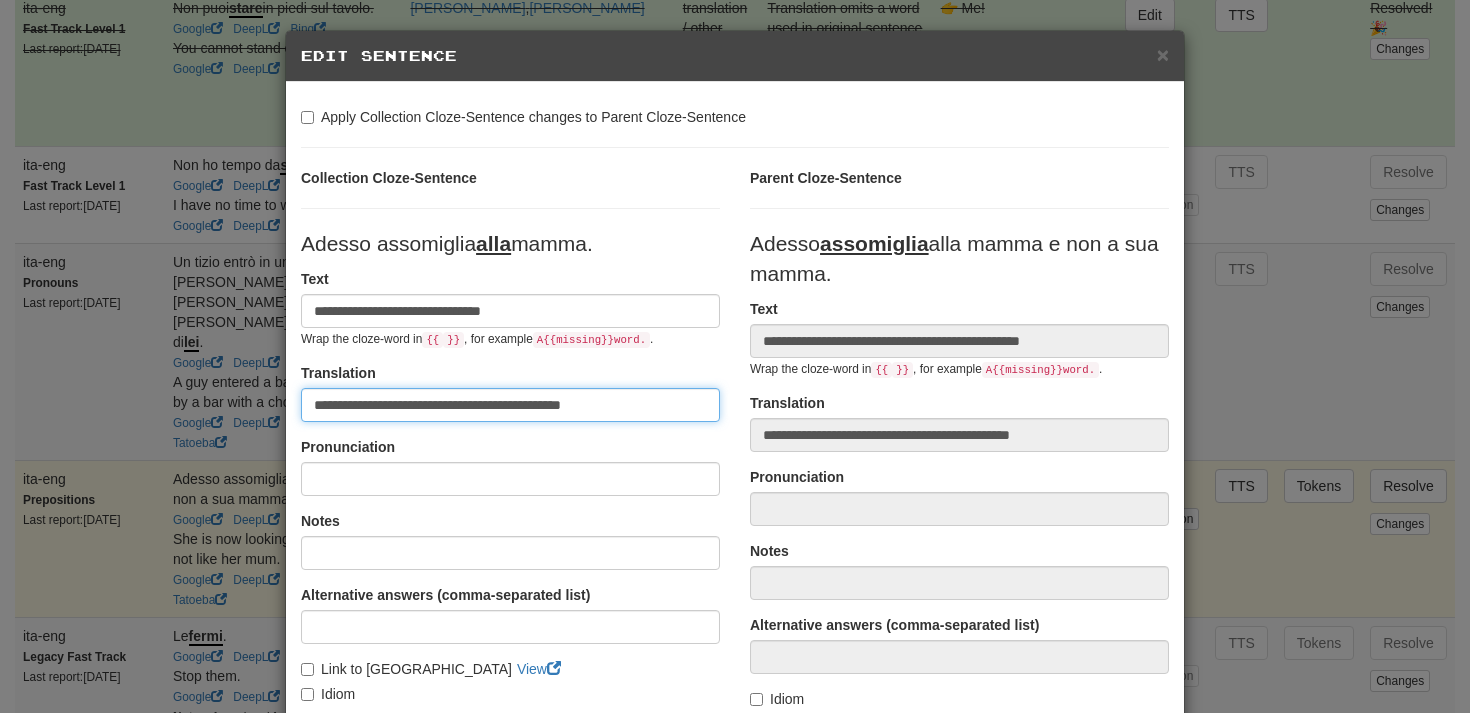 click on "**********" at bounding box center [510, 405] 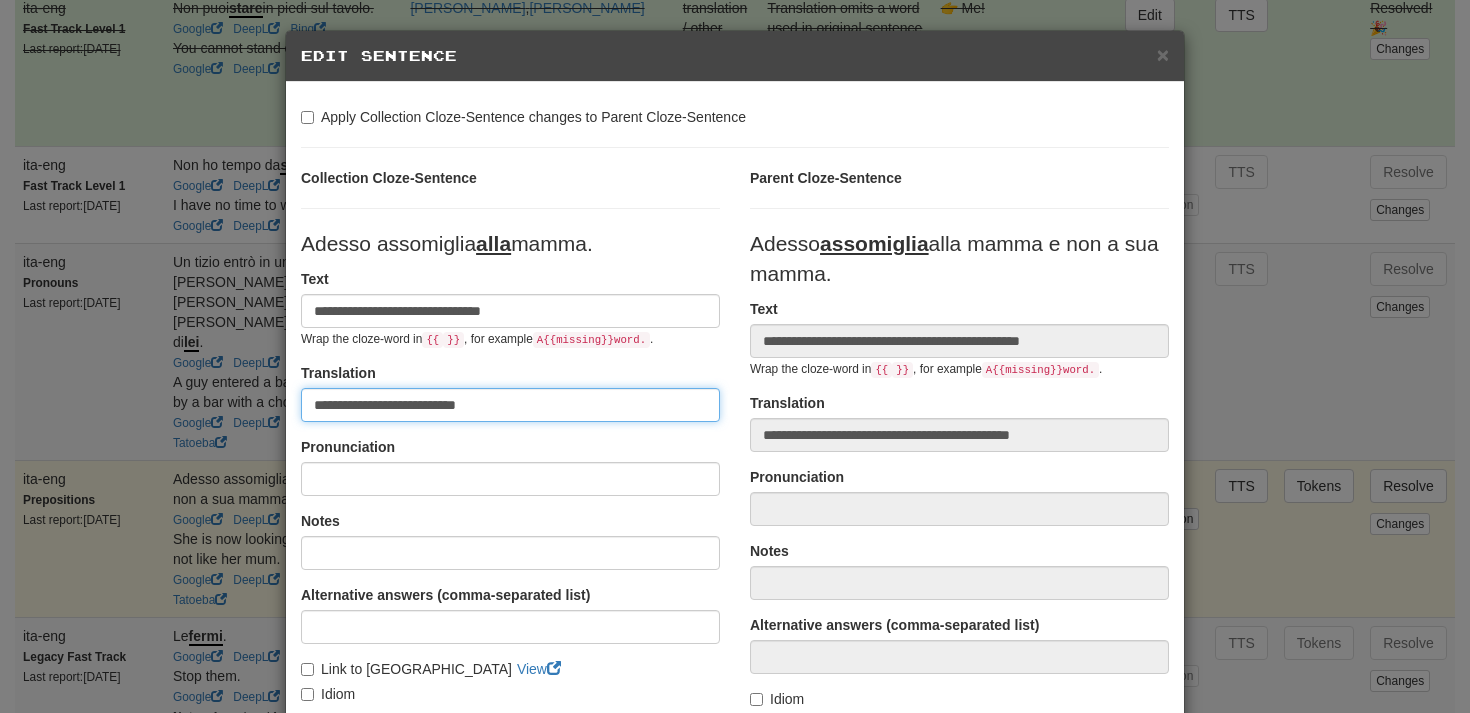 click on "**********" at bounding box center (510, 405) 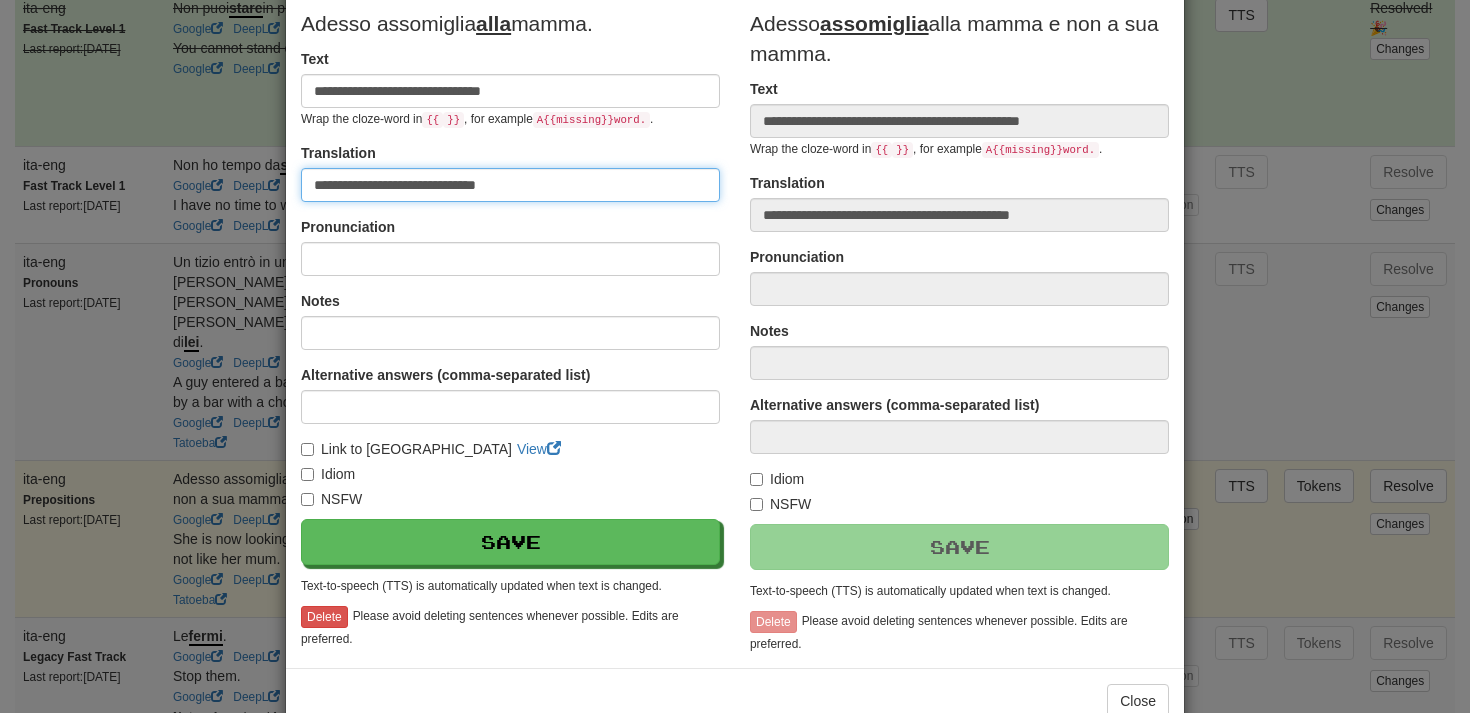 scroll, scrollTop: 223, scrollLeft: 0, axis: vertical 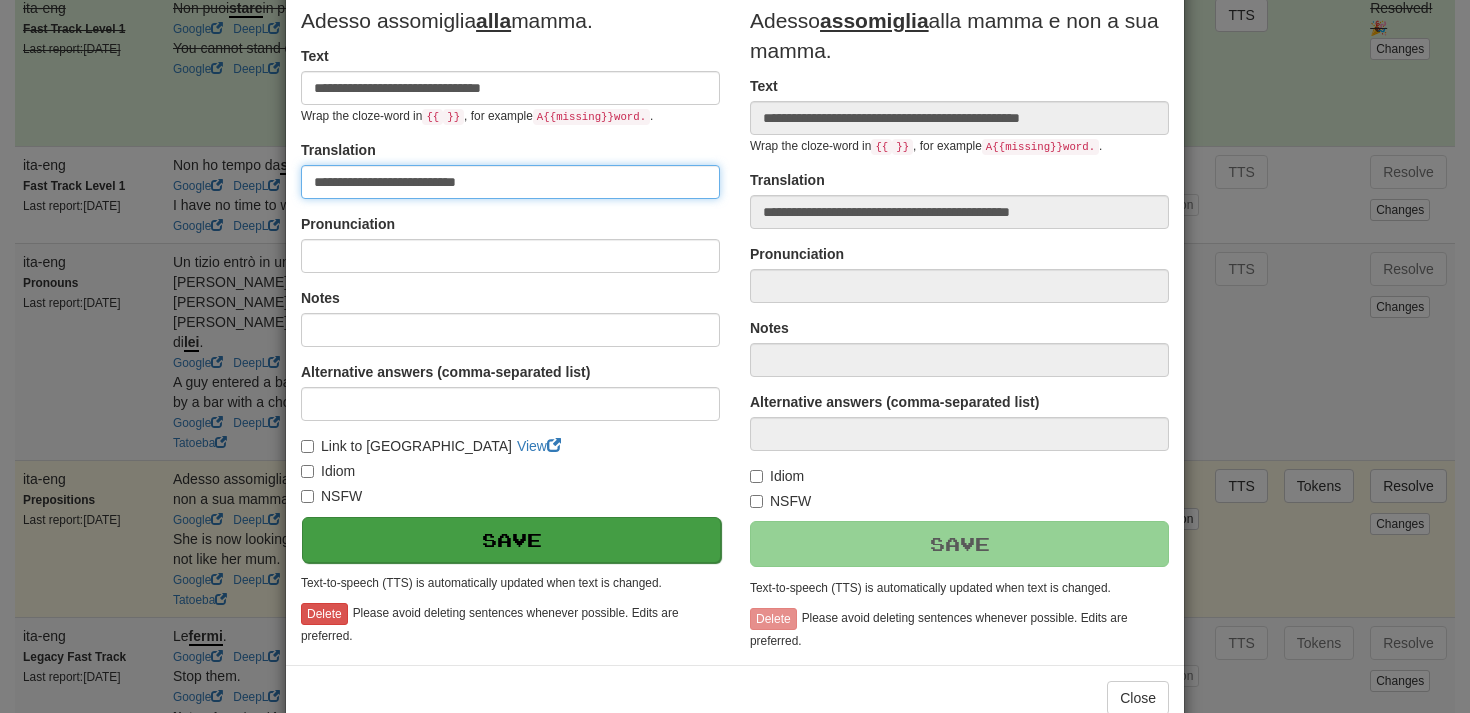 type on "**********" 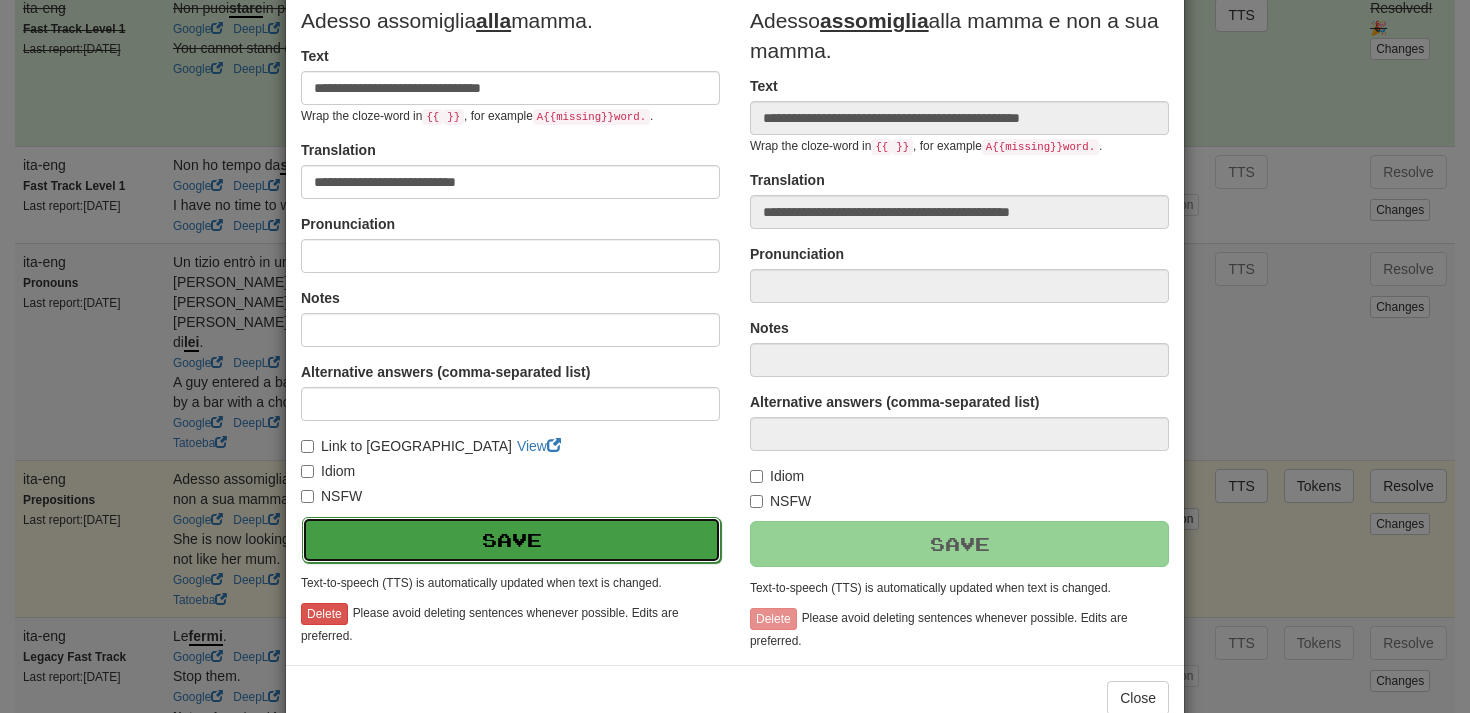 click on "Save" at bounding box center (511, 540) 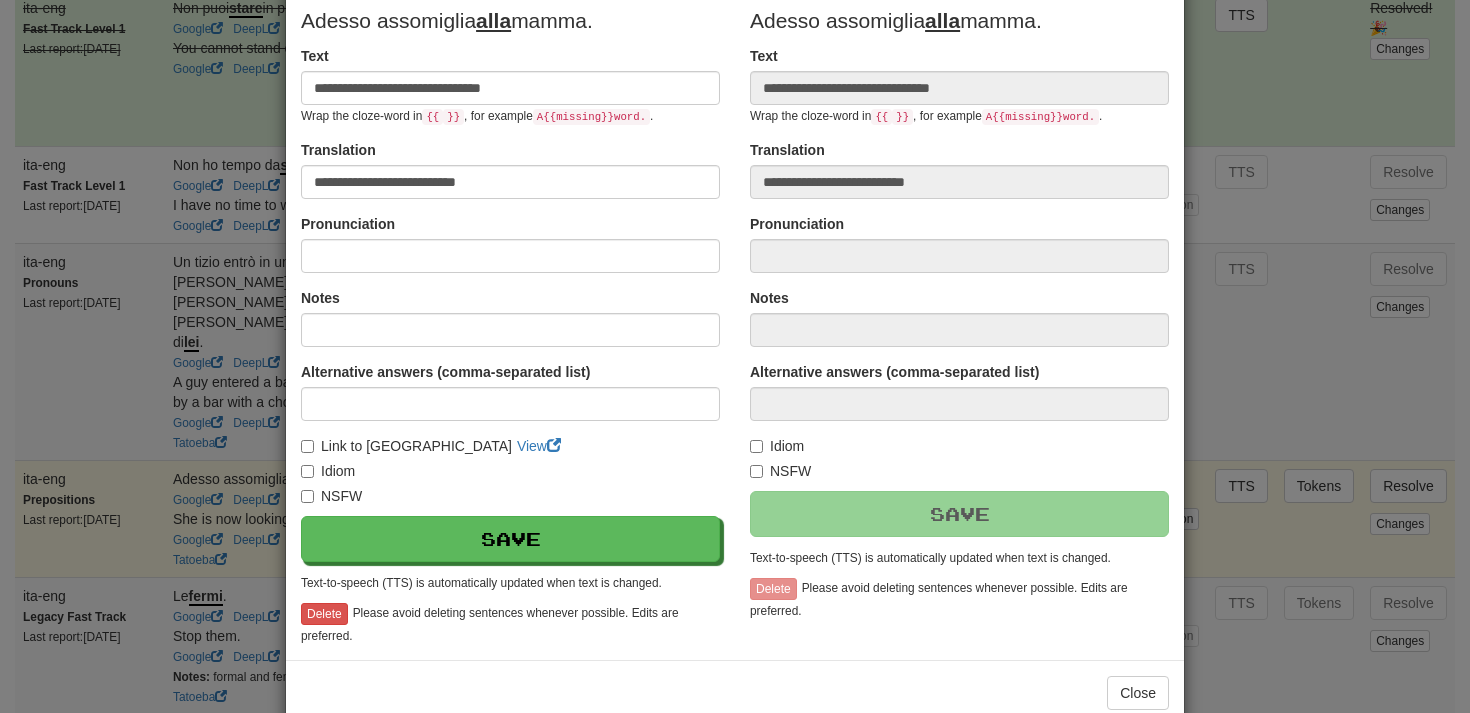 scroll, scrollTop: 266, scrollLeft: 0, axis: vertical 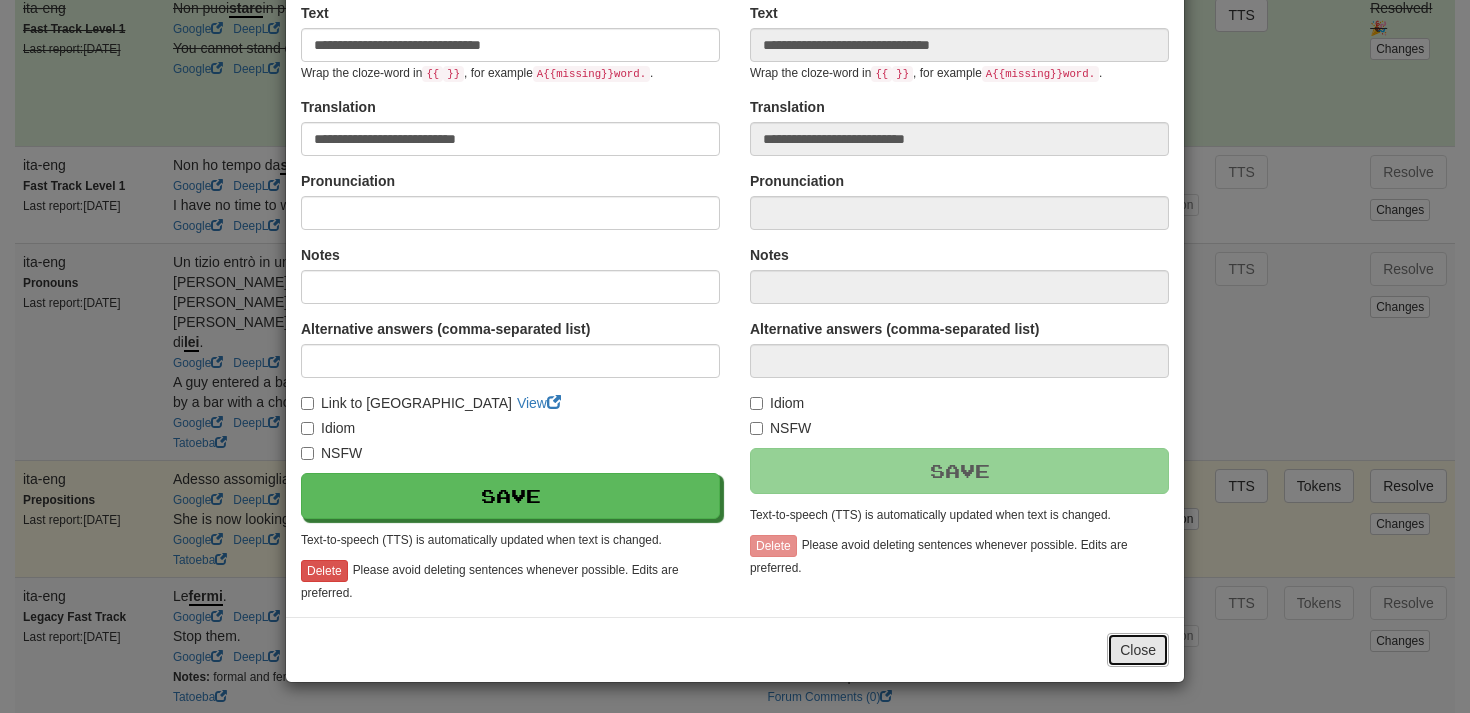 click on "Close" at bounding box center (1138, 650) 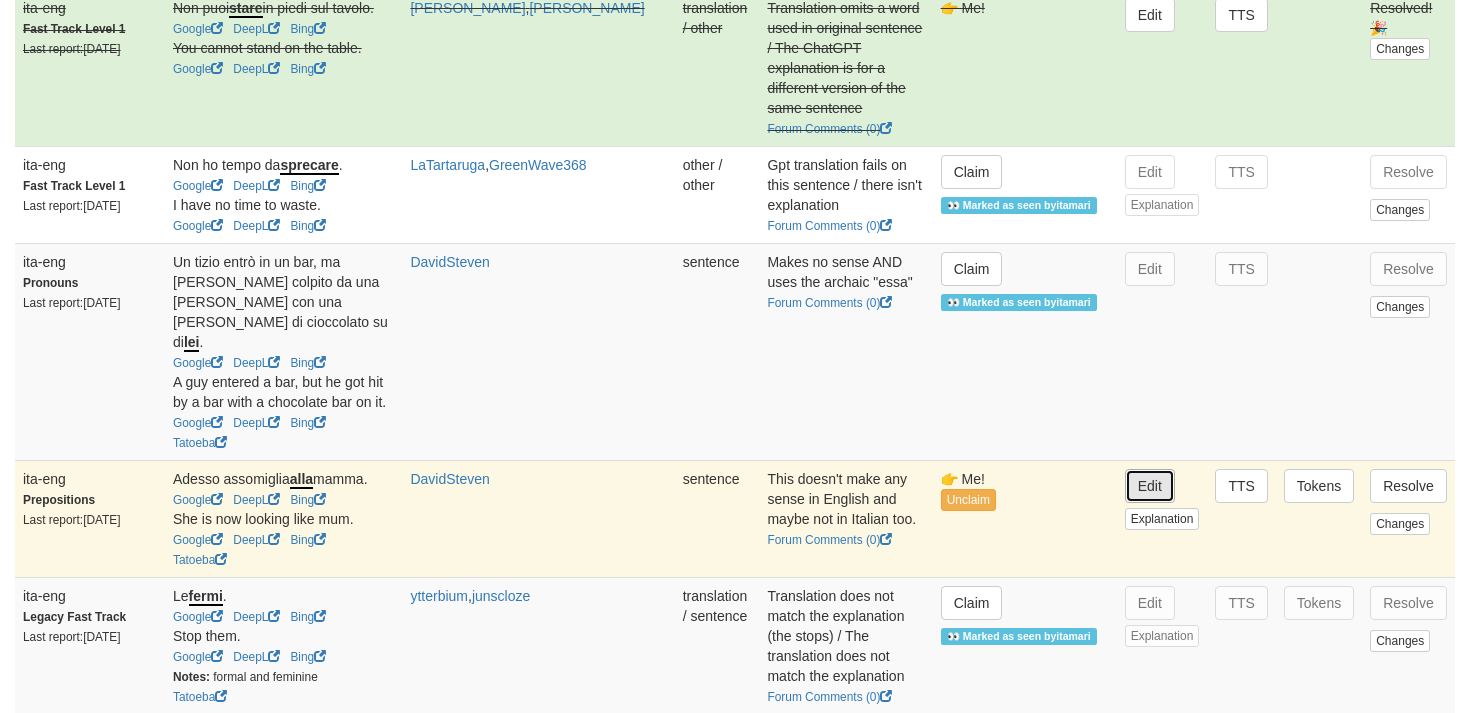 click on "Edit" at bounding box center [1150, 486] 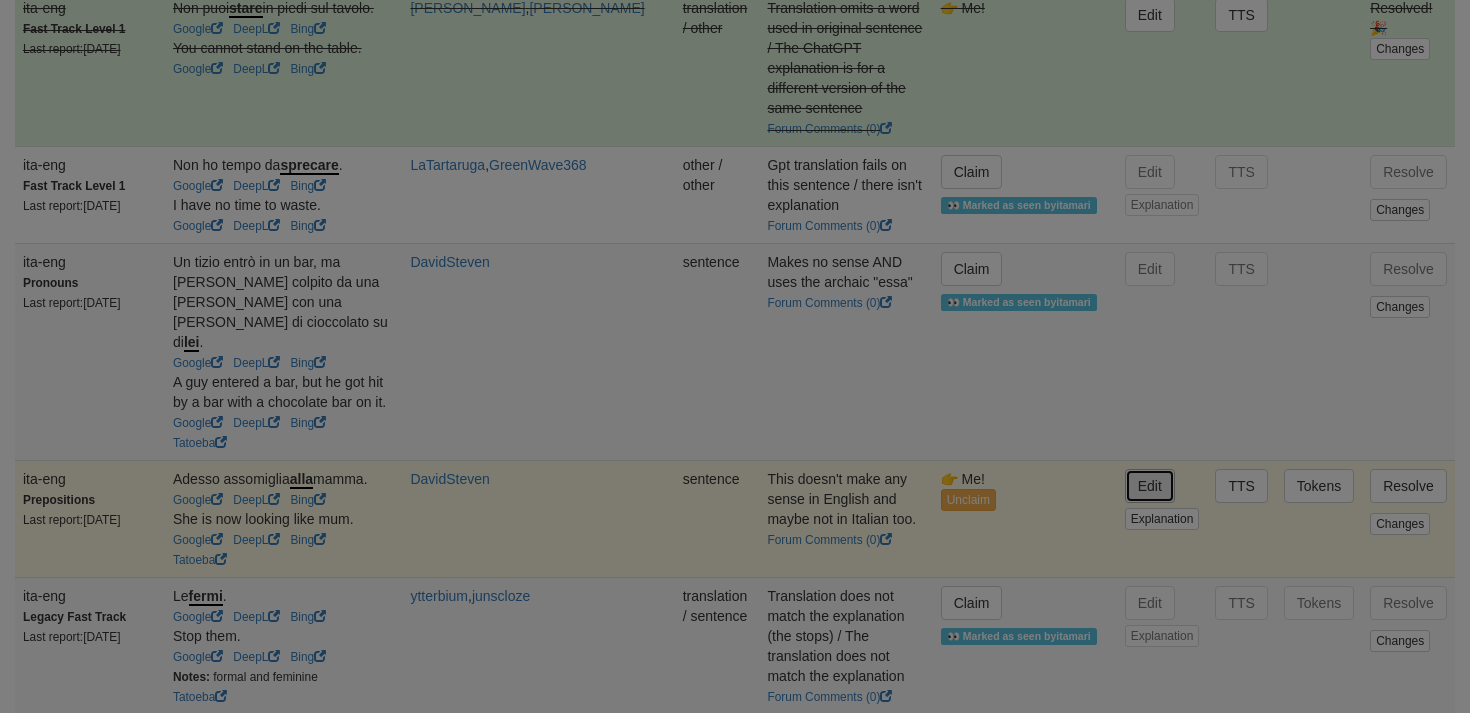 type on "**********" 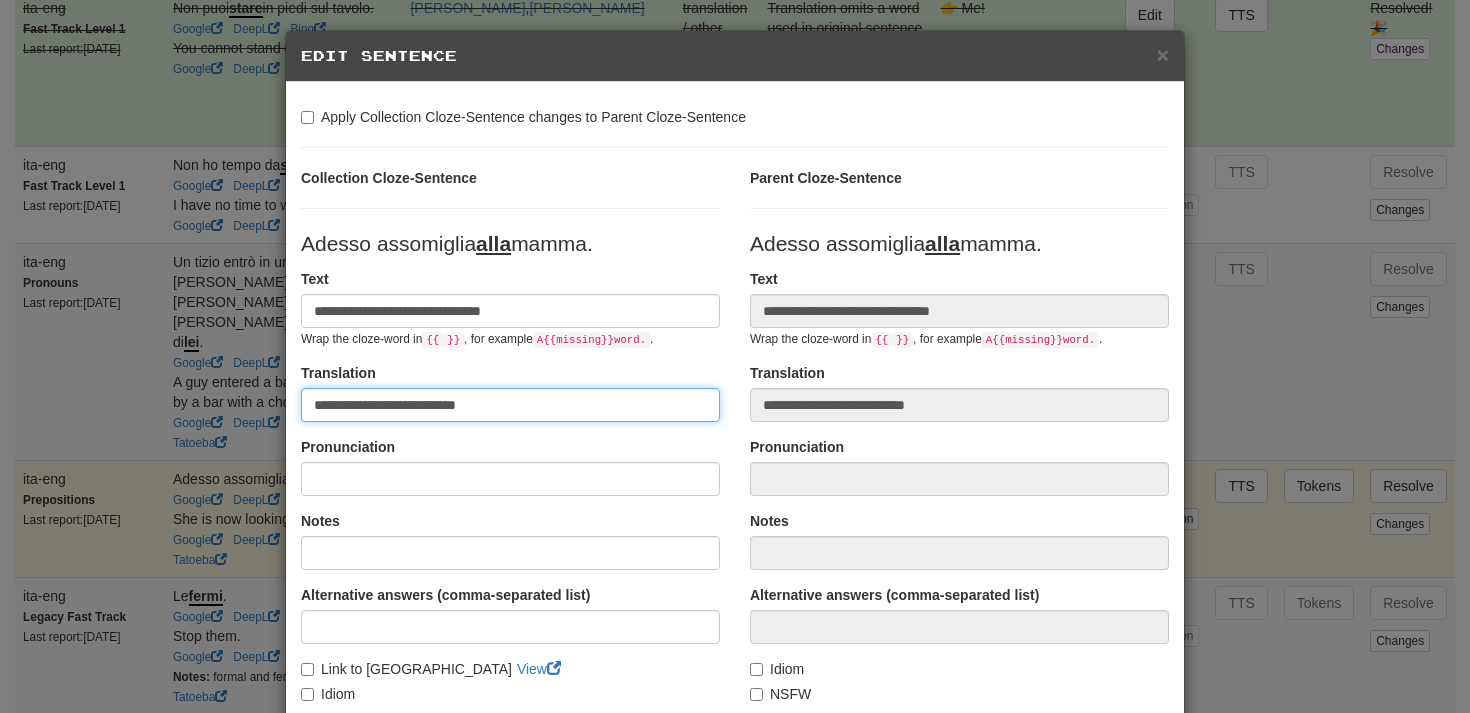 click on "**********" at bounding box center (510, 405) 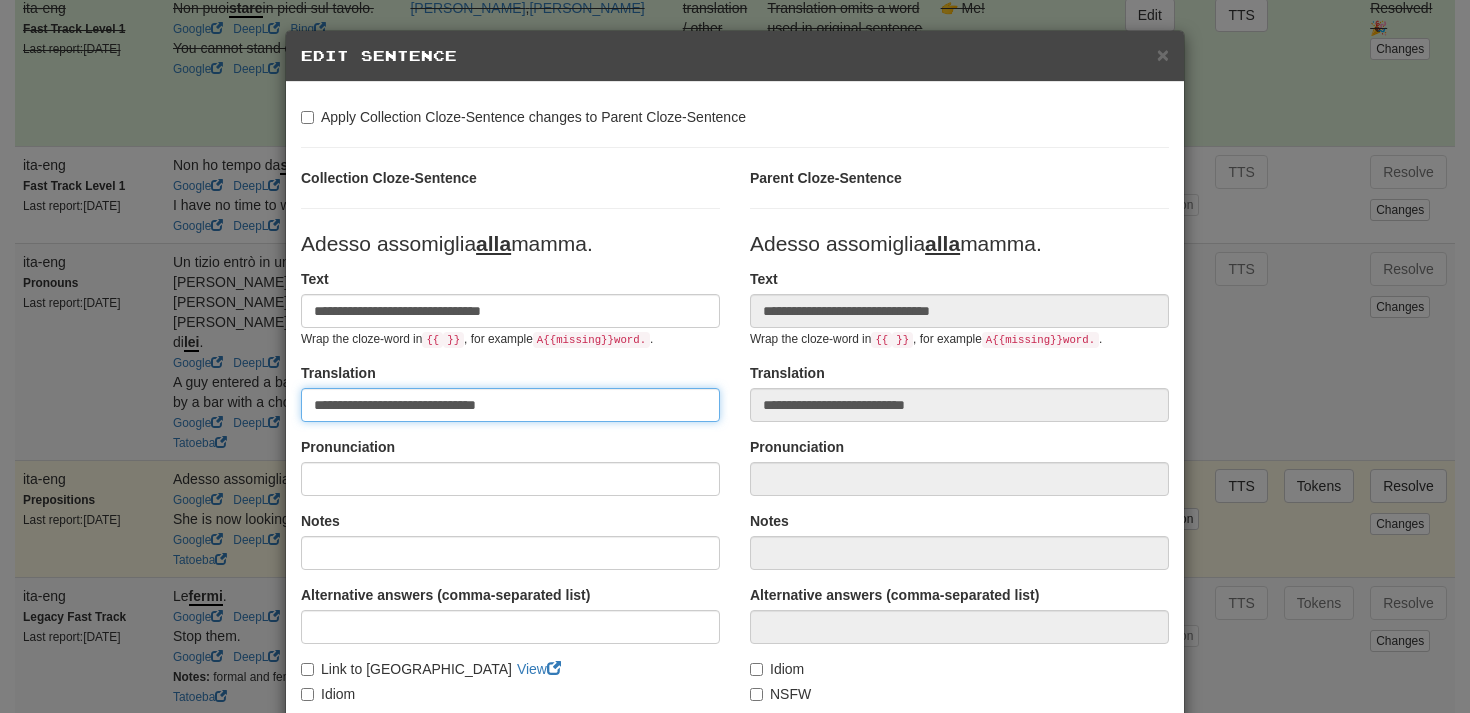 type on "**********" 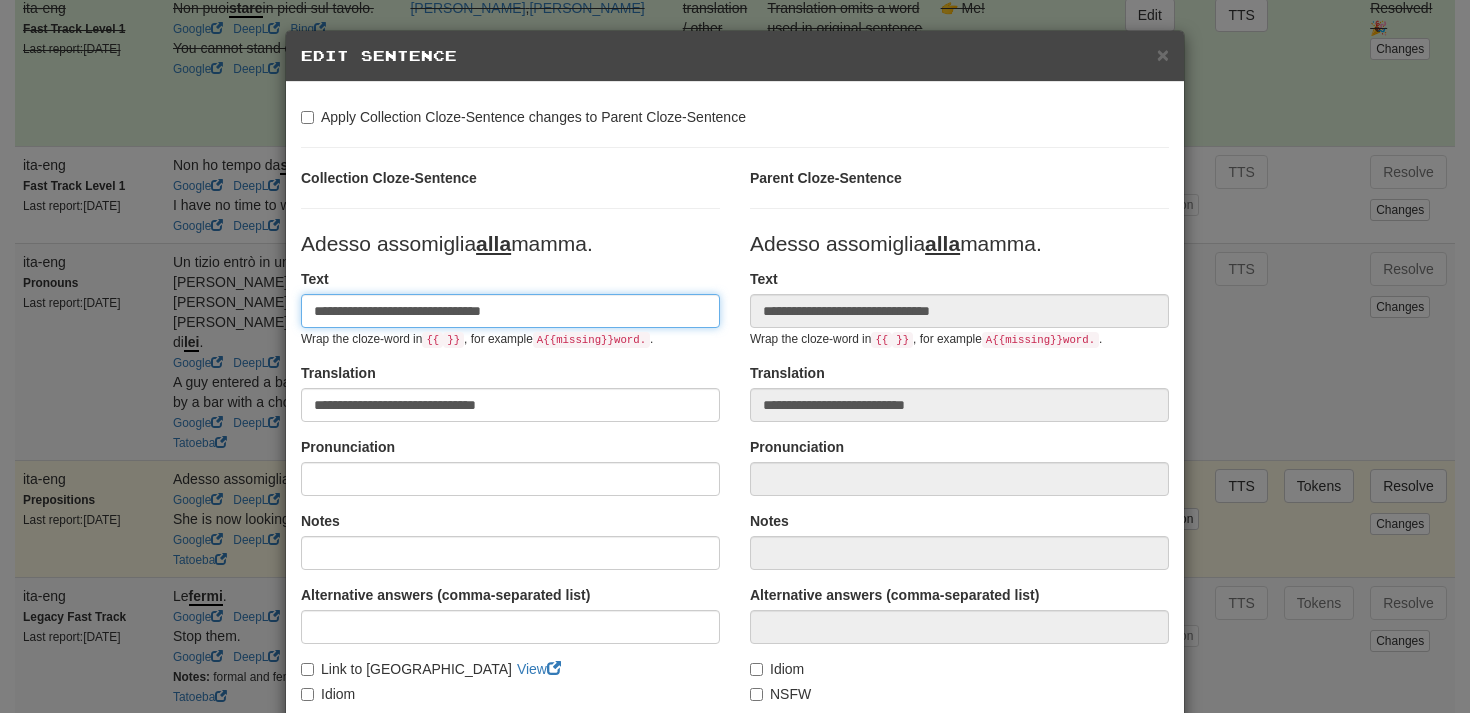 click on "**********" at bounding box center (510, 311) 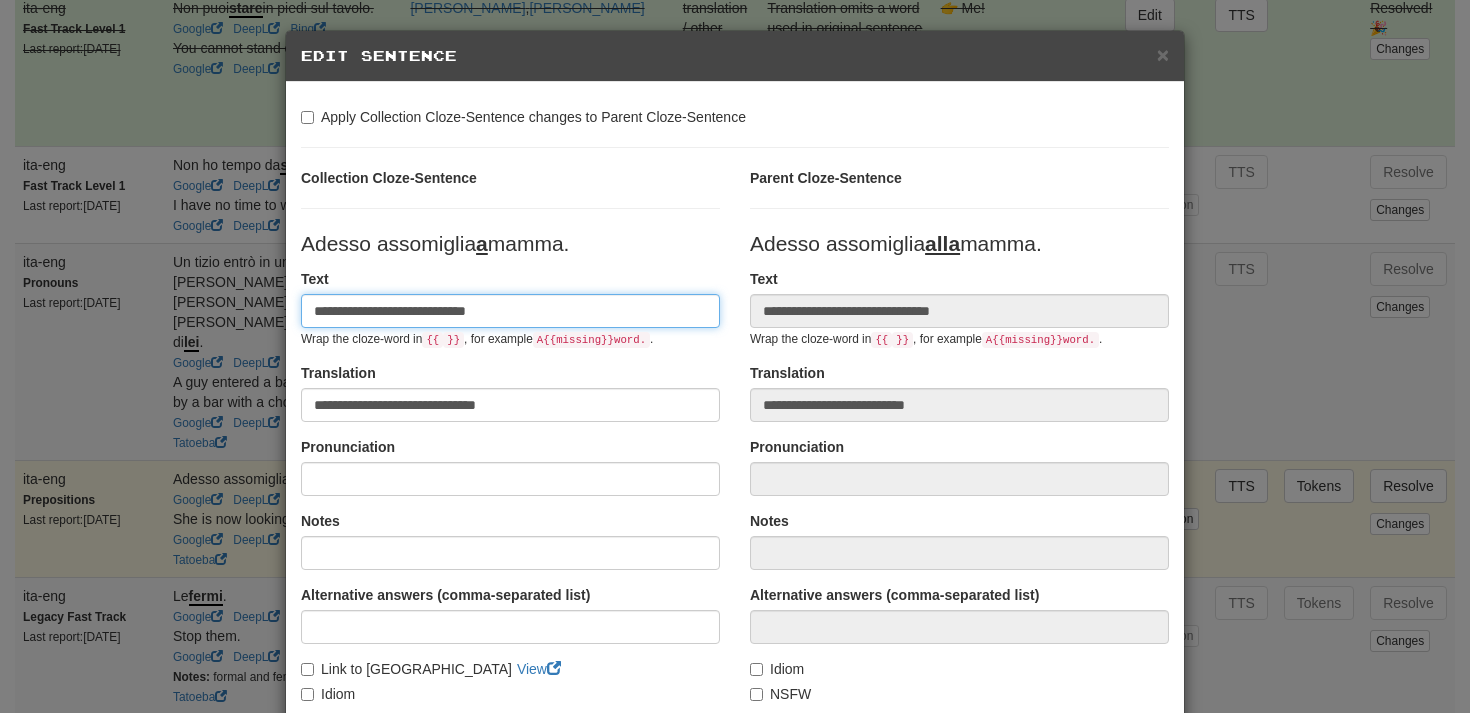 click on "**********" at bounding box center (510, 311) 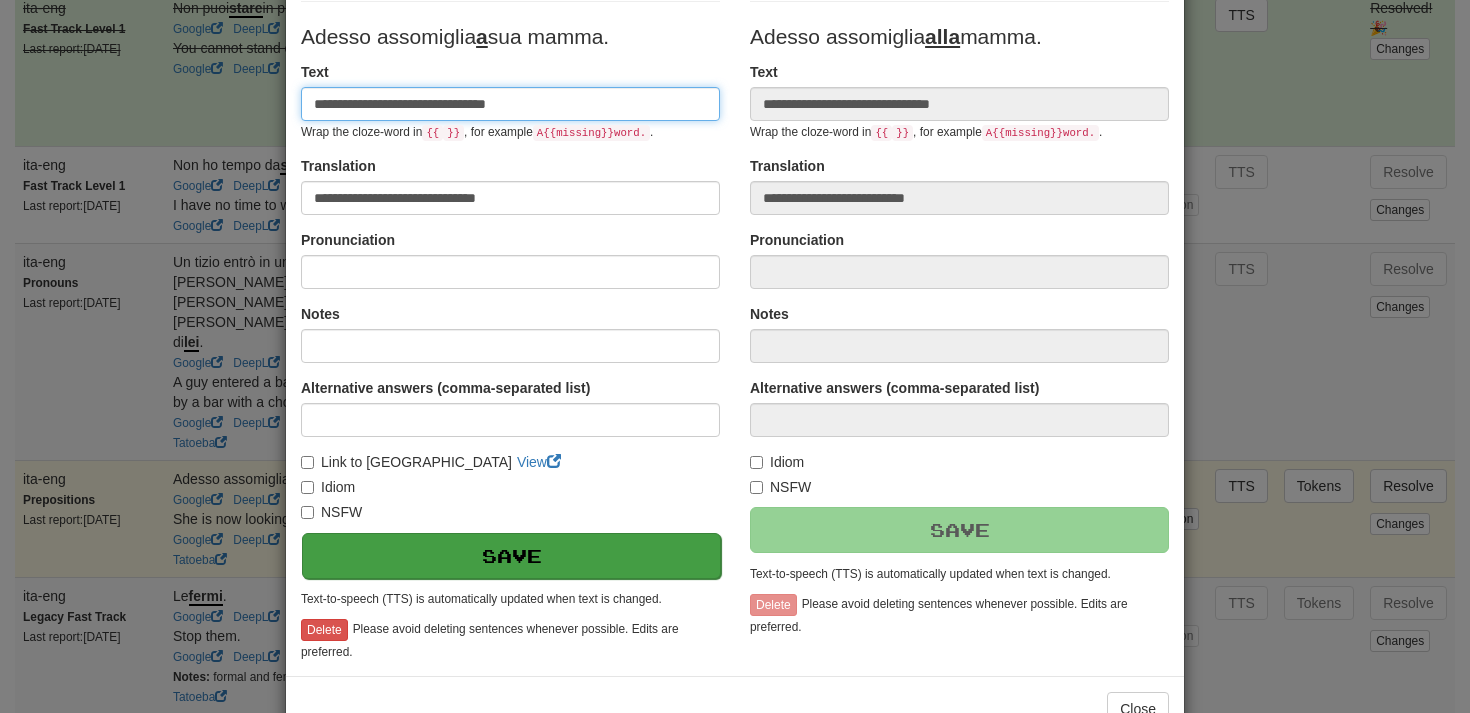 scroll, scrollTop: 240, scrollLeft: 0, axis: vertical 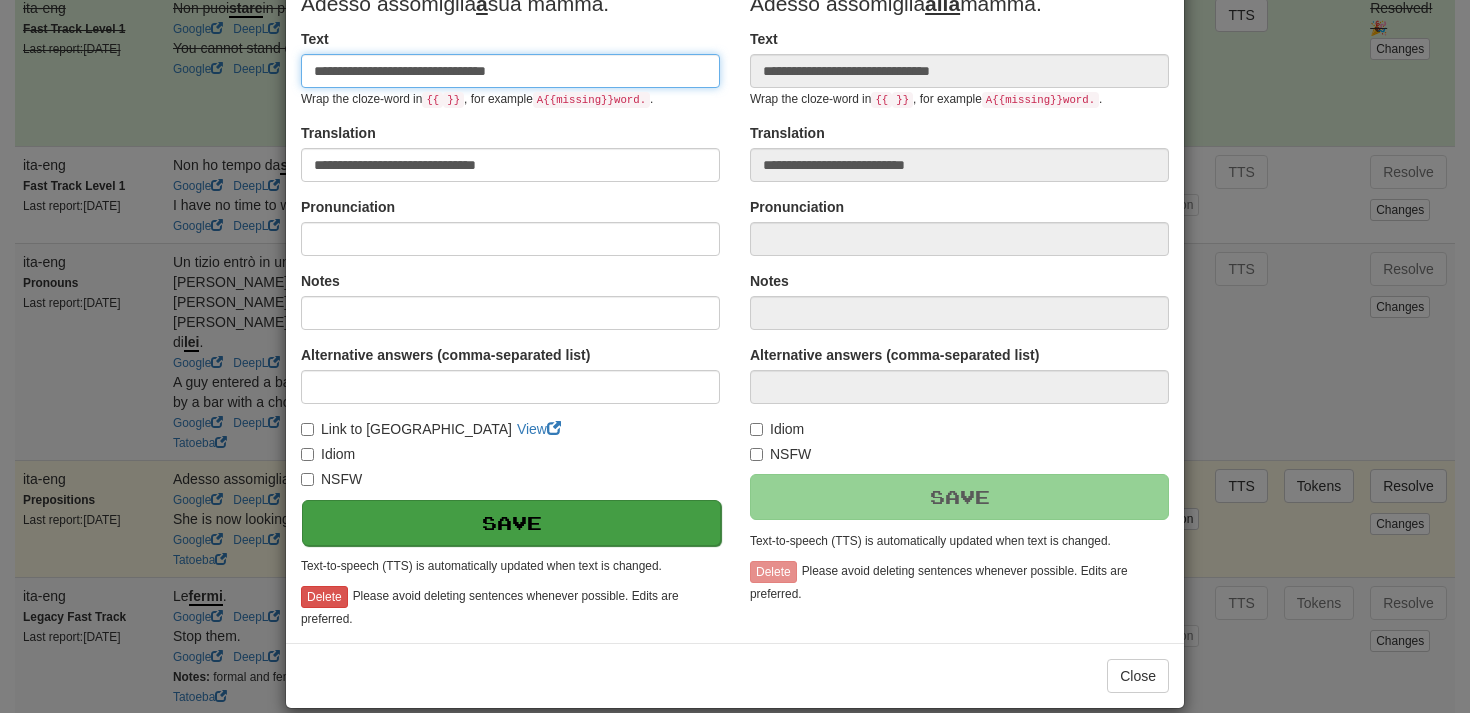 type on "**********" 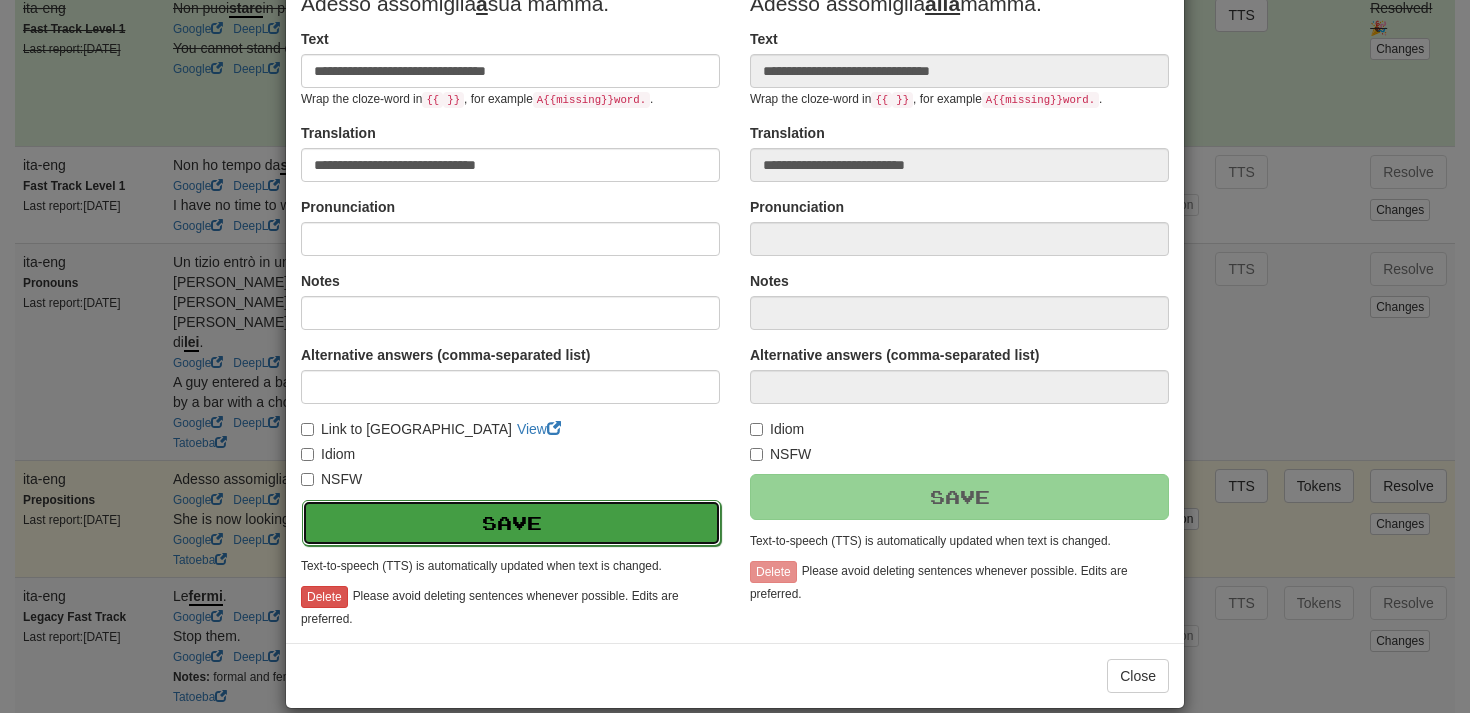 click on "Save" at bounding box center (511, 523) 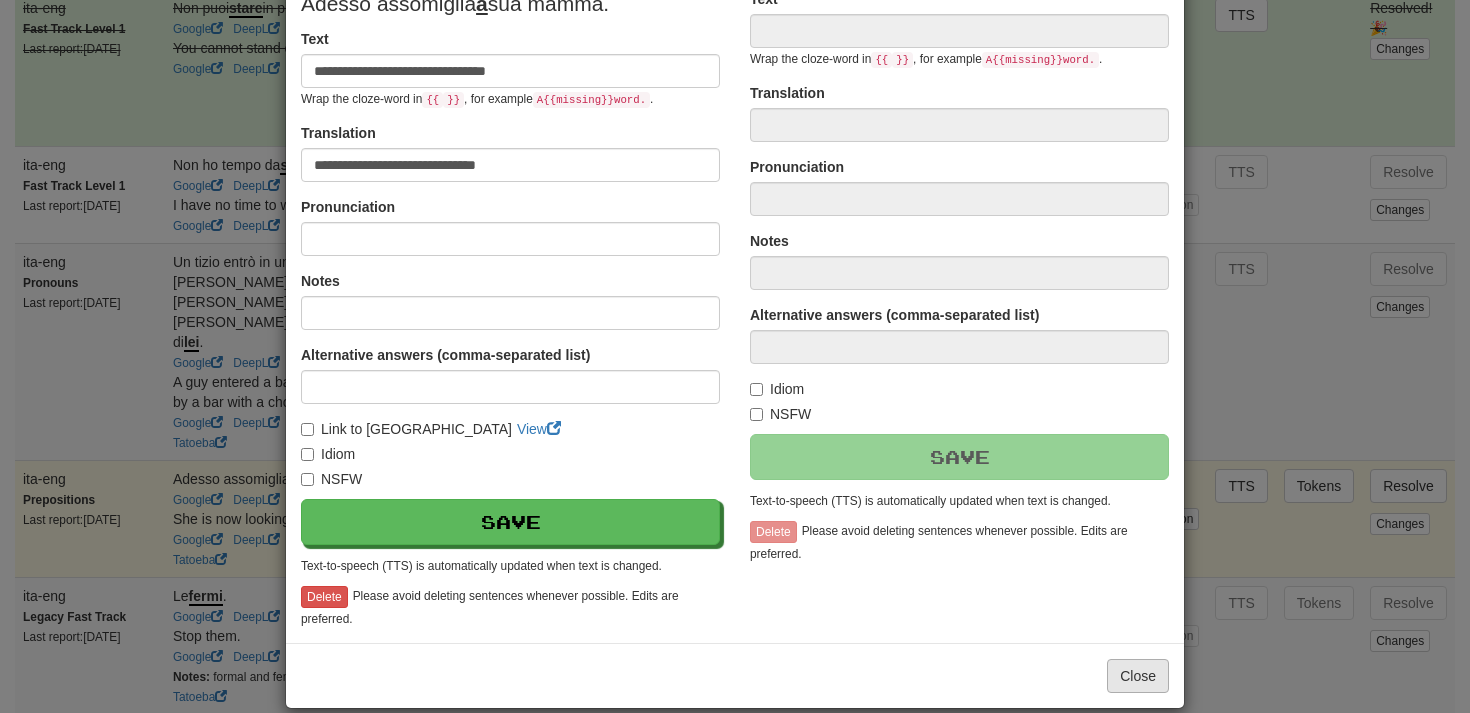type on "**********" 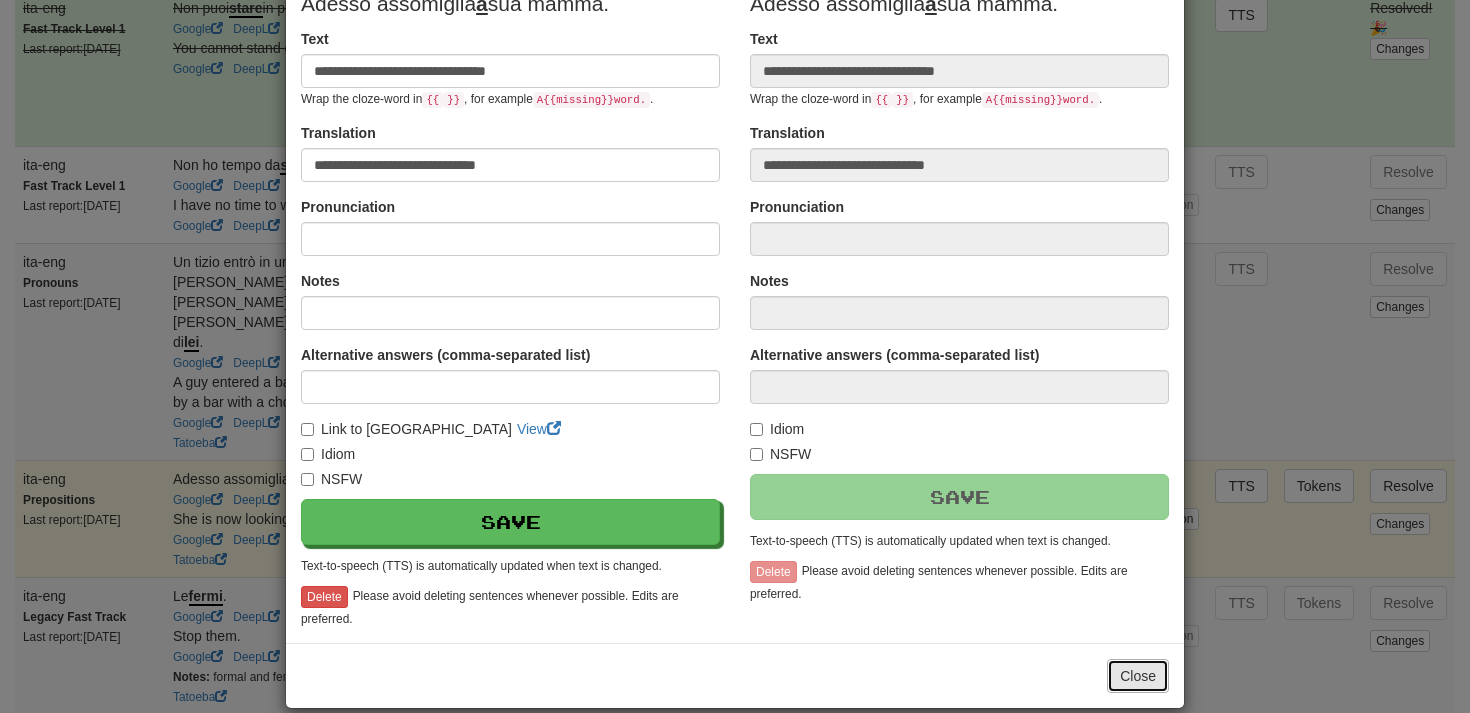 click on "Close" at bounding box center (1138, 676) 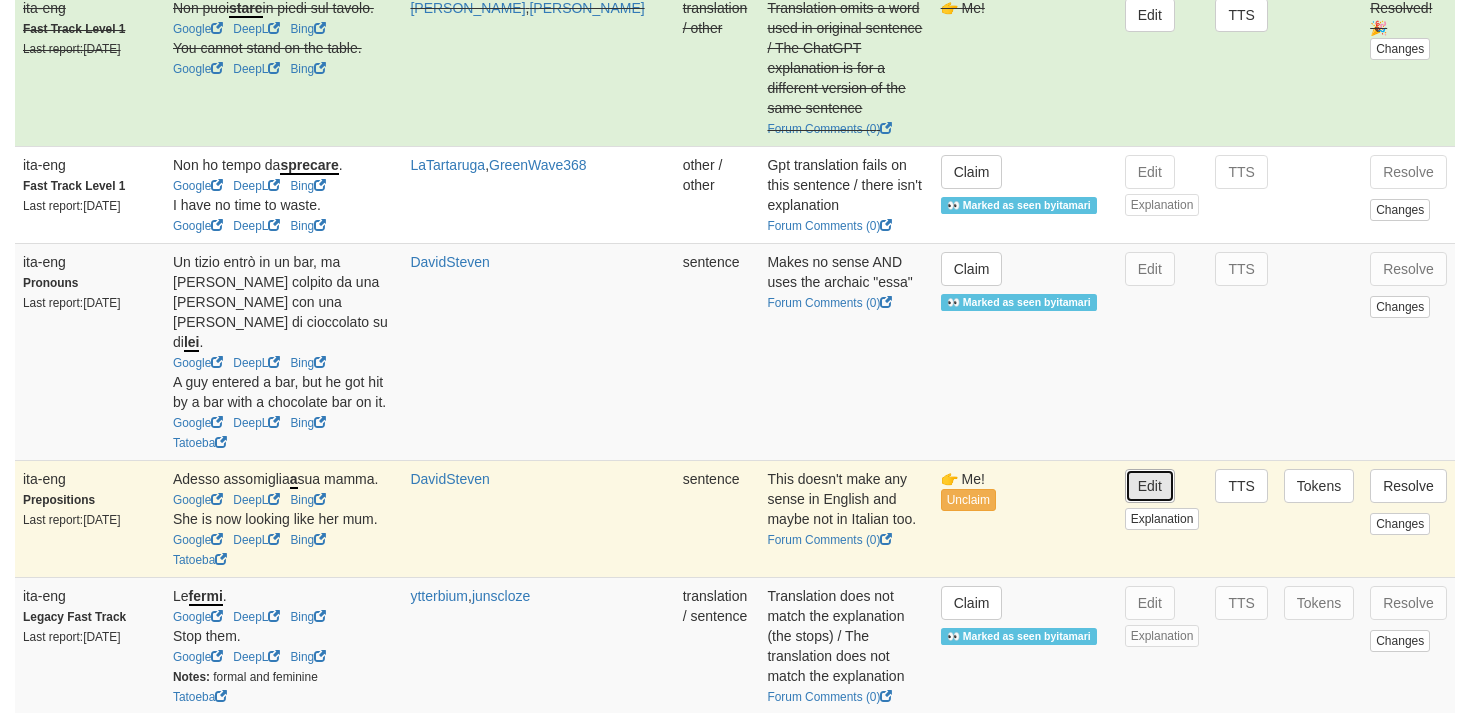 click on "Edit" at bounding box center (1150, 486) 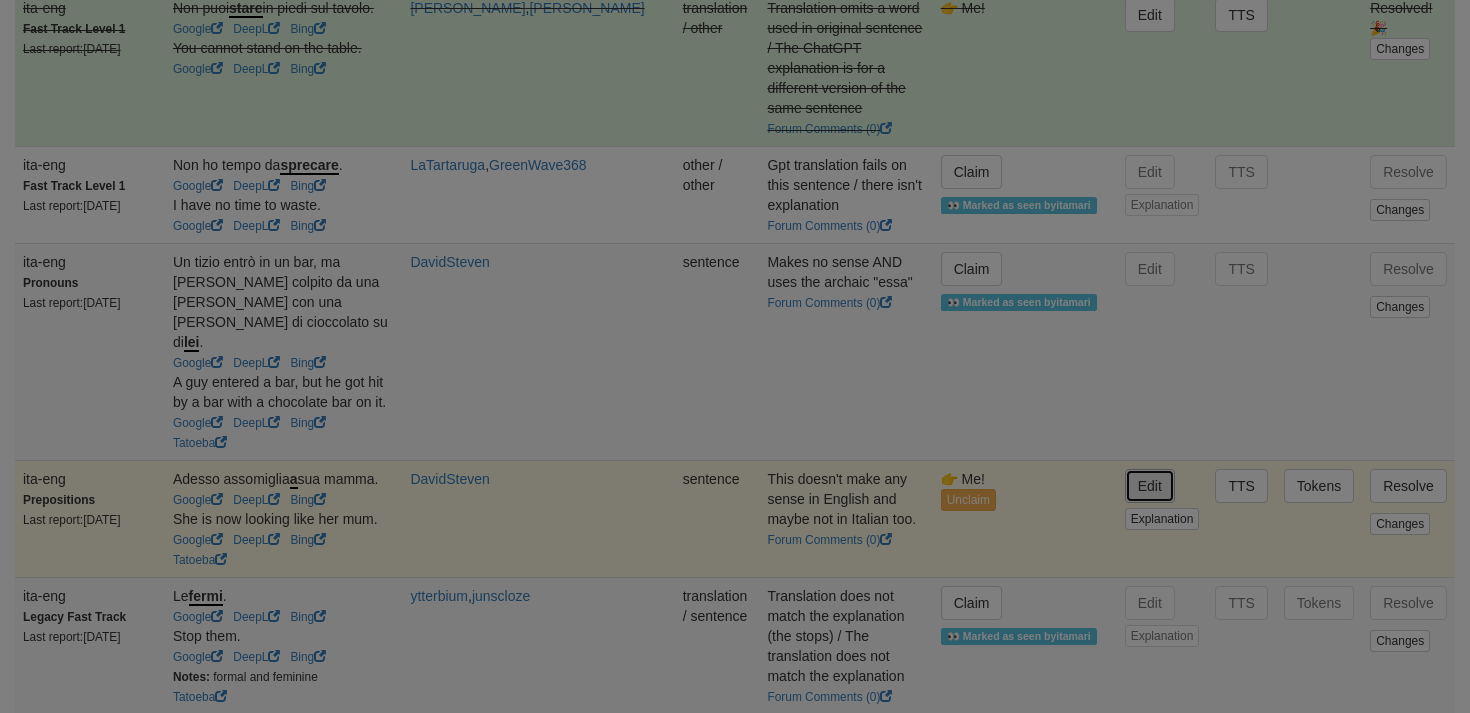 type on "**********" 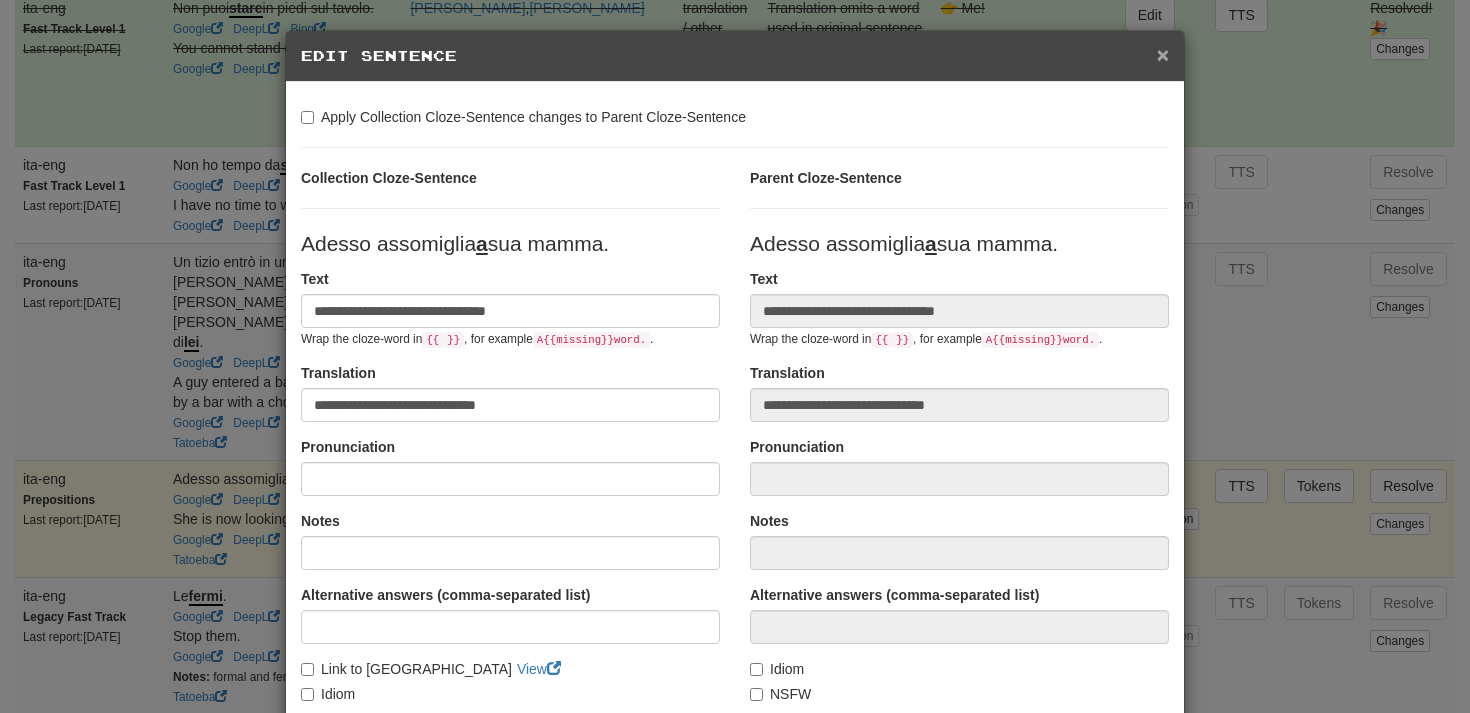 click on "×" at bounding box center (1163, 54) 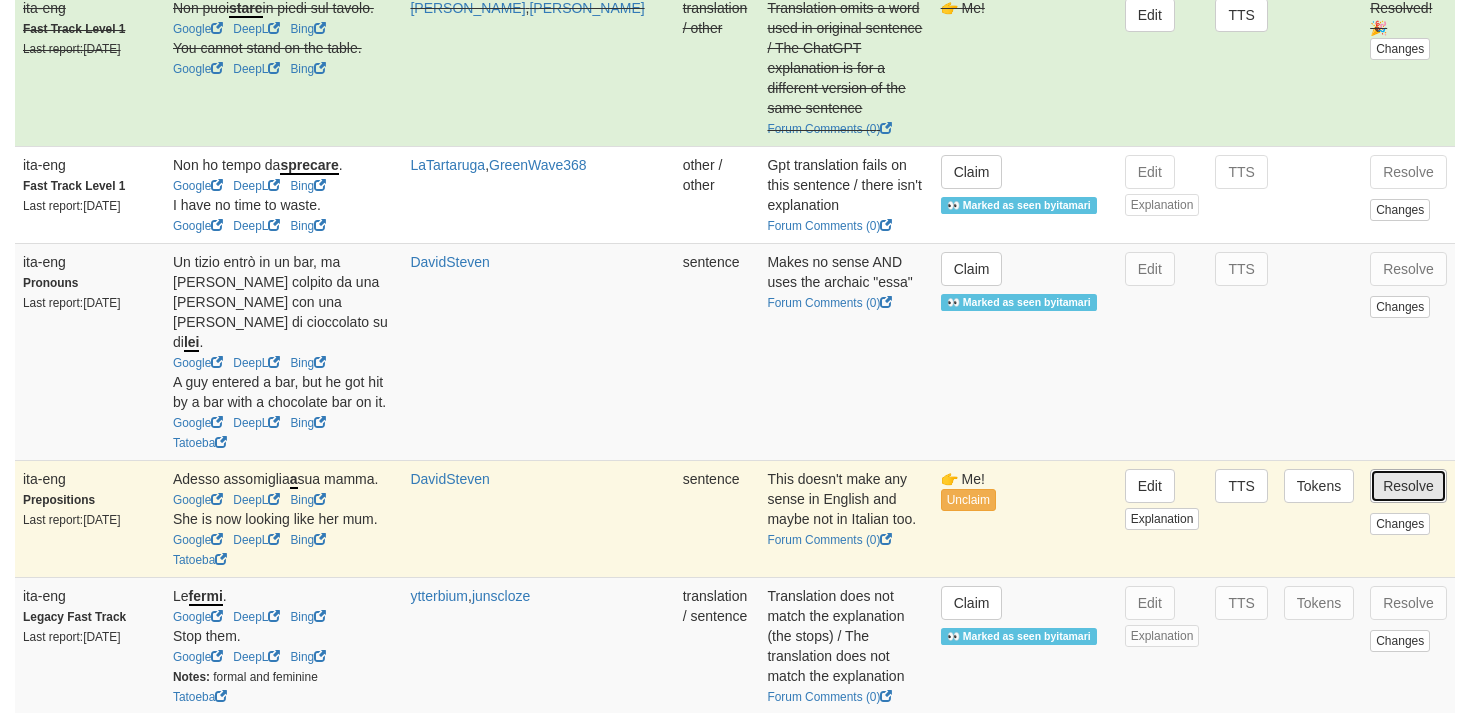 click on "Resolve" at bounding box center [1408, 486] 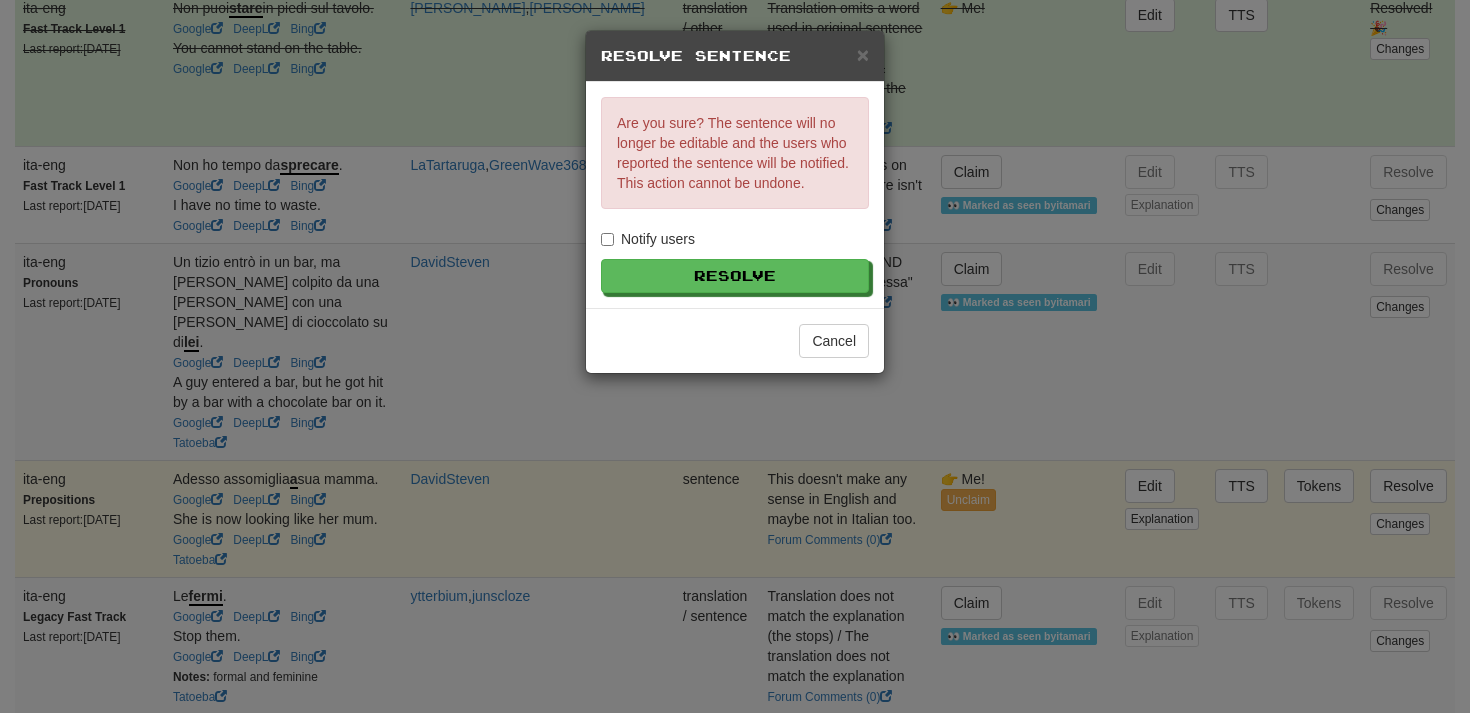 click on "Notify users" at bounding box center [648, 239] 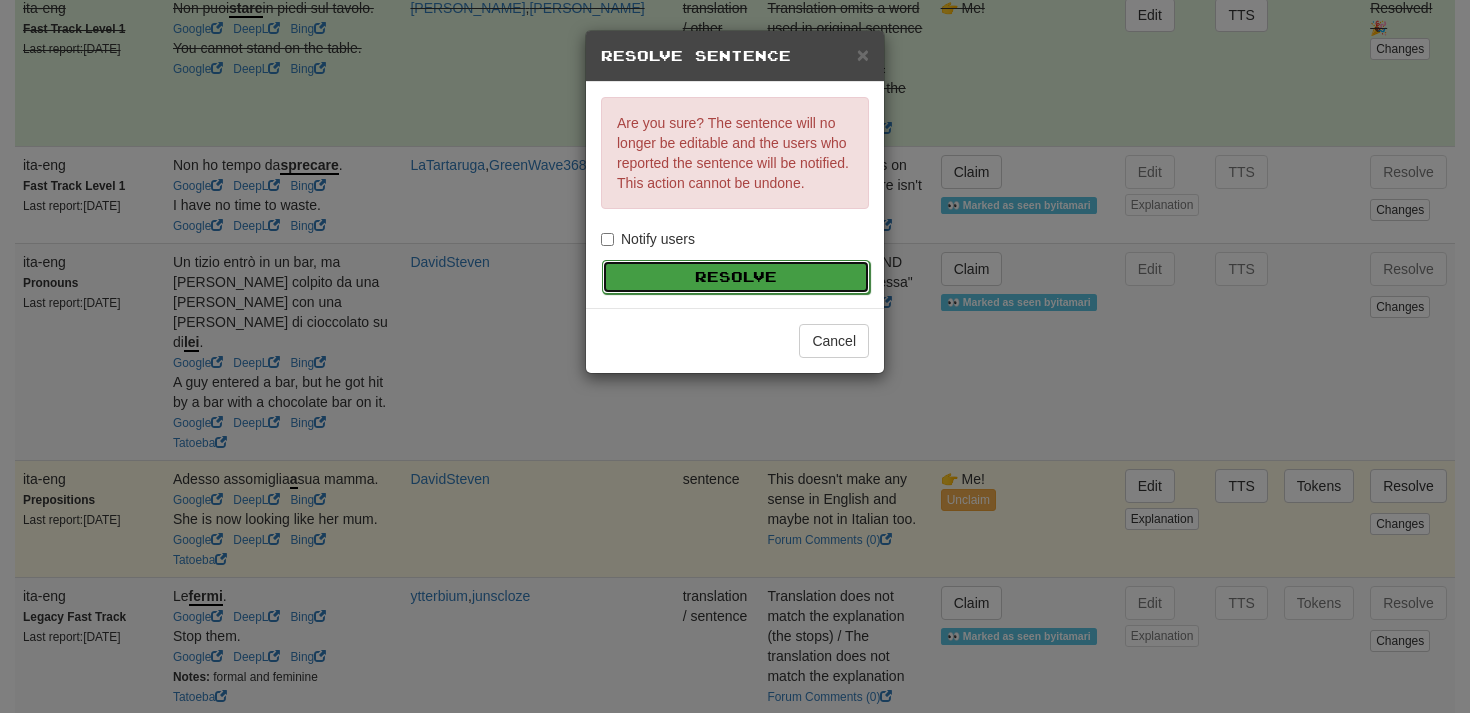click on "Resolve" at bounding box center [736, 277] 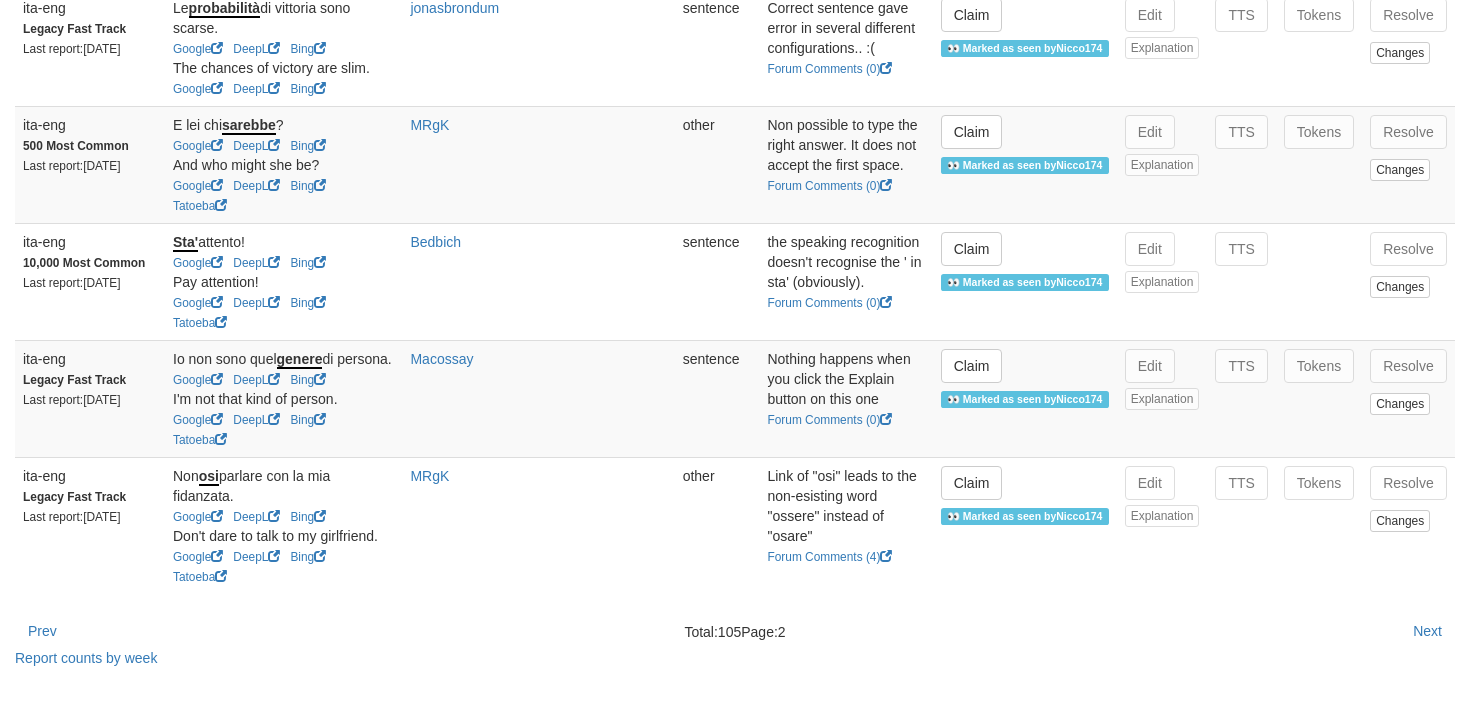 scroll, scrollTop: 3761, scrollLeft: 0, axis: vertical 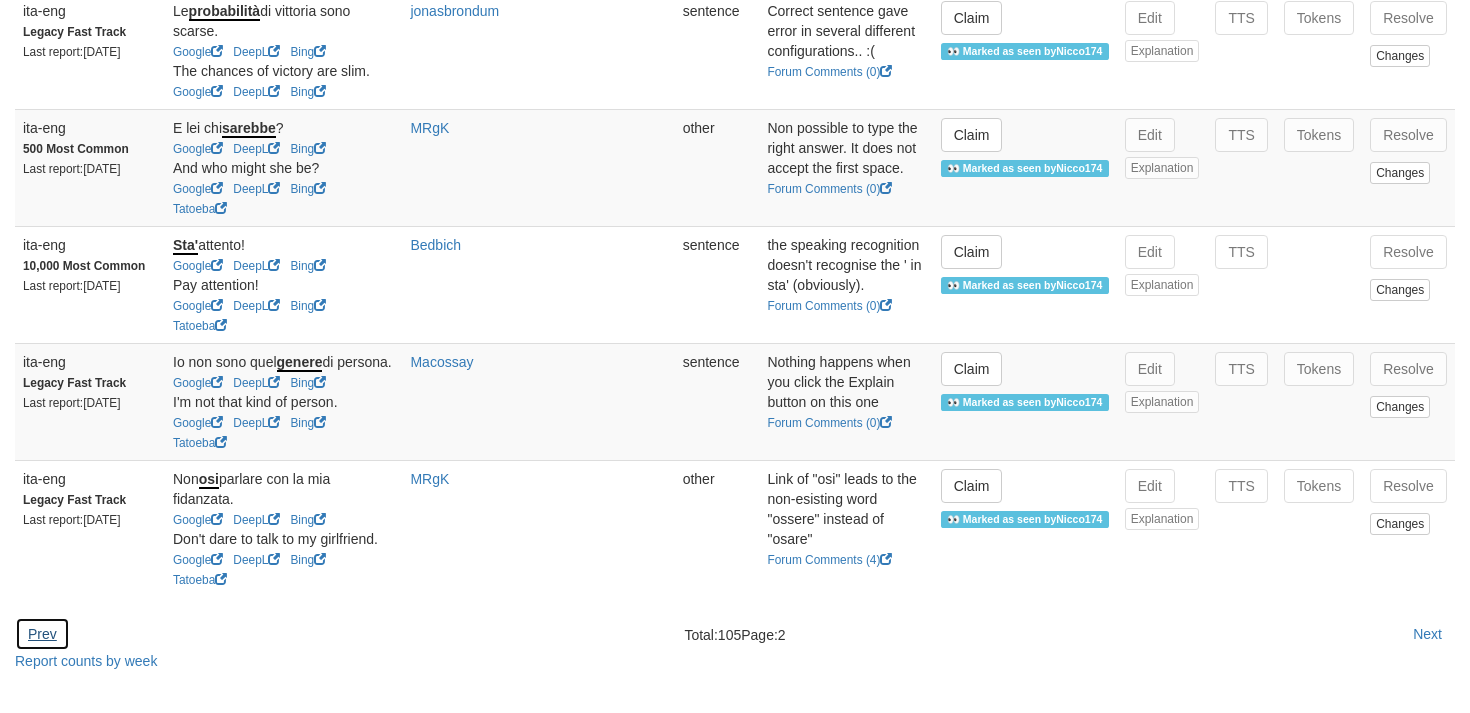 click on "Prev" at bounding box center (42, 634) 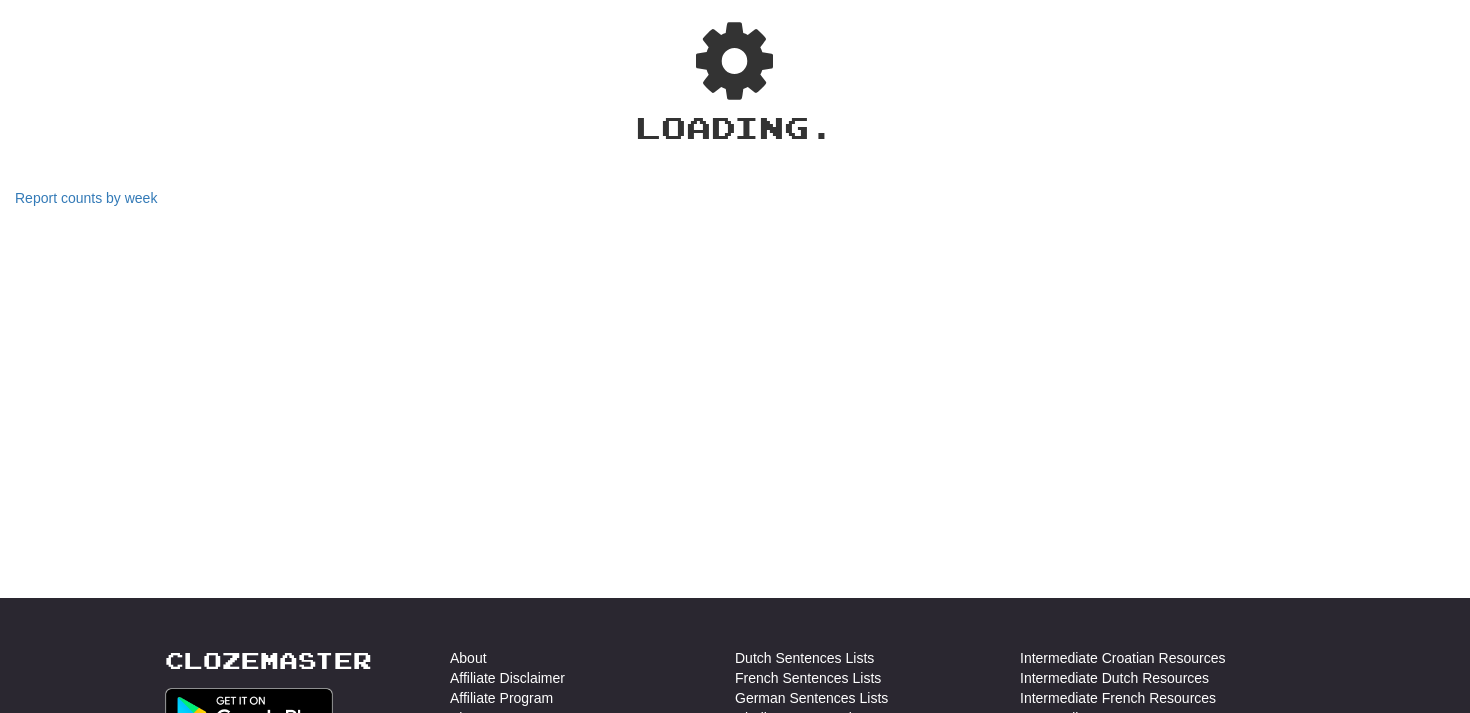 select on "**" 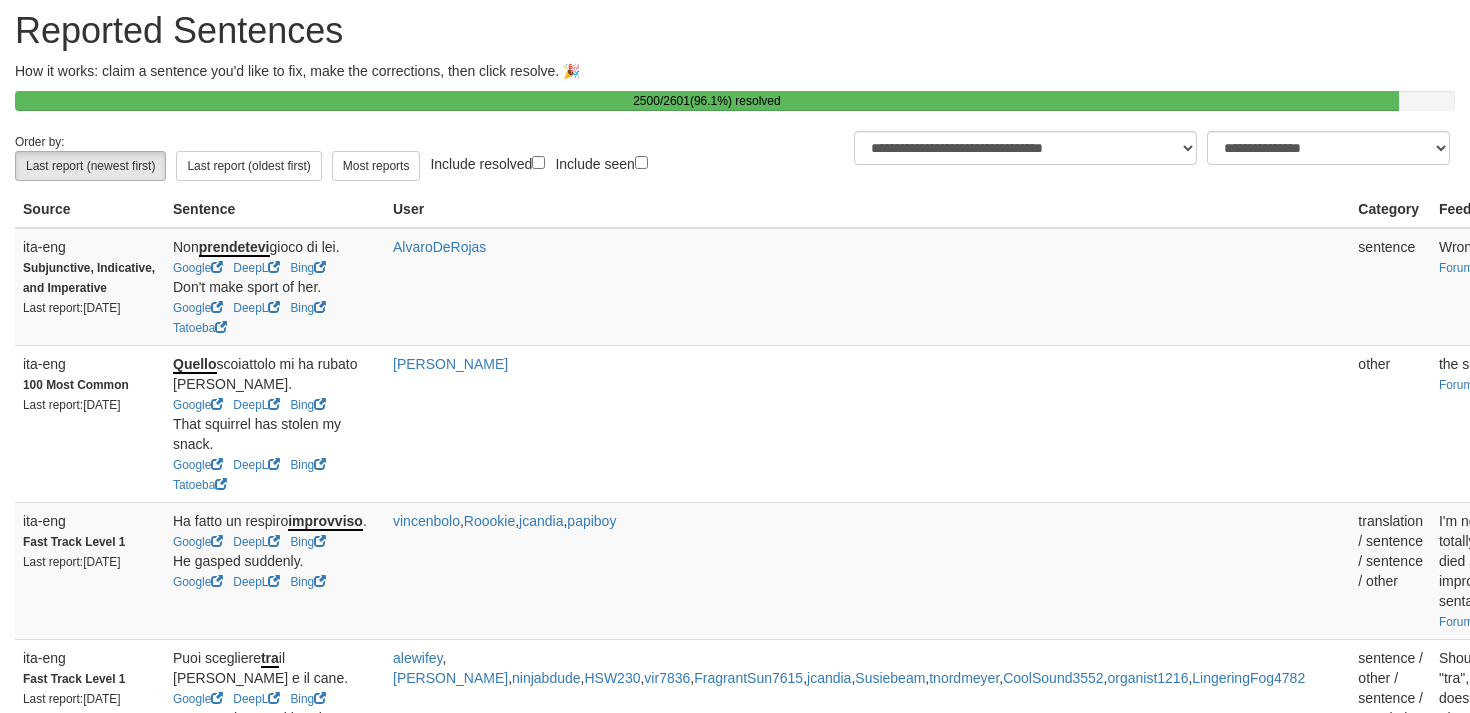 scroll, scrollTop: 0, scrollLeft: 0, axis: both 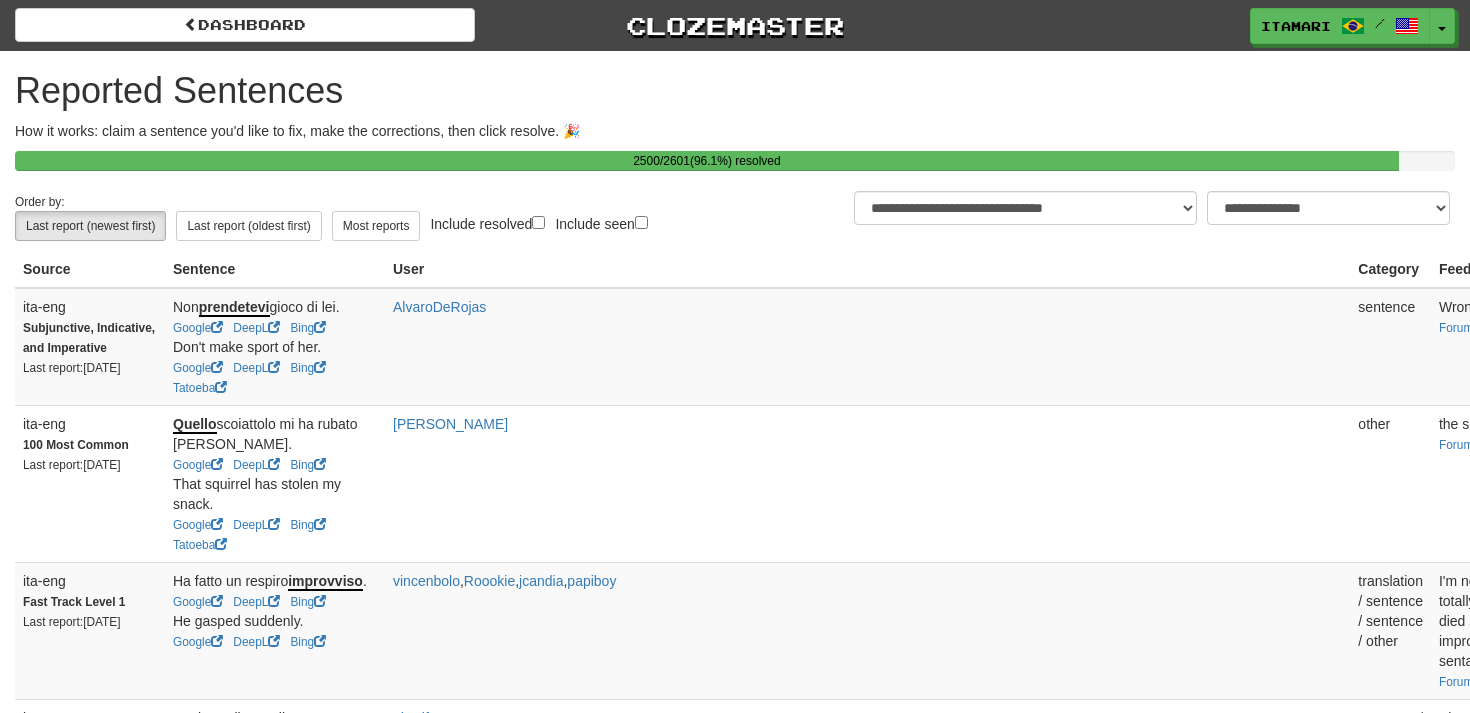 click on "Claim" at bounding box center [1980, 314] 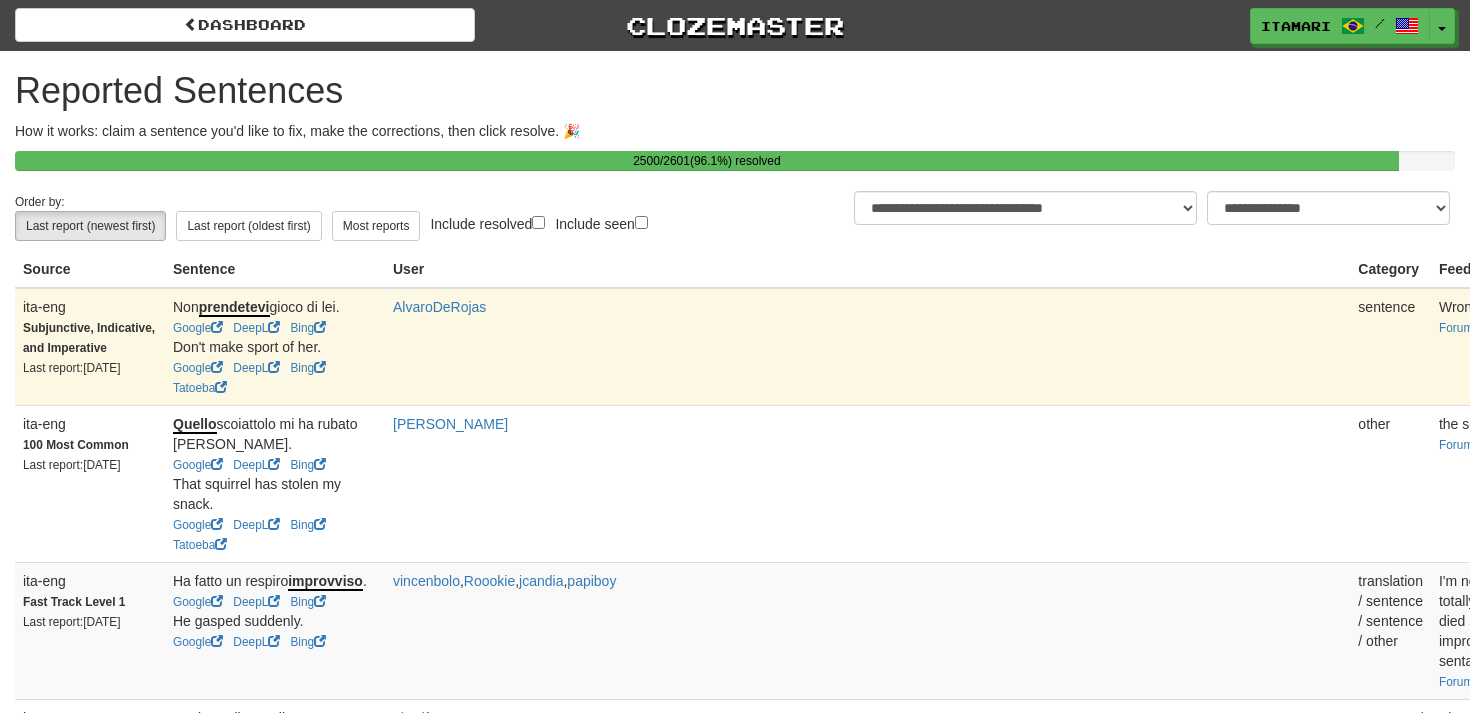 click on "Edit" at bounding box center (2158, 314) 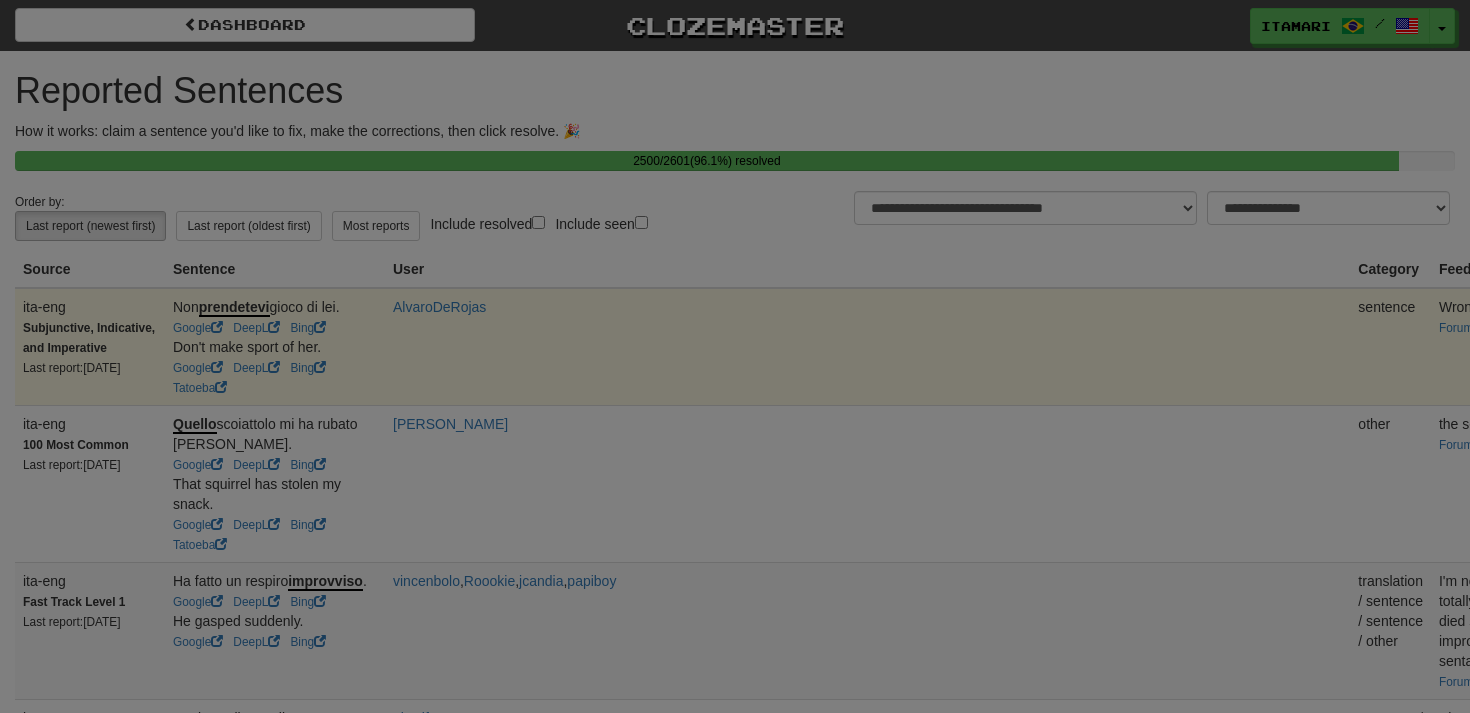 type on "**********" 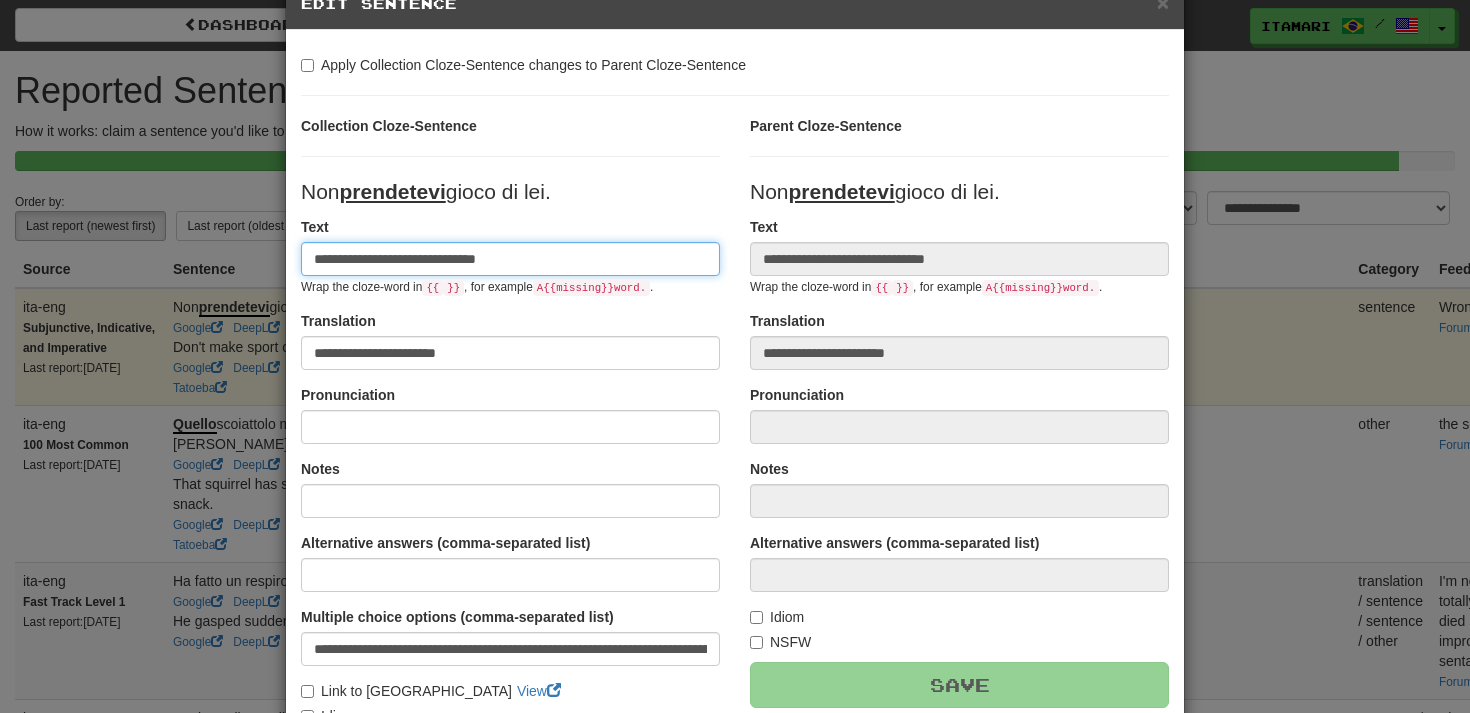 scroll, scrollTop: 68, scrollLeft: 0, axis: vertical 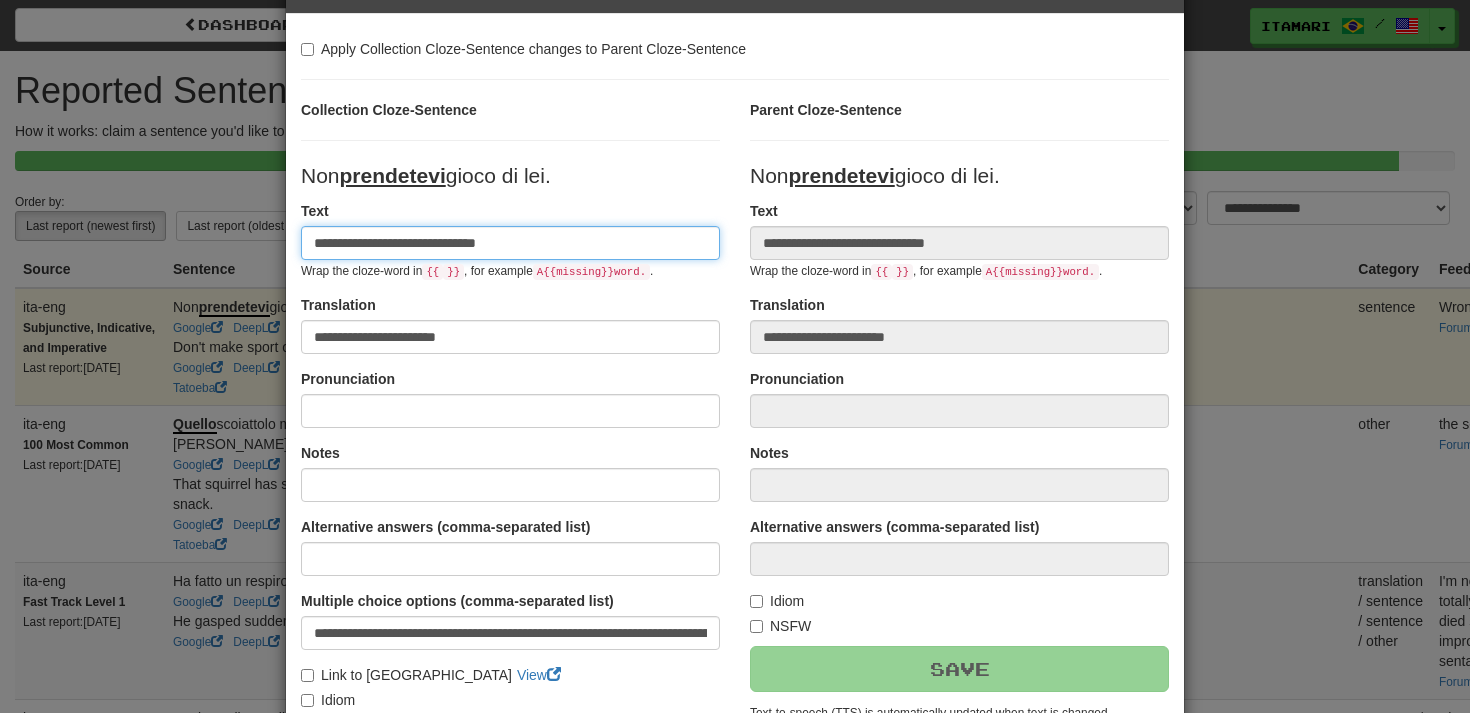 drag, startPoint x: 433, startPoint y: 244, endPoint x: 506, endPoint y: 245, distance: 73.00685 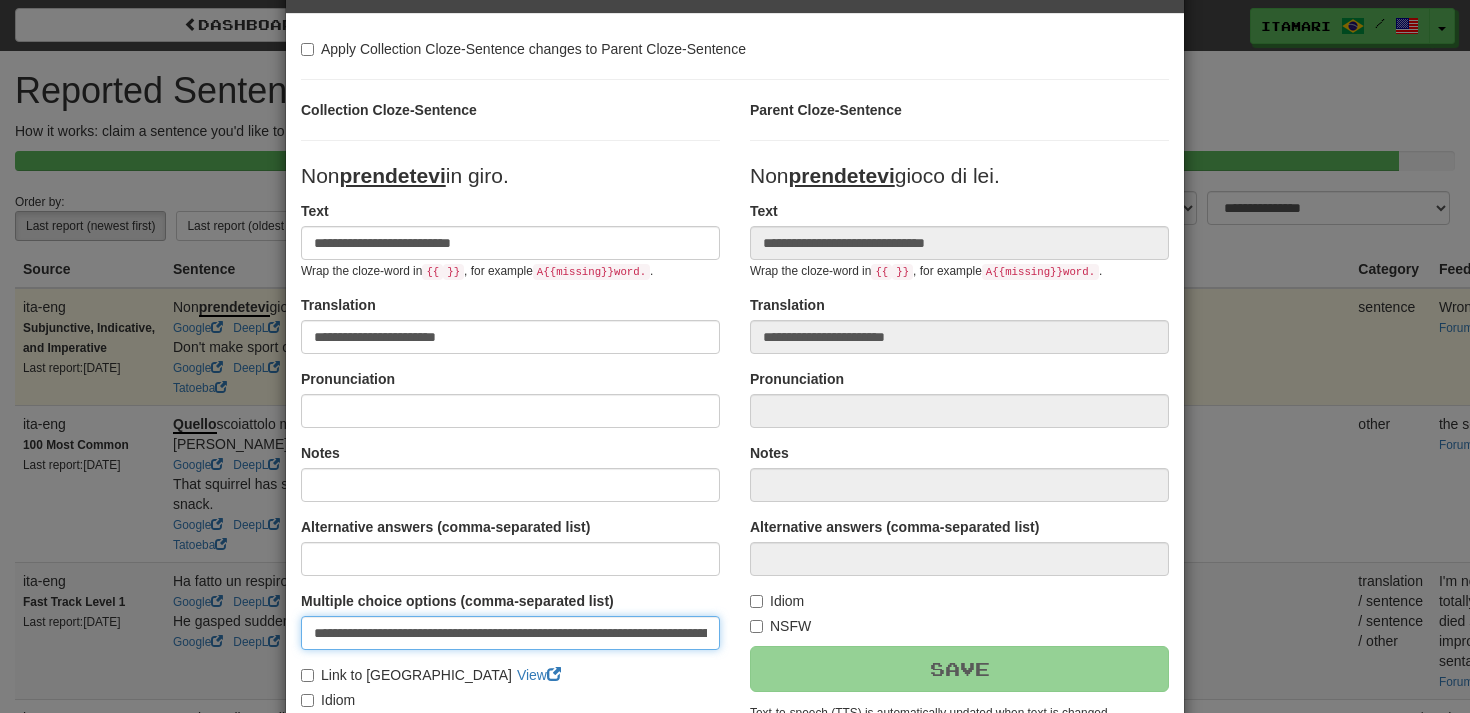 drag, startPoint x: 524, startPoint y: 637, endPoint x: 731, endPoint y: 636, distance: 207.00241 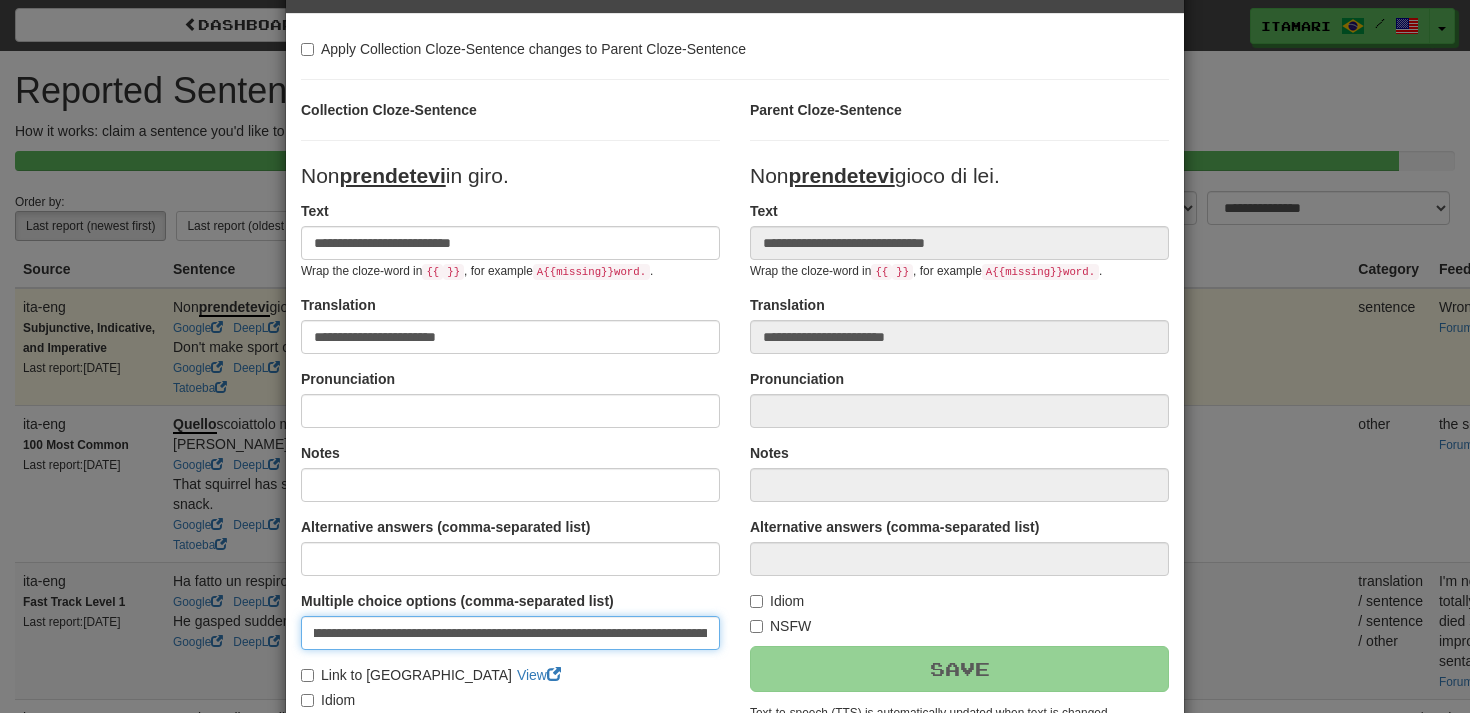 click on "**********" at bounding box center [510, 633] 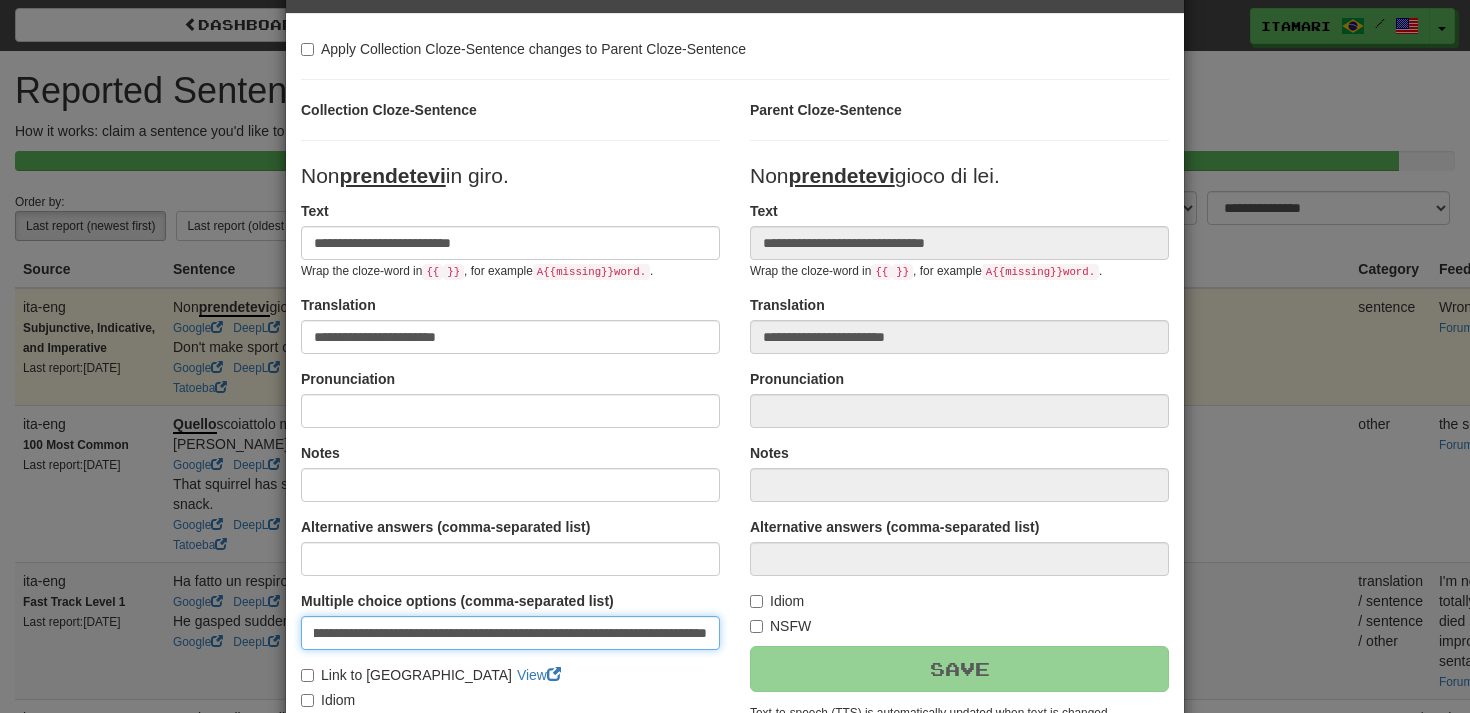 drag, startPoint x: 637, startPoint y: 634, endPoint x: 710, endPoint y: 634, distance: 73 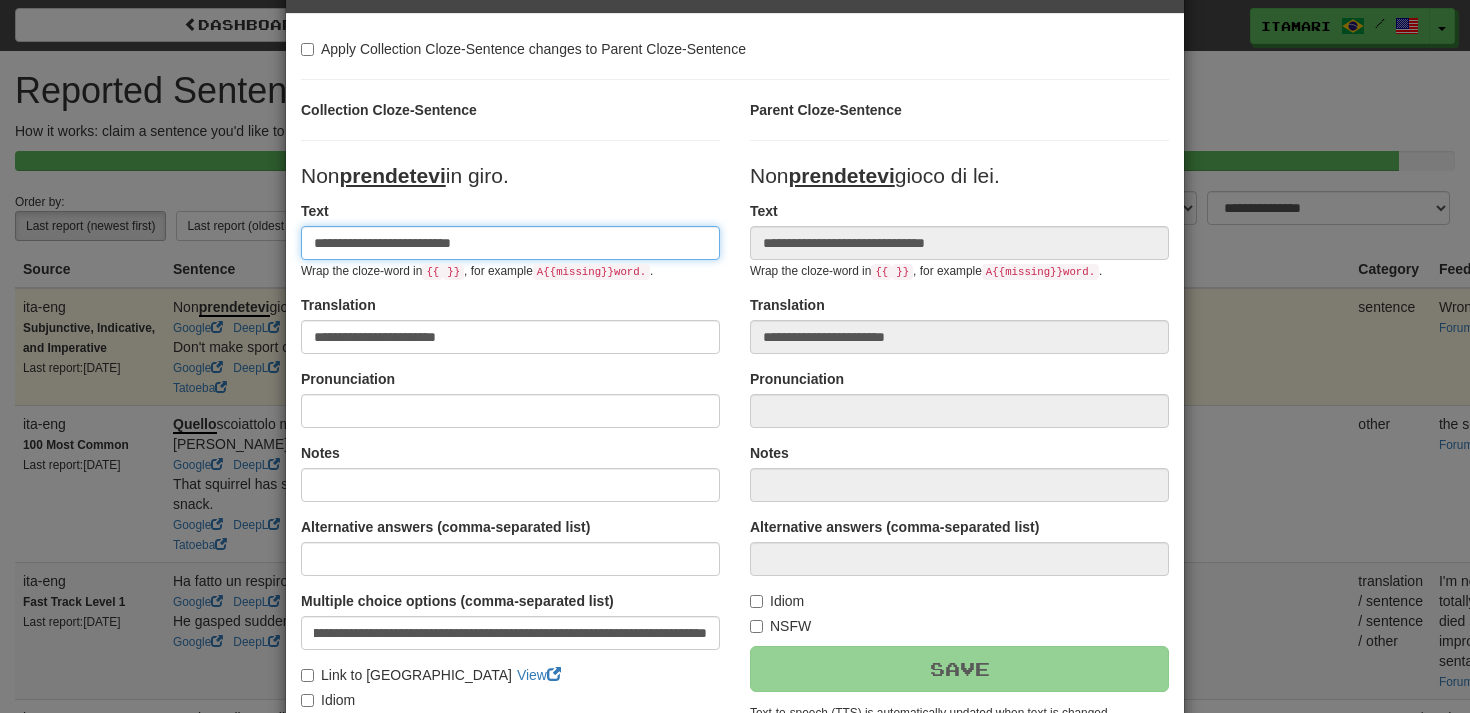 scroll, scrollTop: 0, scrollLeft: 0, axis: both 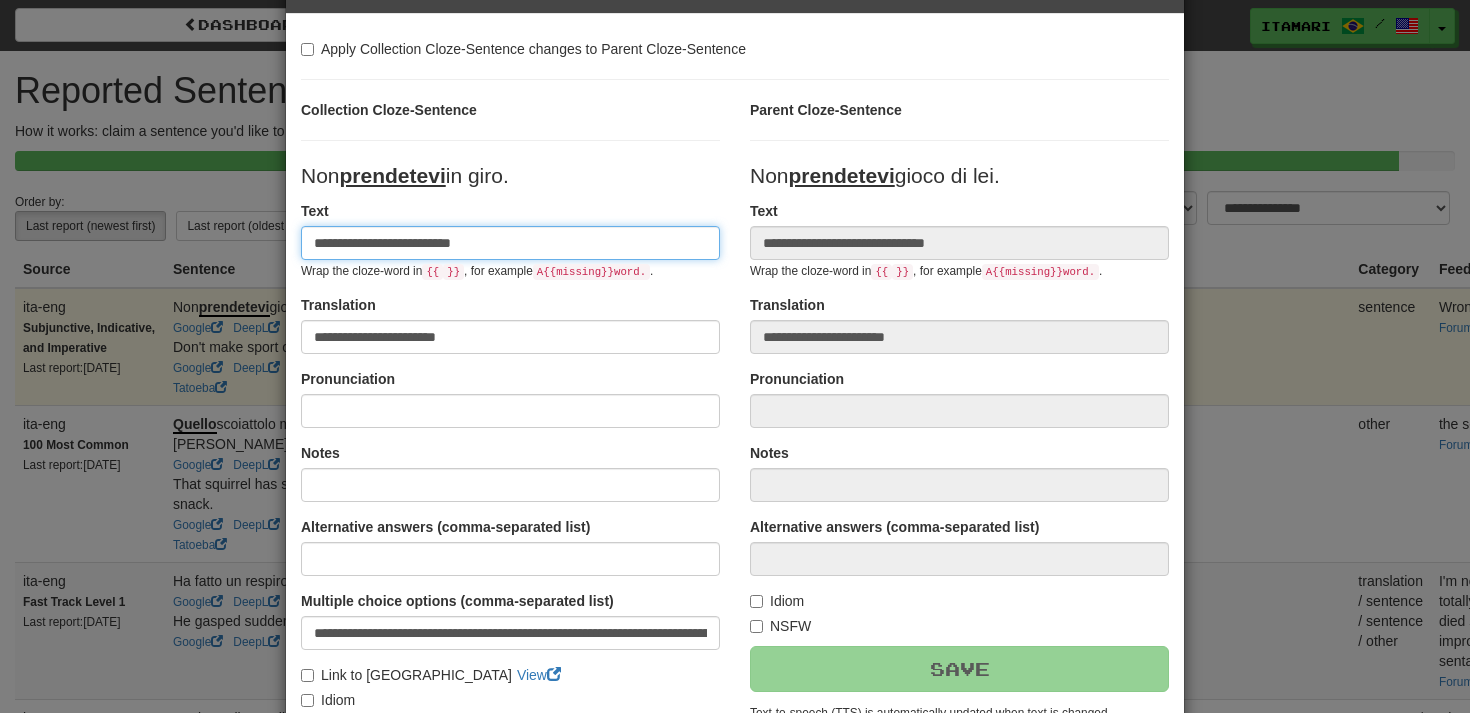 click on "**********" at bounding box center (510, 243) 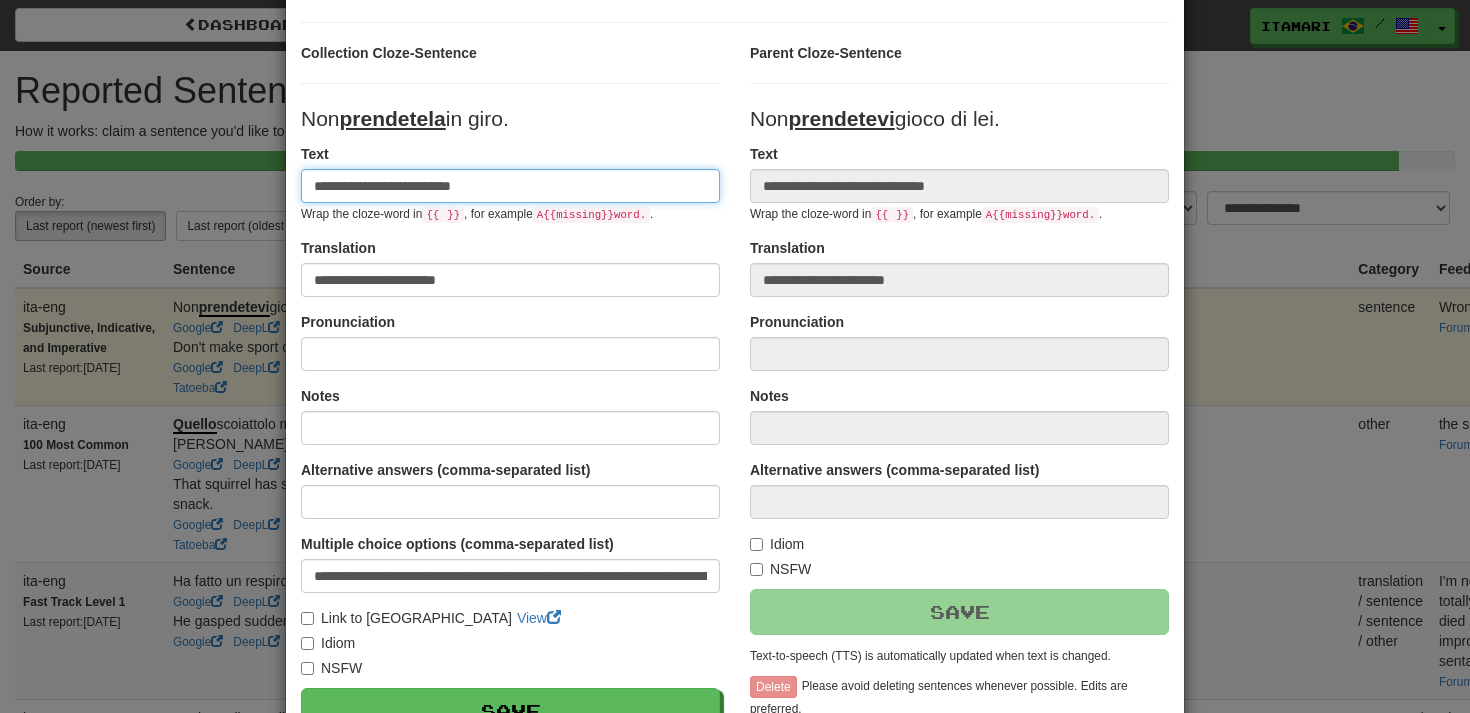 scroll, scrollTop: 127, scrollLeft: 0, axis: vertical 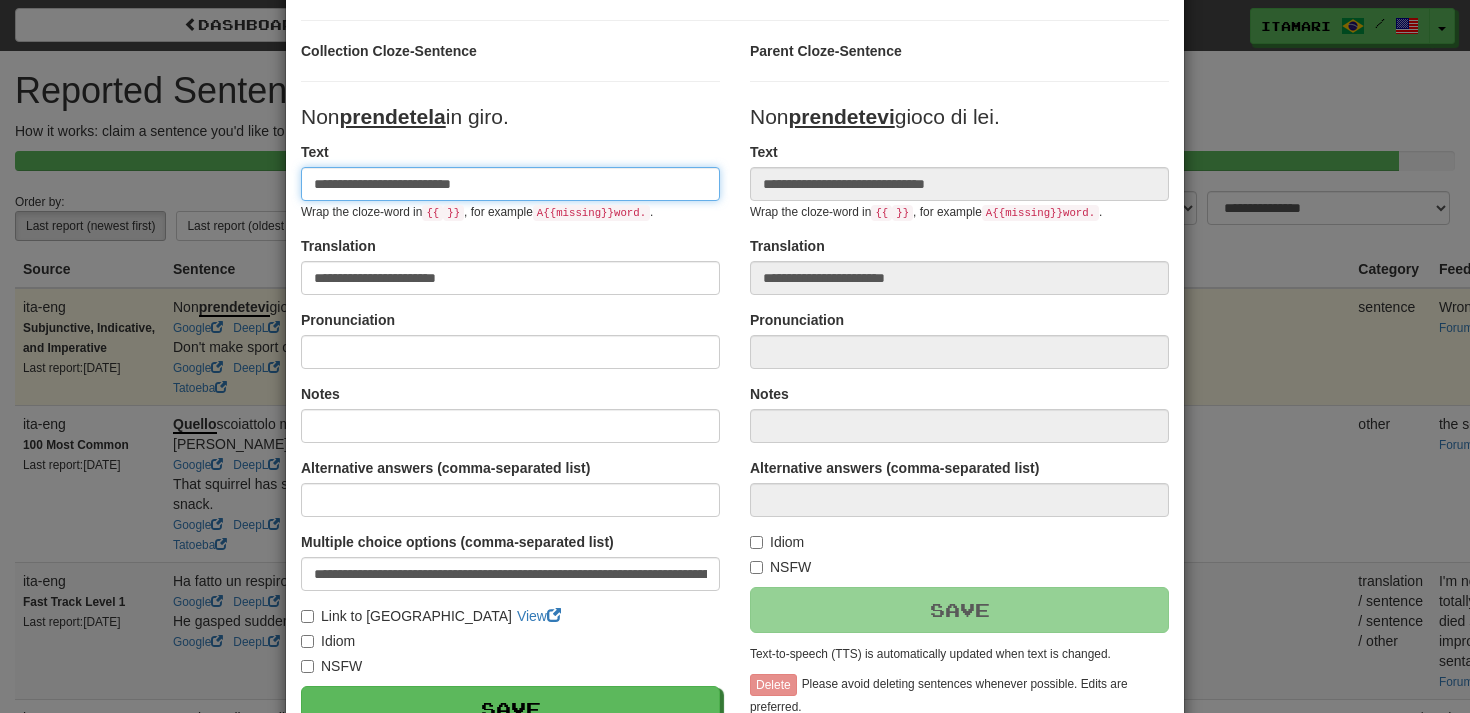 type on "**********" 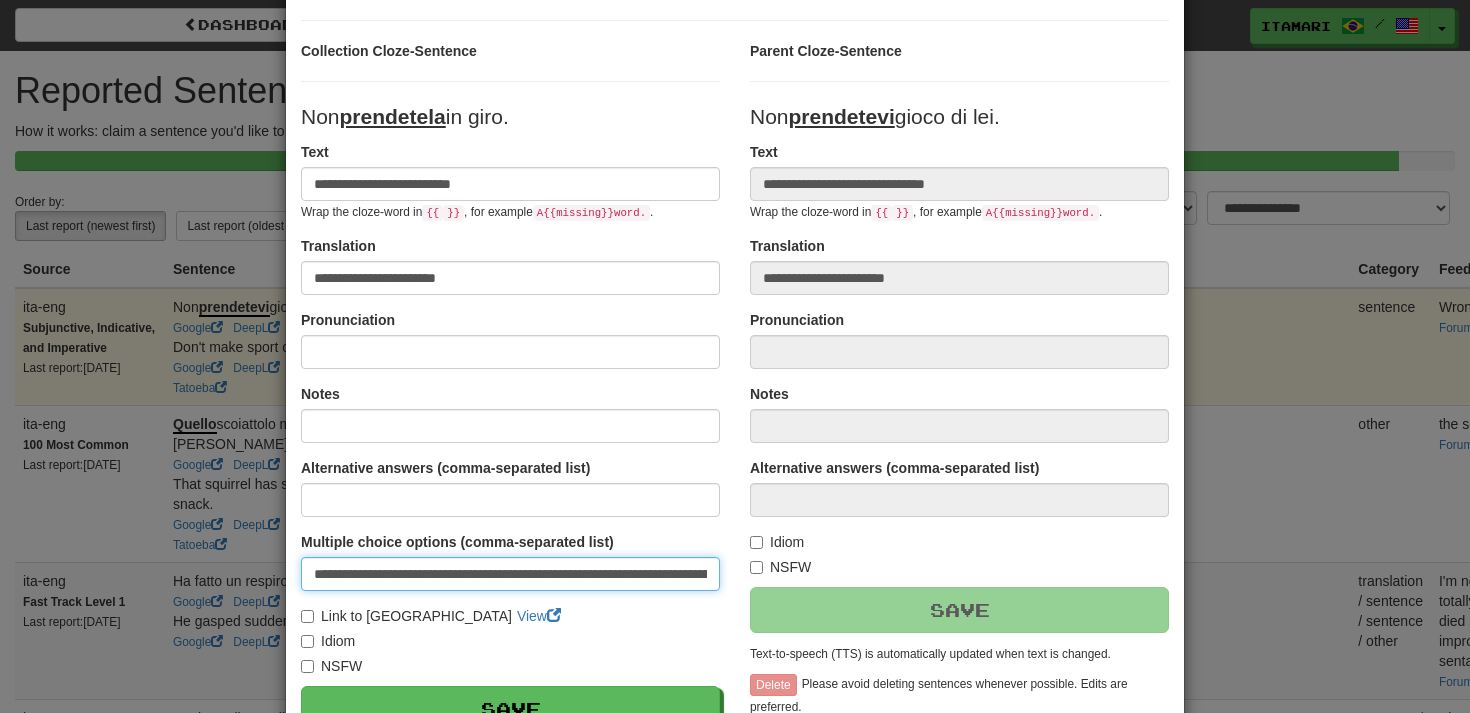 drag, startPoint x: 500, startPoint y: 583, endPoint x: 293, endPoint y: 561, distance: 208.1658 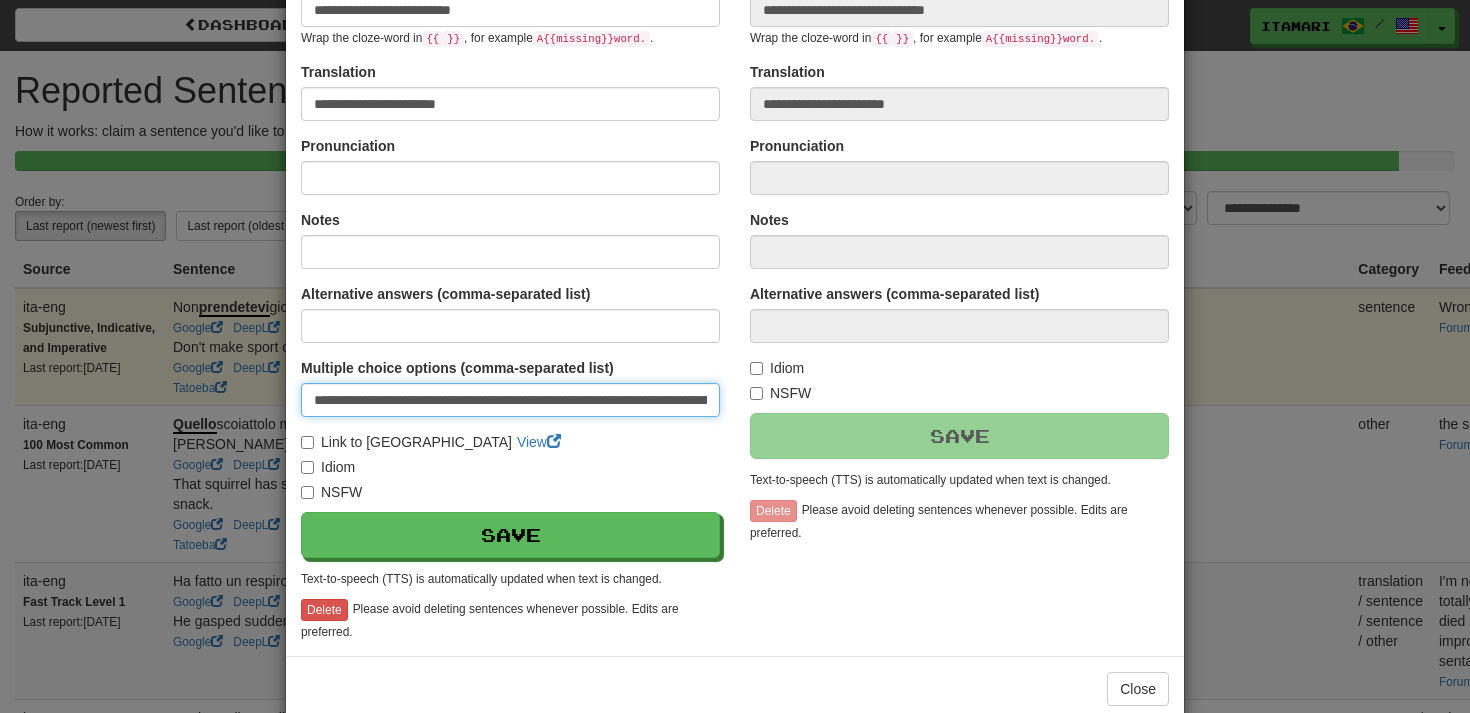 scroll, scrollTop: 340, scrollLeft: 0, axis: vertical 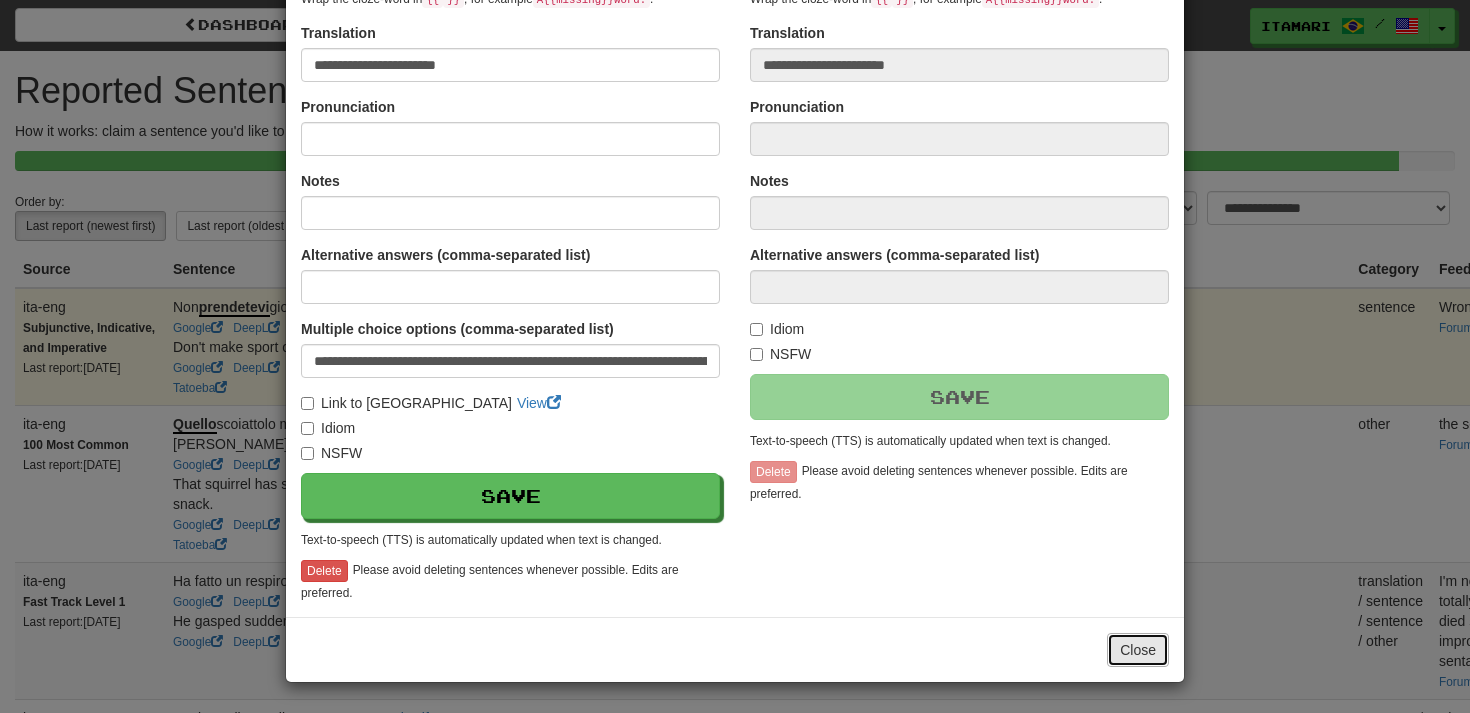click on "Close" at bounding box center (1138, 650) 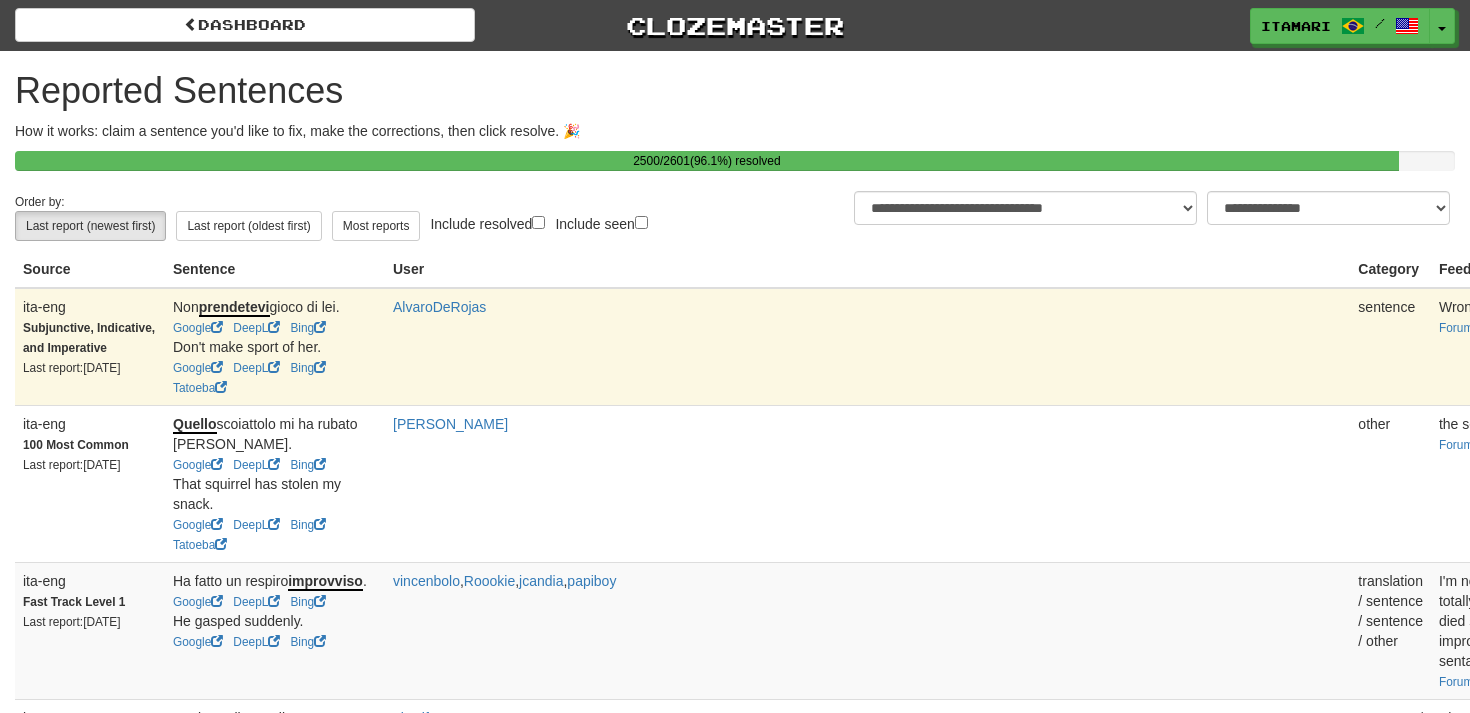 click on "Edit" at bounding box center (2158, 314) 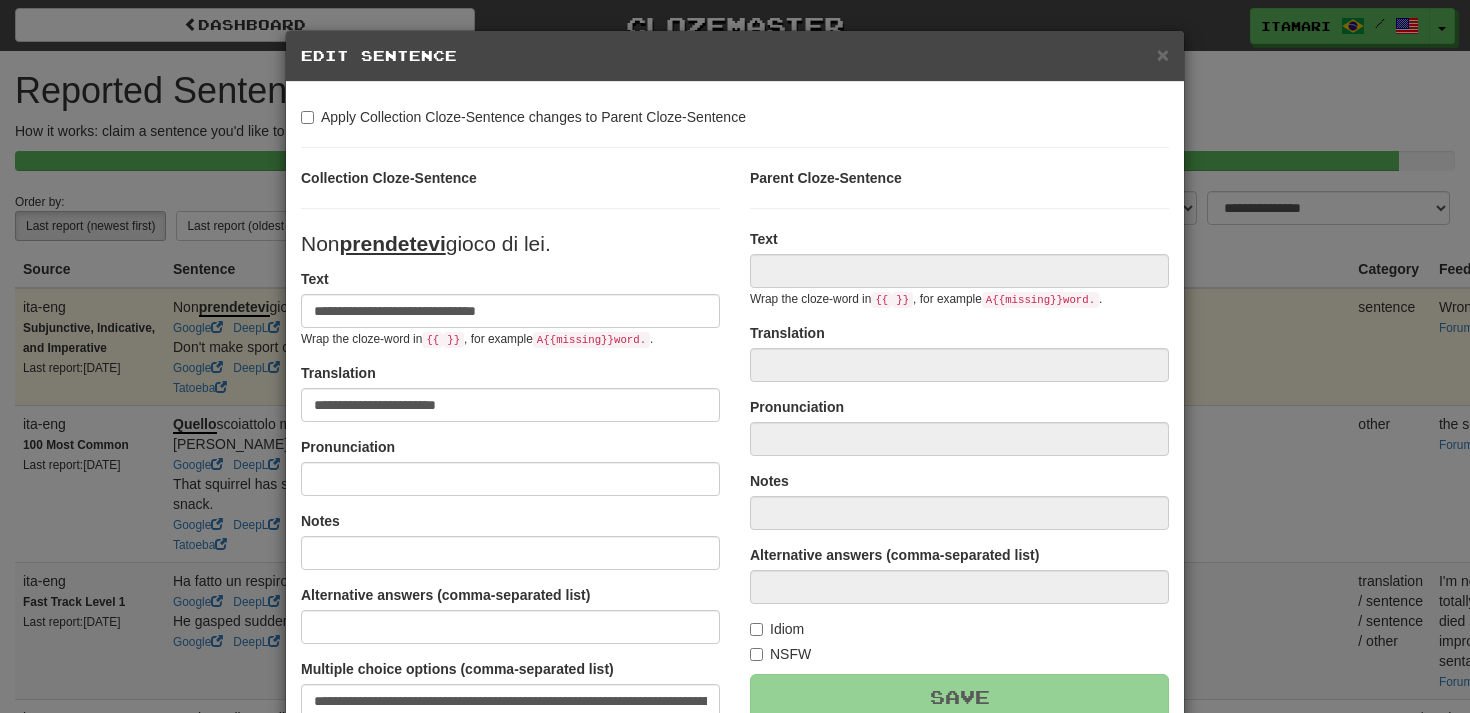 type on "**********" 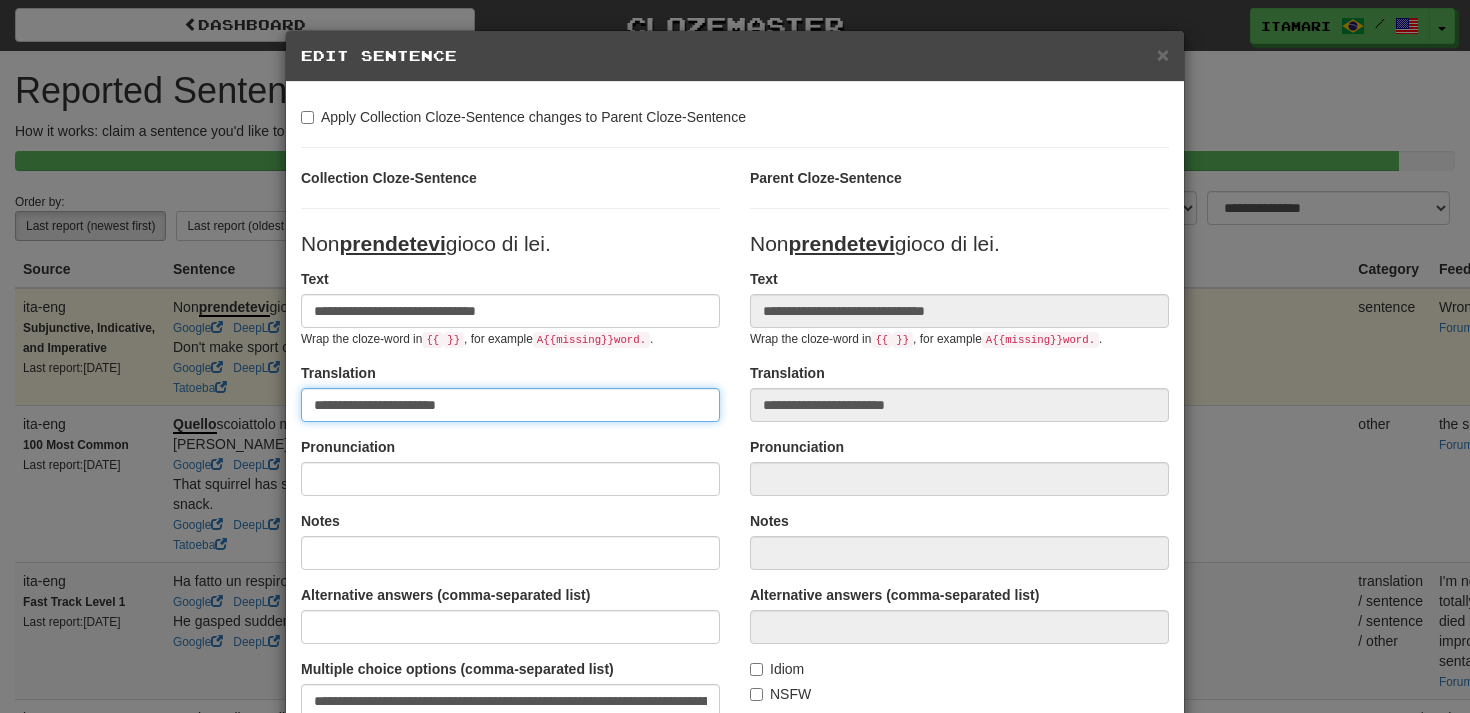 click on "**********" at bounding box center [510, 405] 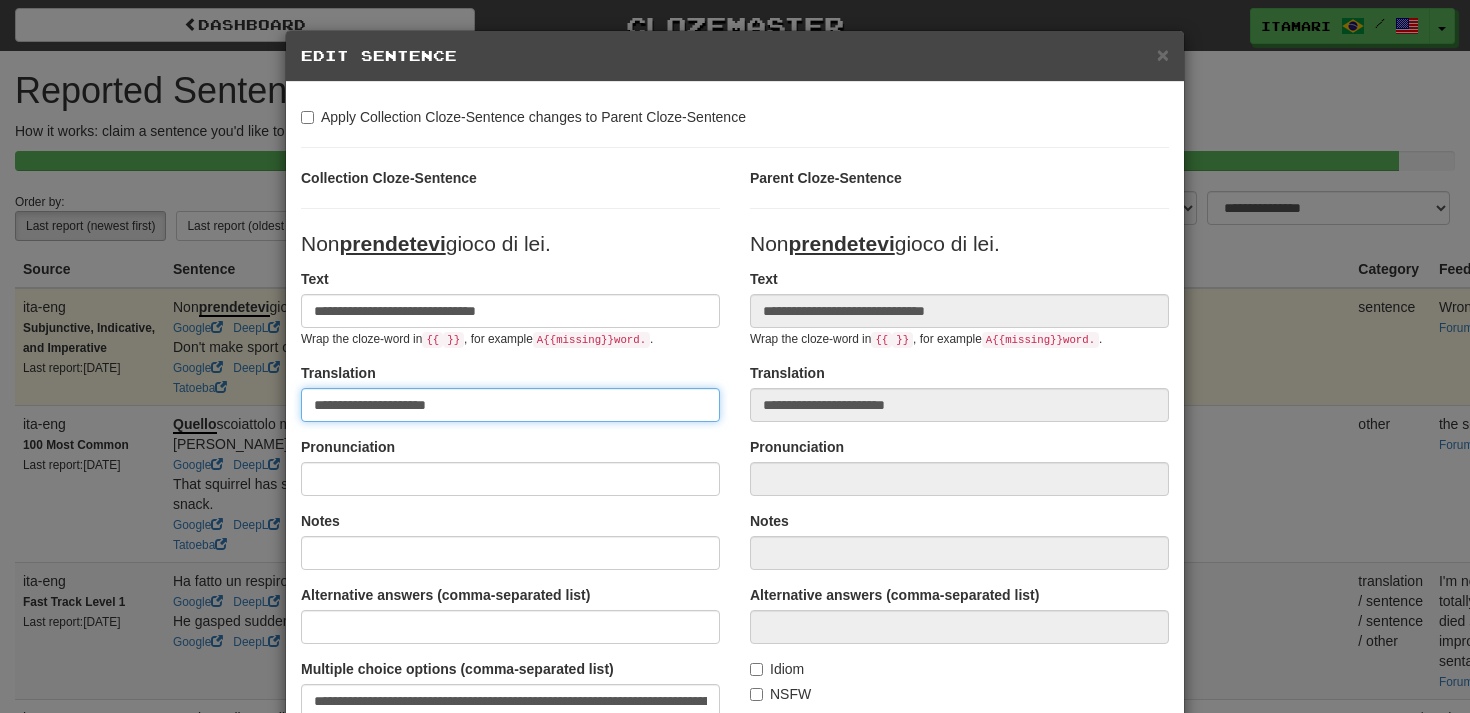 click on "**********" at bounding box center [510, 405] 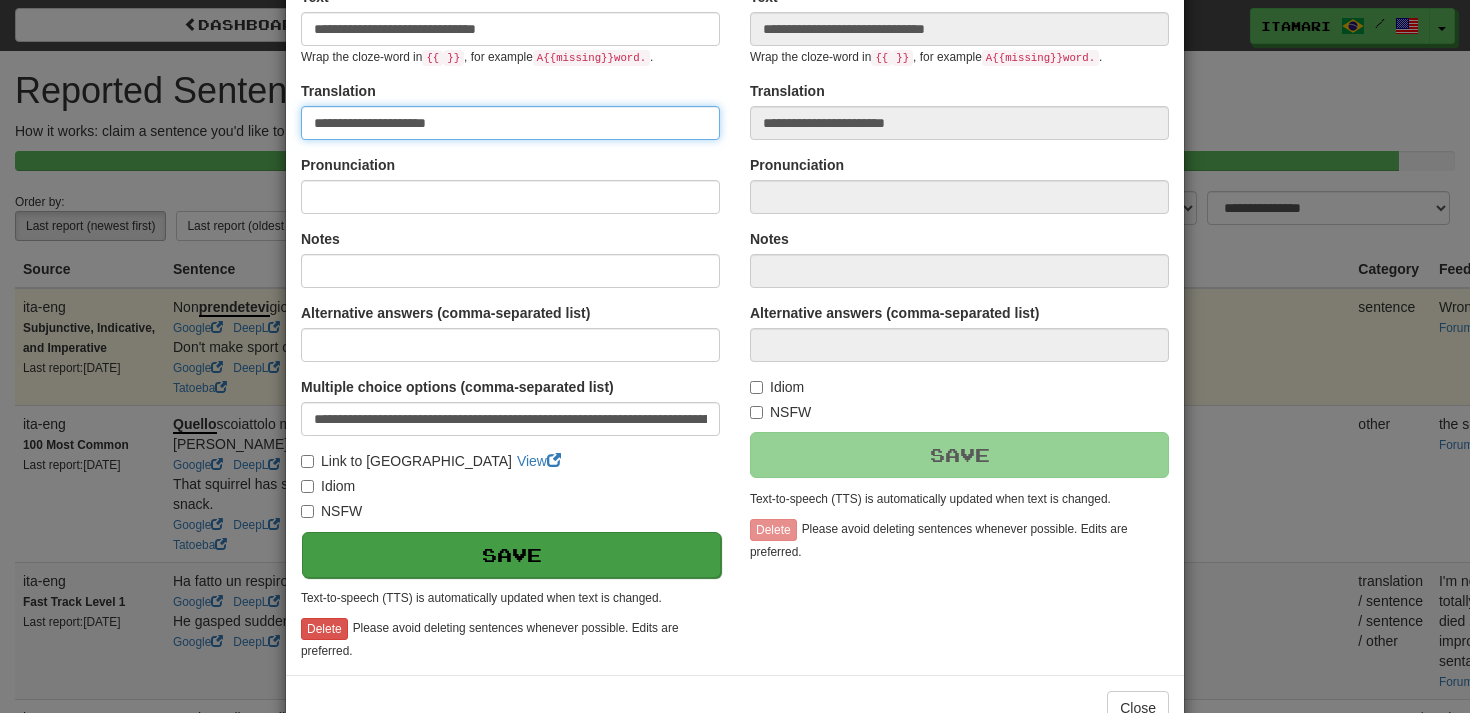 scroll, scrollTop: 338, scrollLeft: 0, axis: vertical 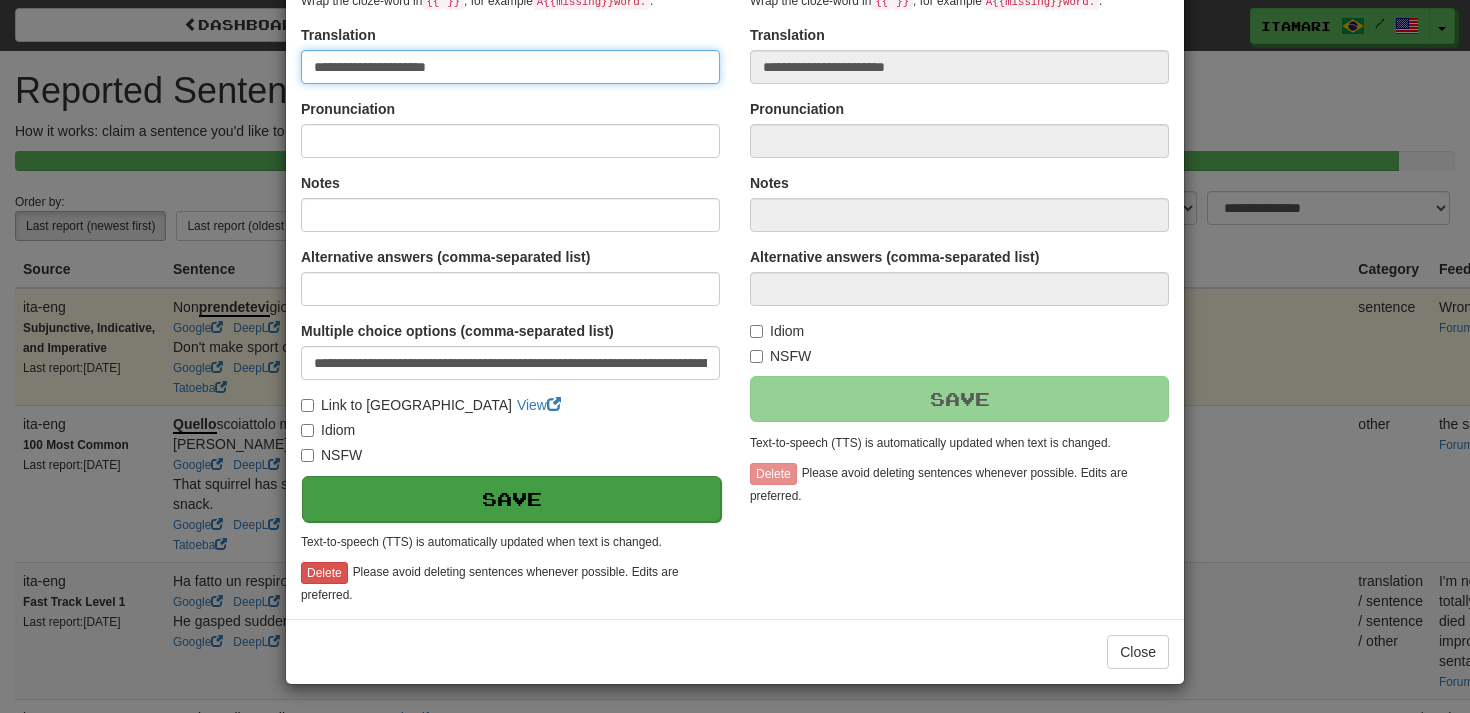 type on "**********" 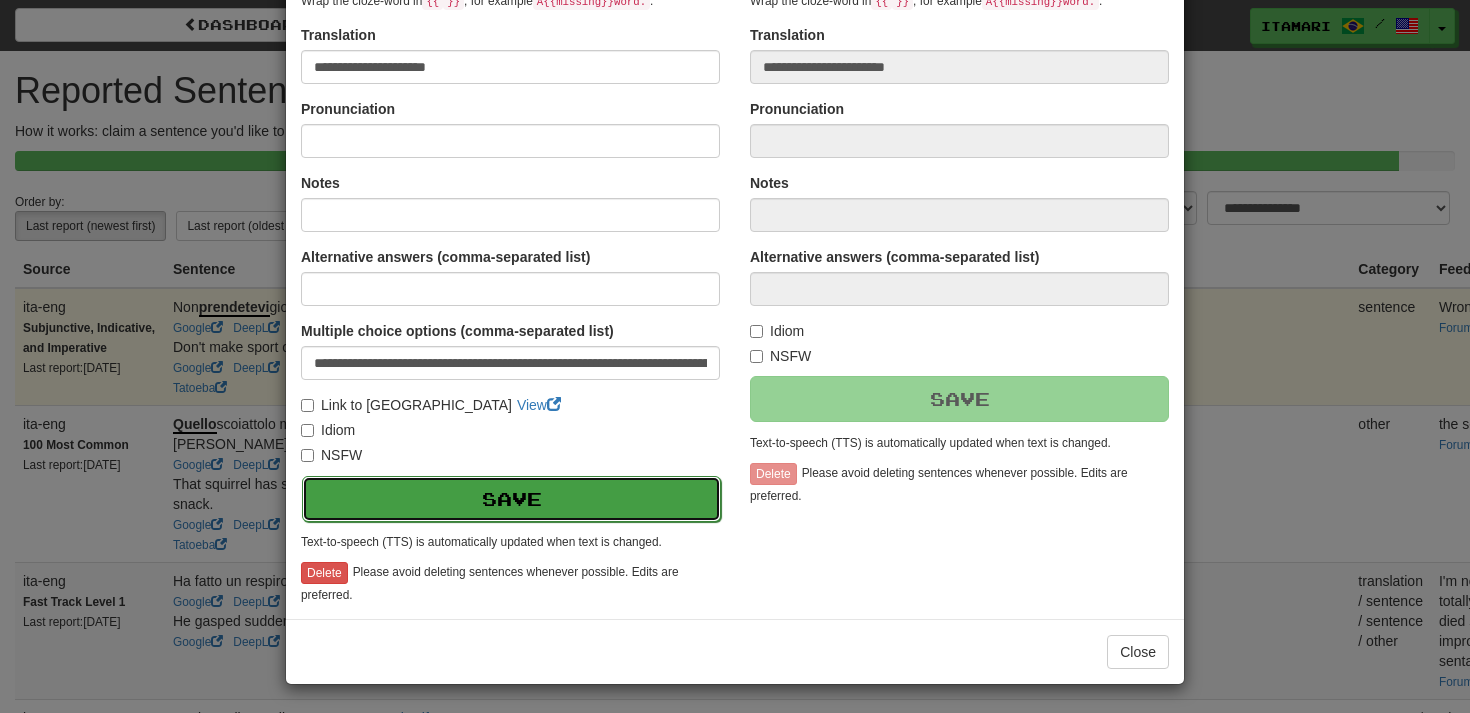 click on "Save" at bounding box center [511, 499] 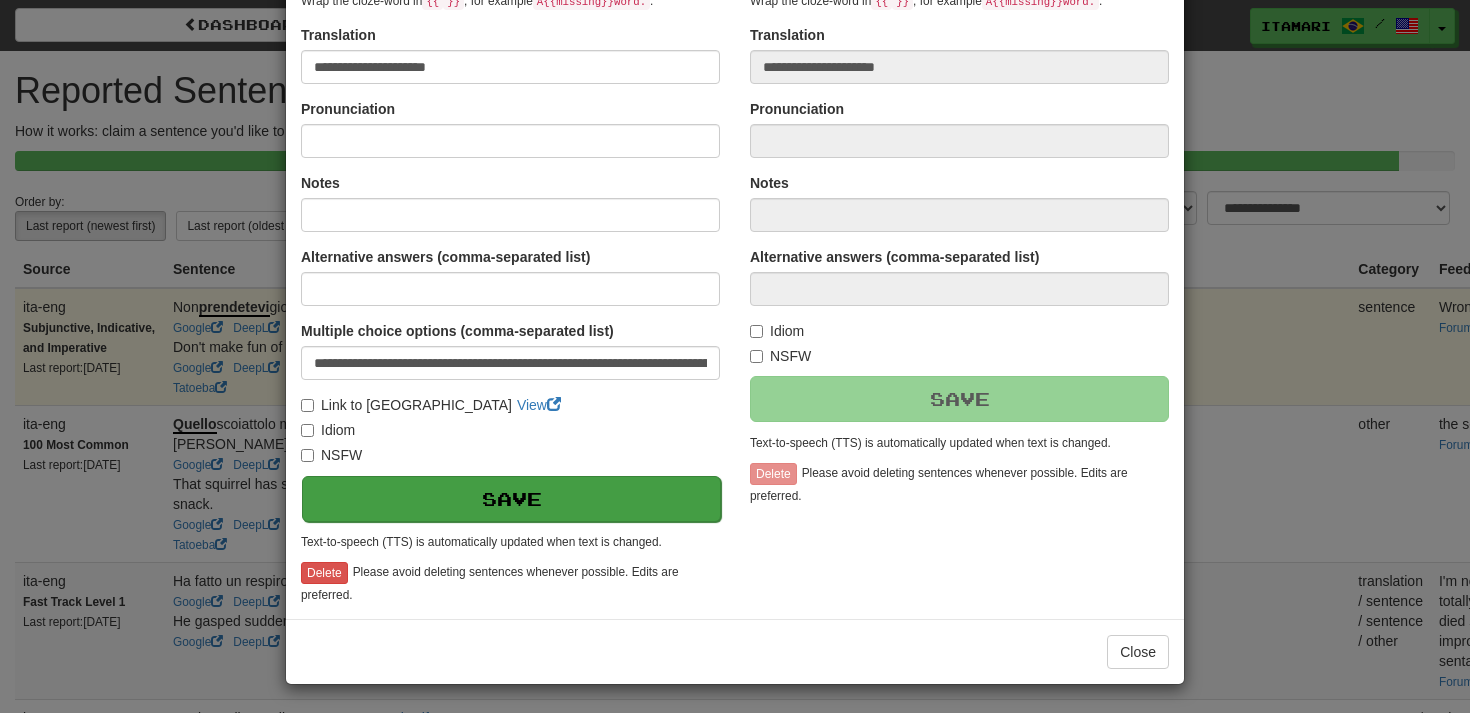 scroll, scrollTop: 340, scrollLeft: 0, axis: vertical 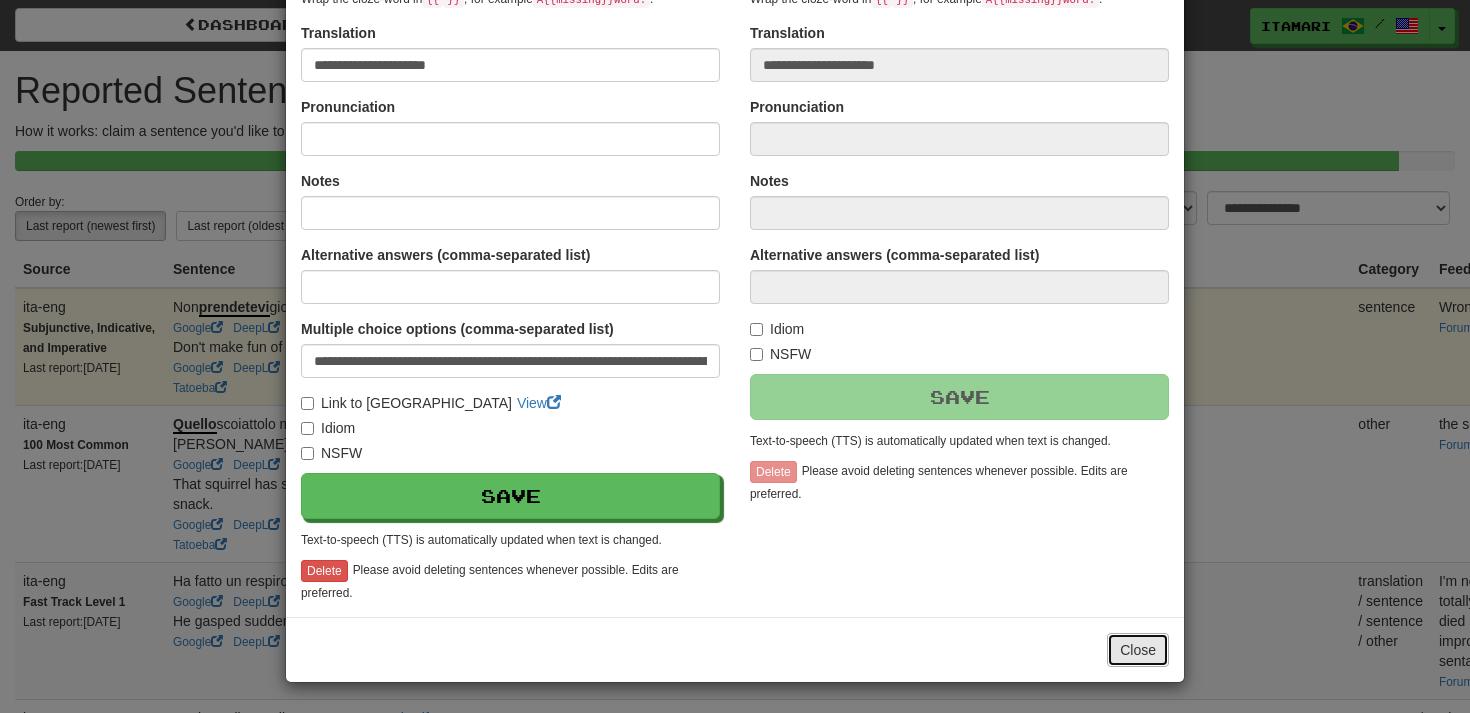 click on "Close" at bounding box center [1138, 650] 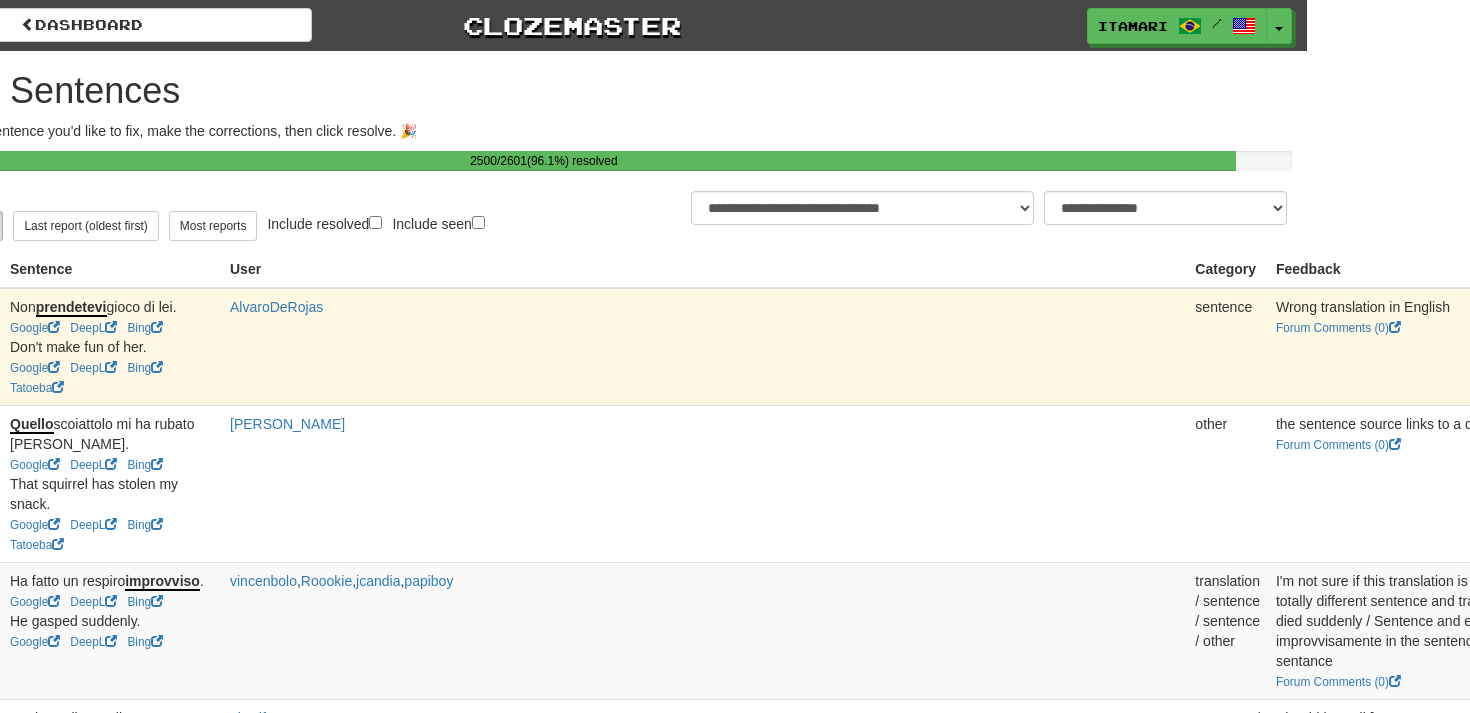 scroll, scrollTop: 0, scrollLeft: 171, axis: horizontal 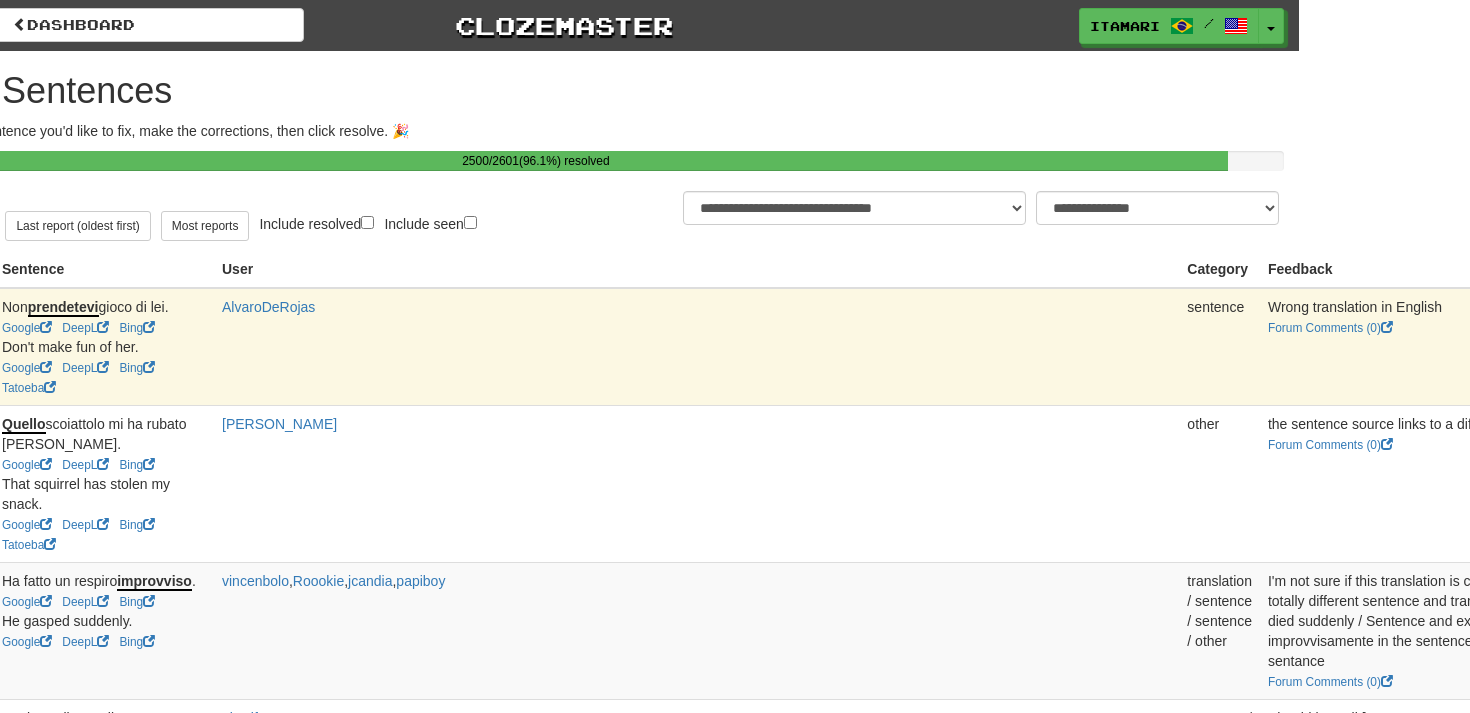 click on "Resolve" at bounding box center (2246, 314) 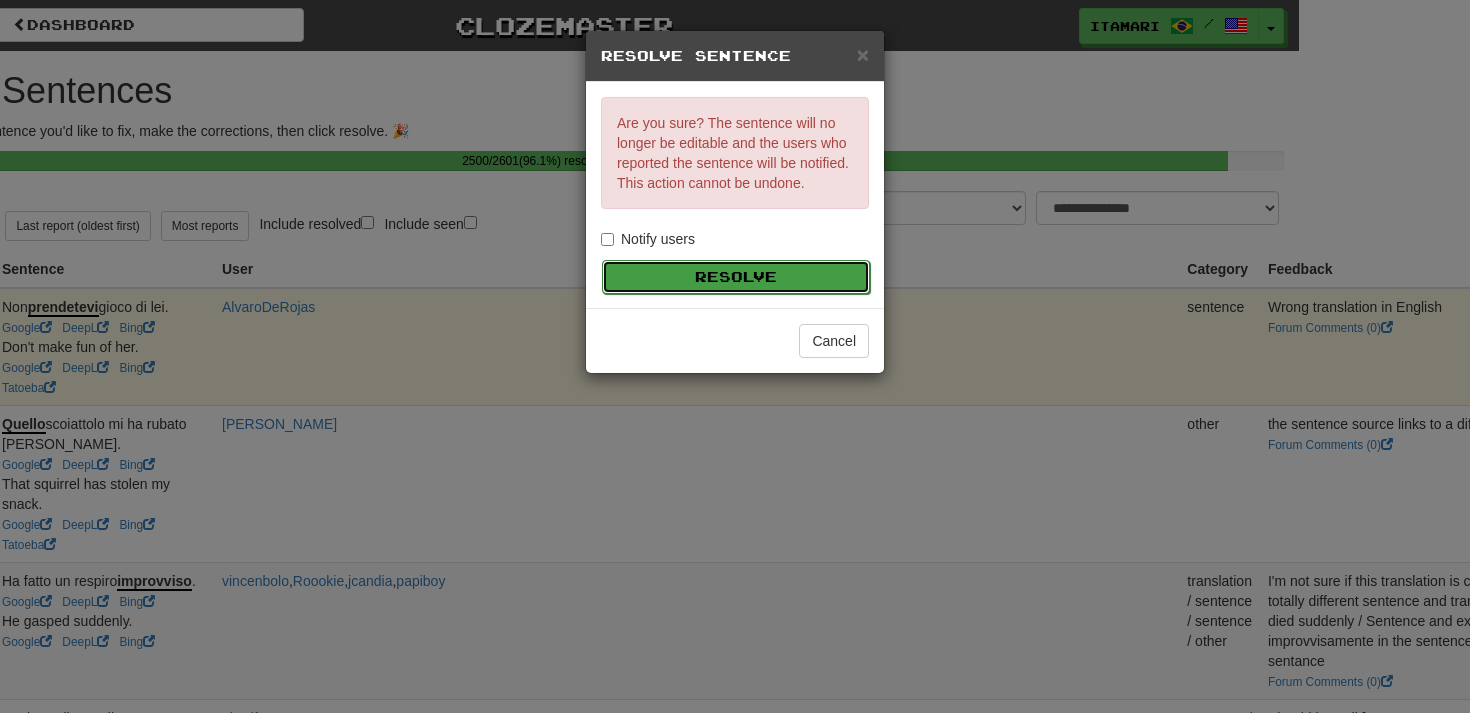 click on "Resolve" at bounding box center (736, 277) 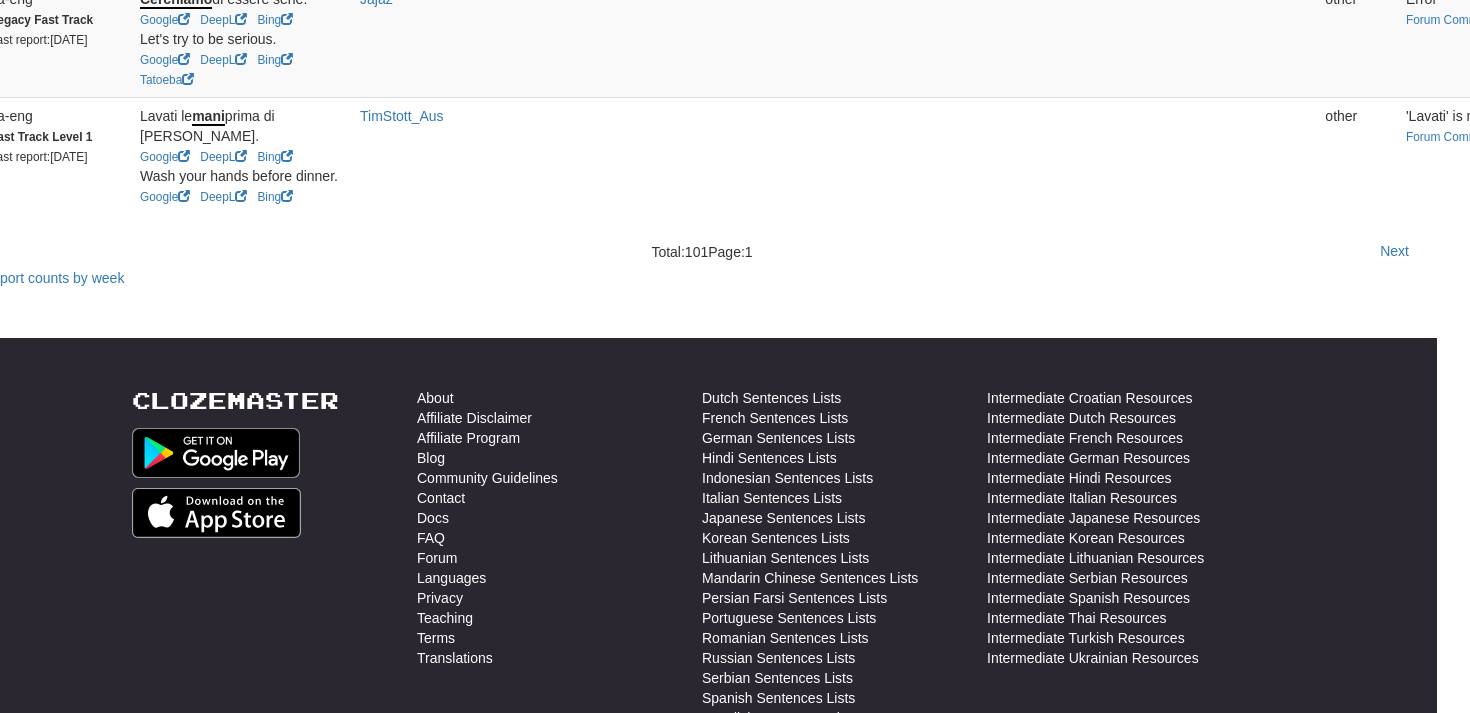 scroll, scrollTop: 3972, scrollLeft: 33, axis: both 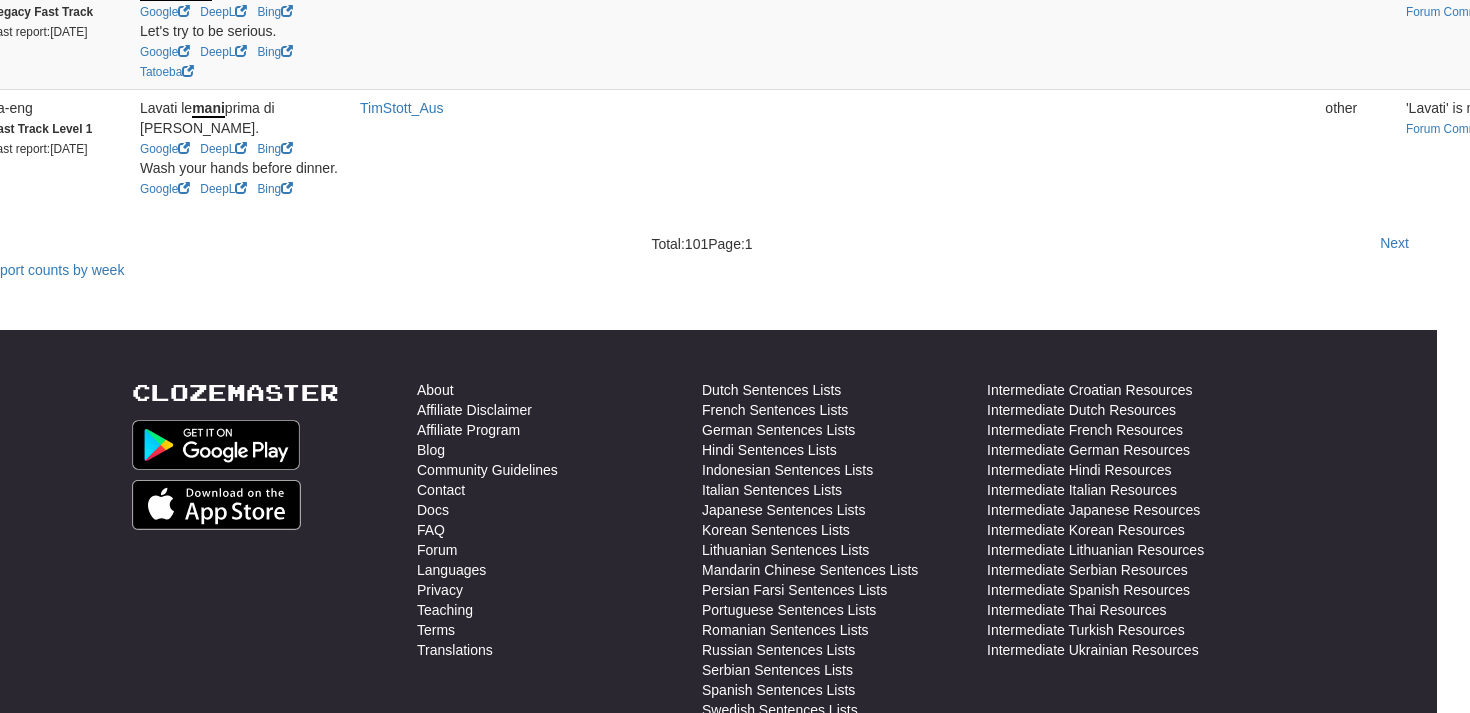 click on "Claim" at bounding box center [1947, -119] 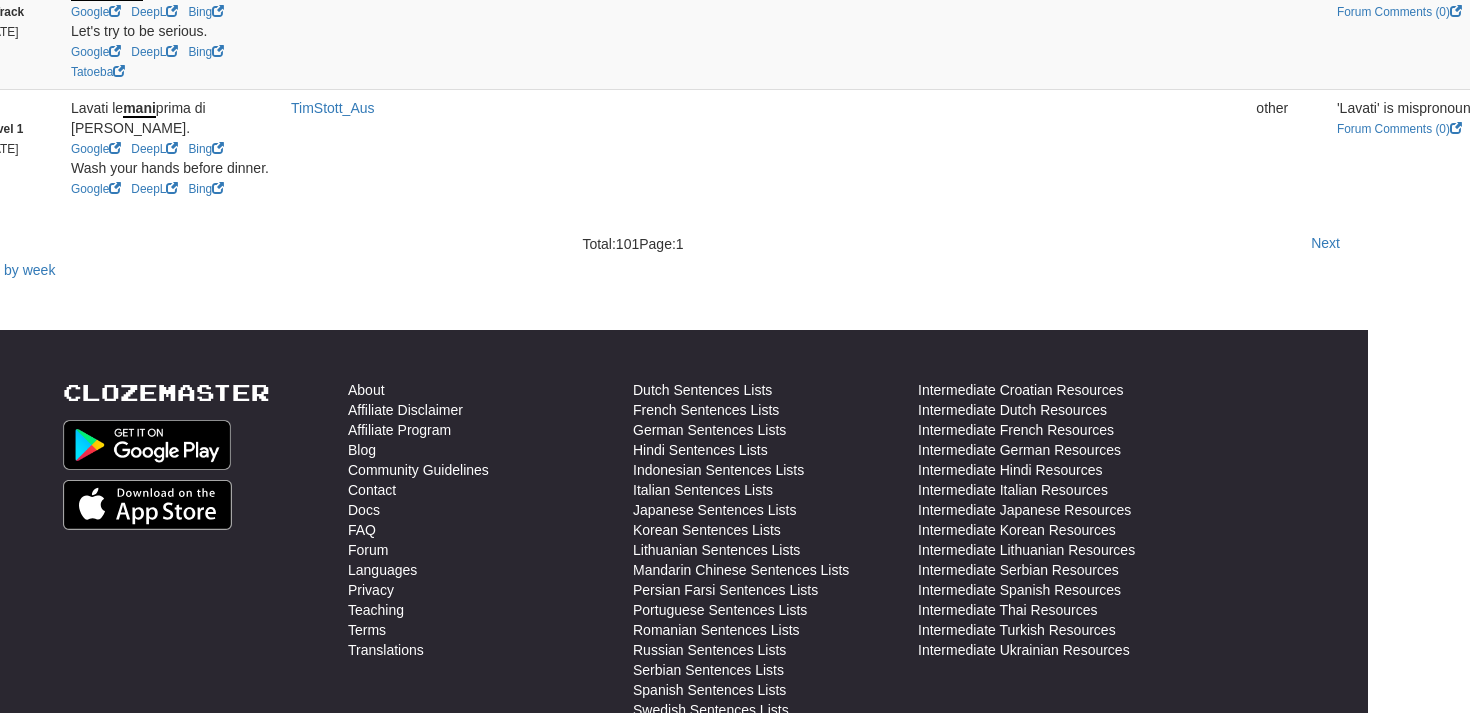scroll, scrollTop: 3972, scrollLeft: 171, axis: both 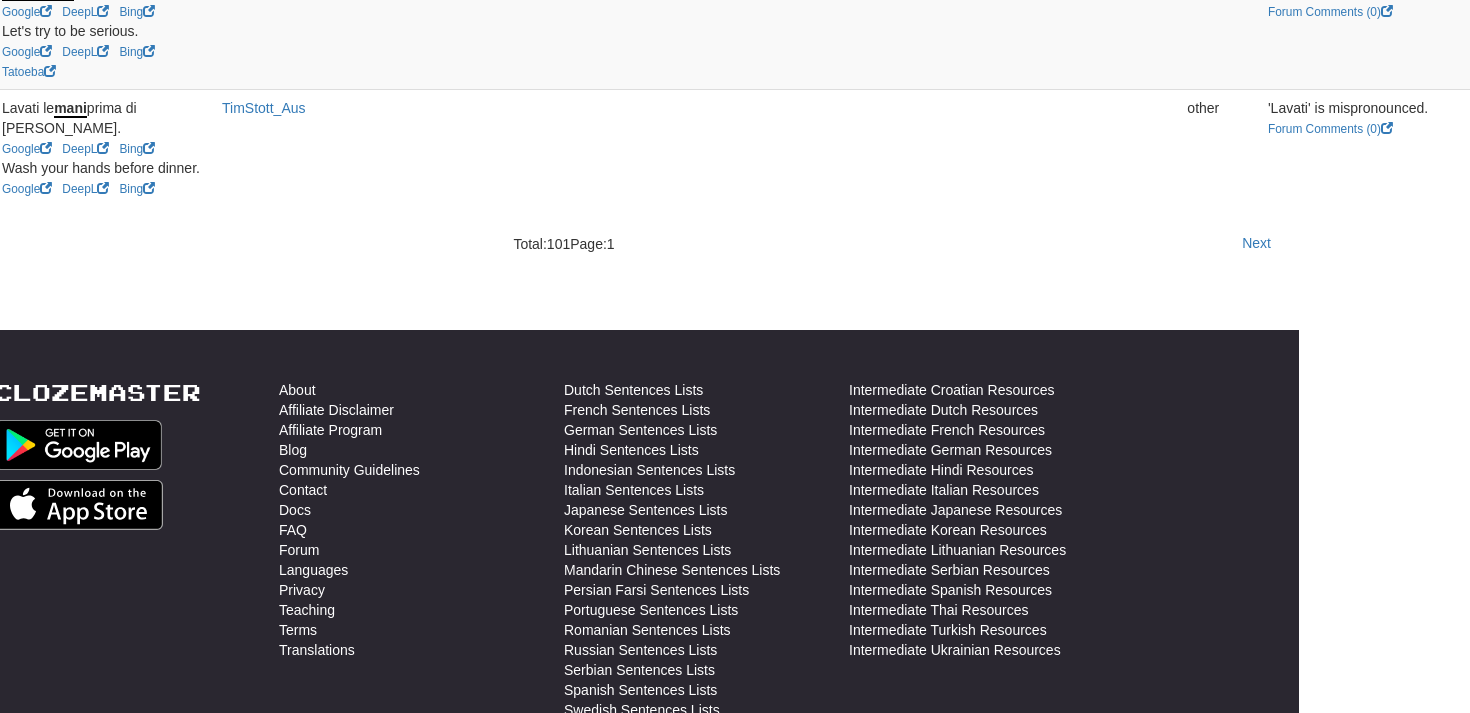 click on "Resolve" at bounding box center (2246, -119) 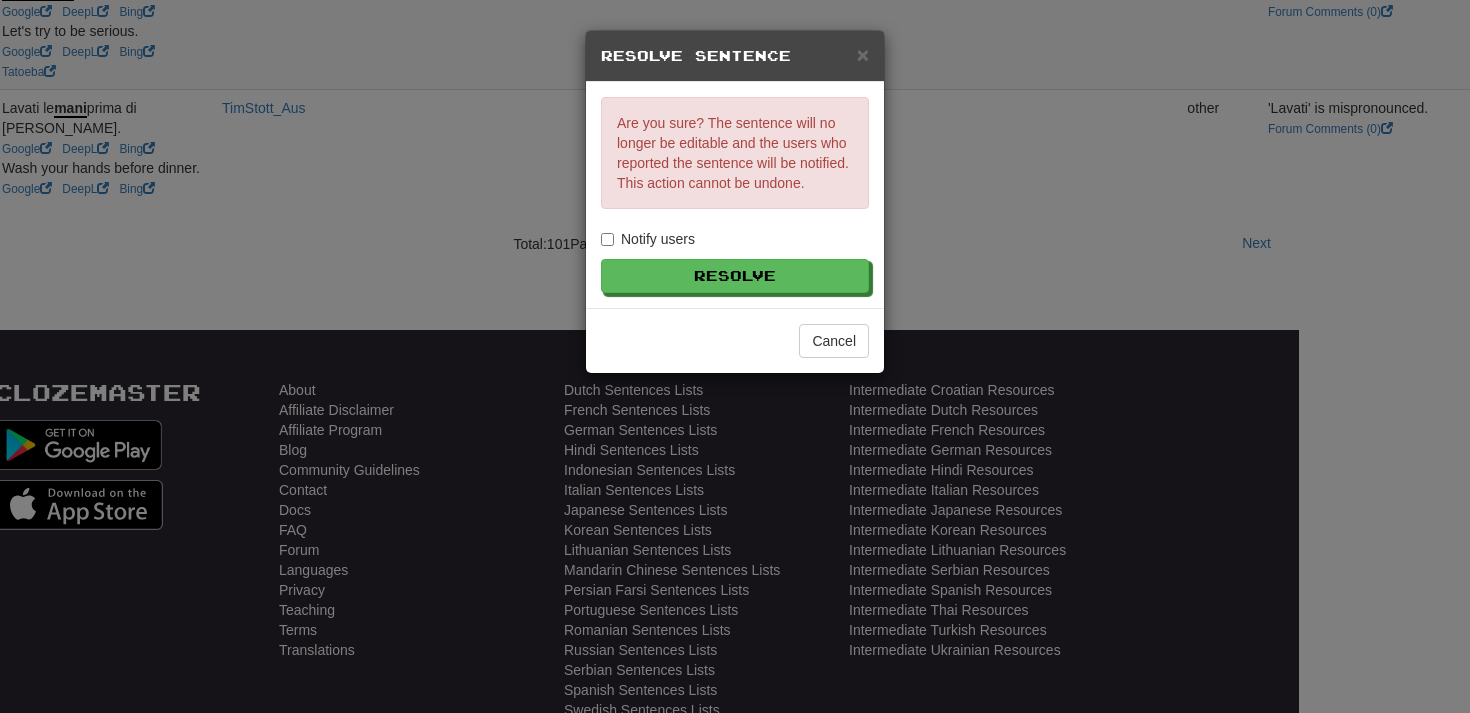 click on "Notify users" at bounding box center [648, 239] 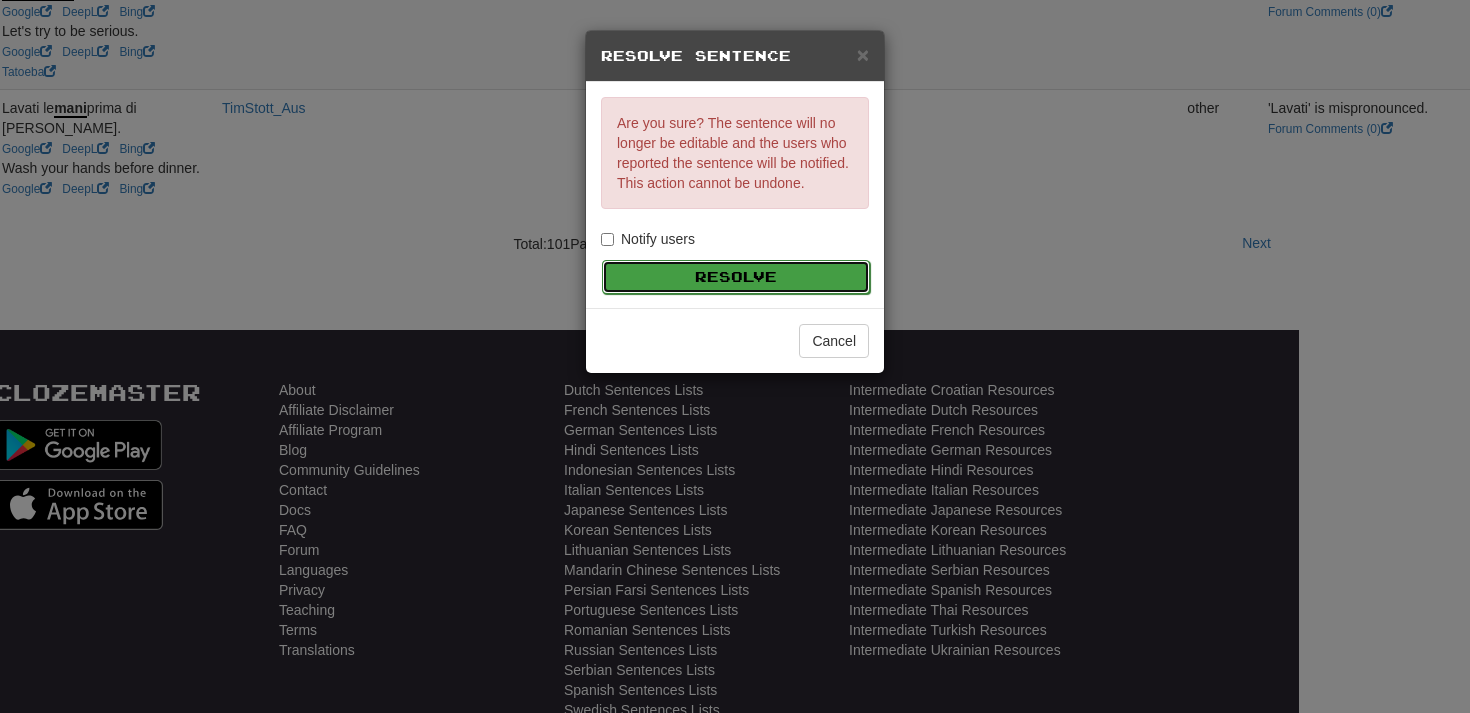 click on "Resolve" at bounding box center [736, 277] 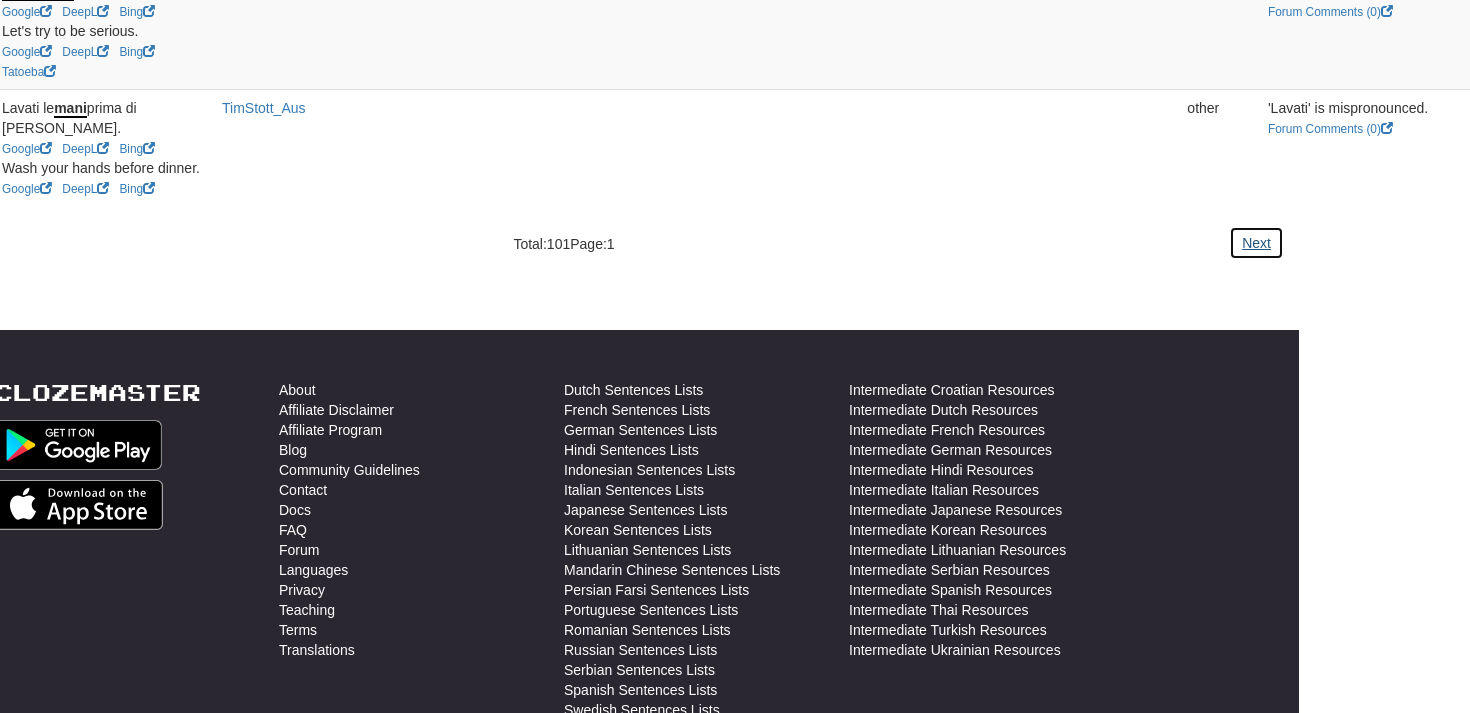 click on "Next" at bounding box center (1256, 243) 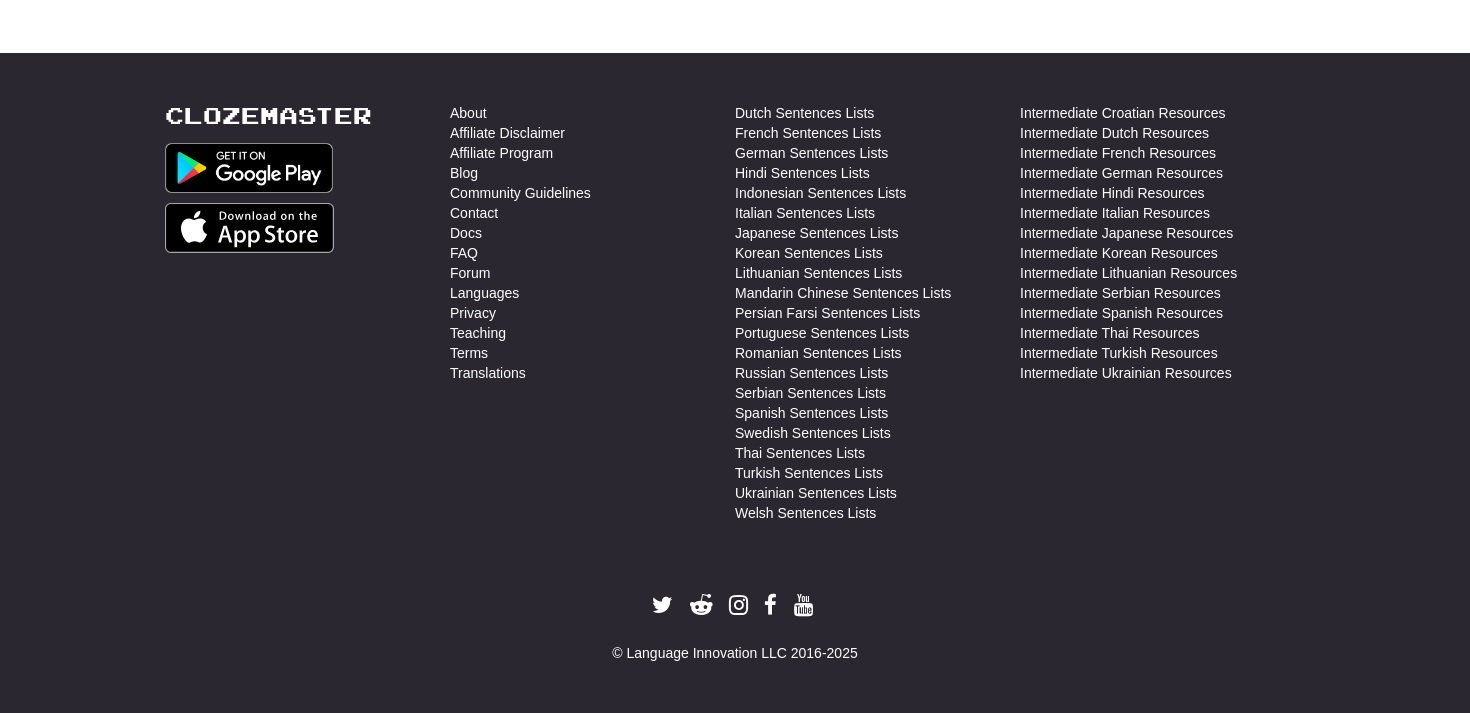 select on "**" 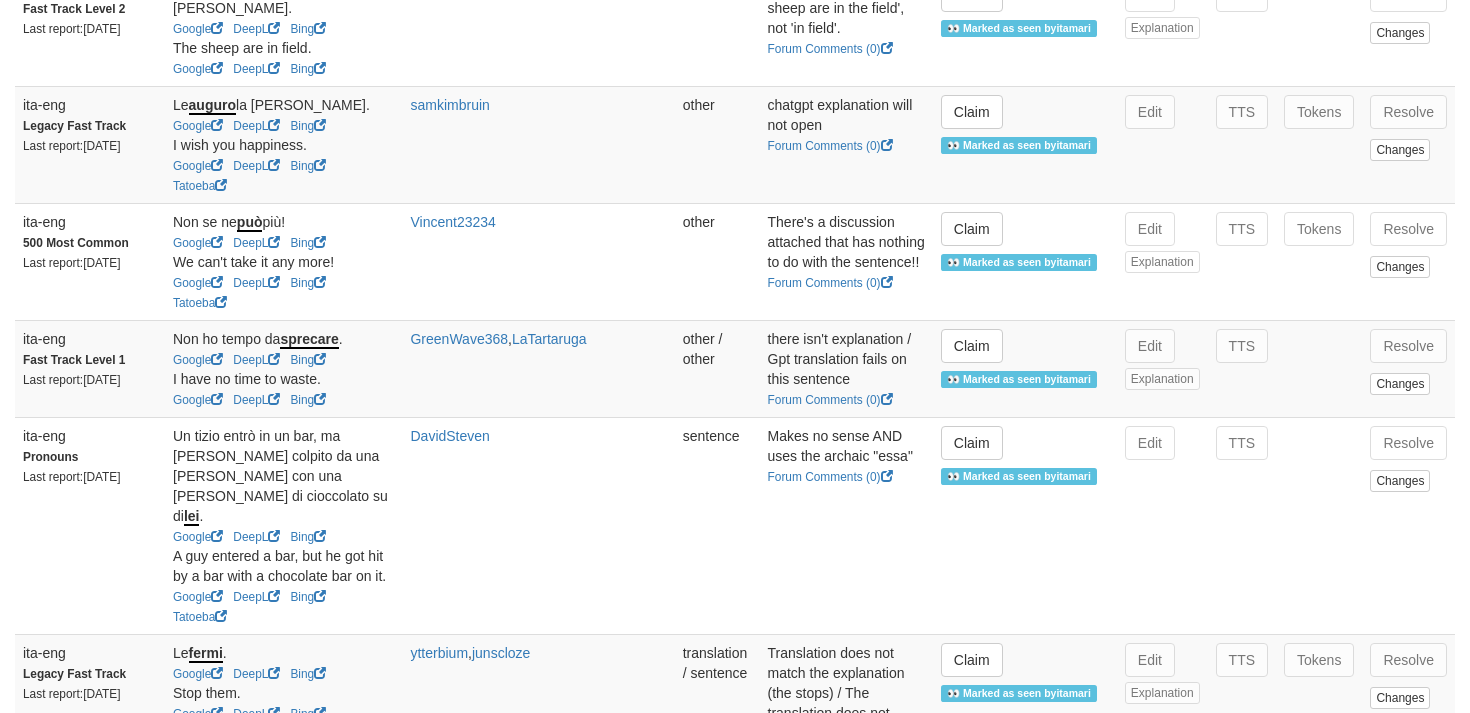 scroll, scrollTop: 923, scrollLeft: 0, axis: vertical 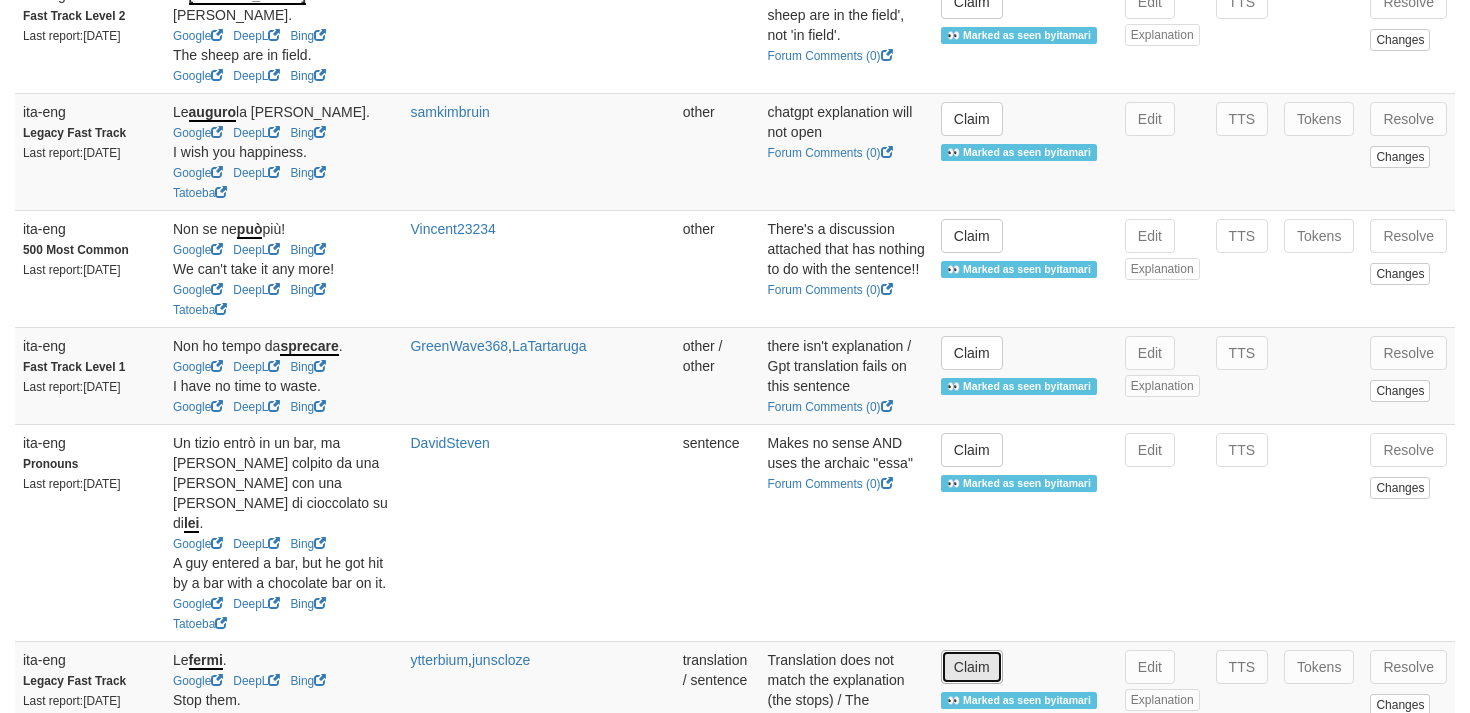 click on "Claim" at bounding box center (972, 667) 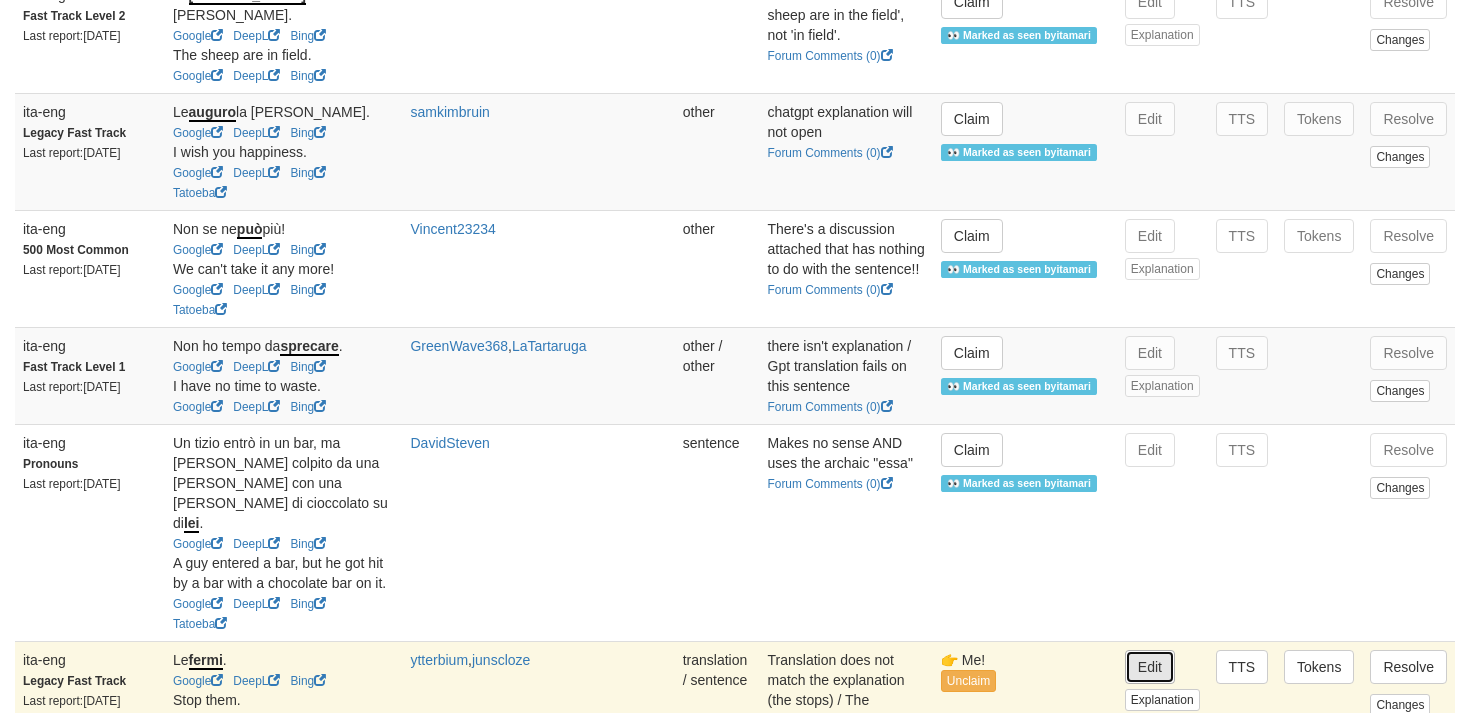 click on "Edit" at bounding box center (1150, 667) 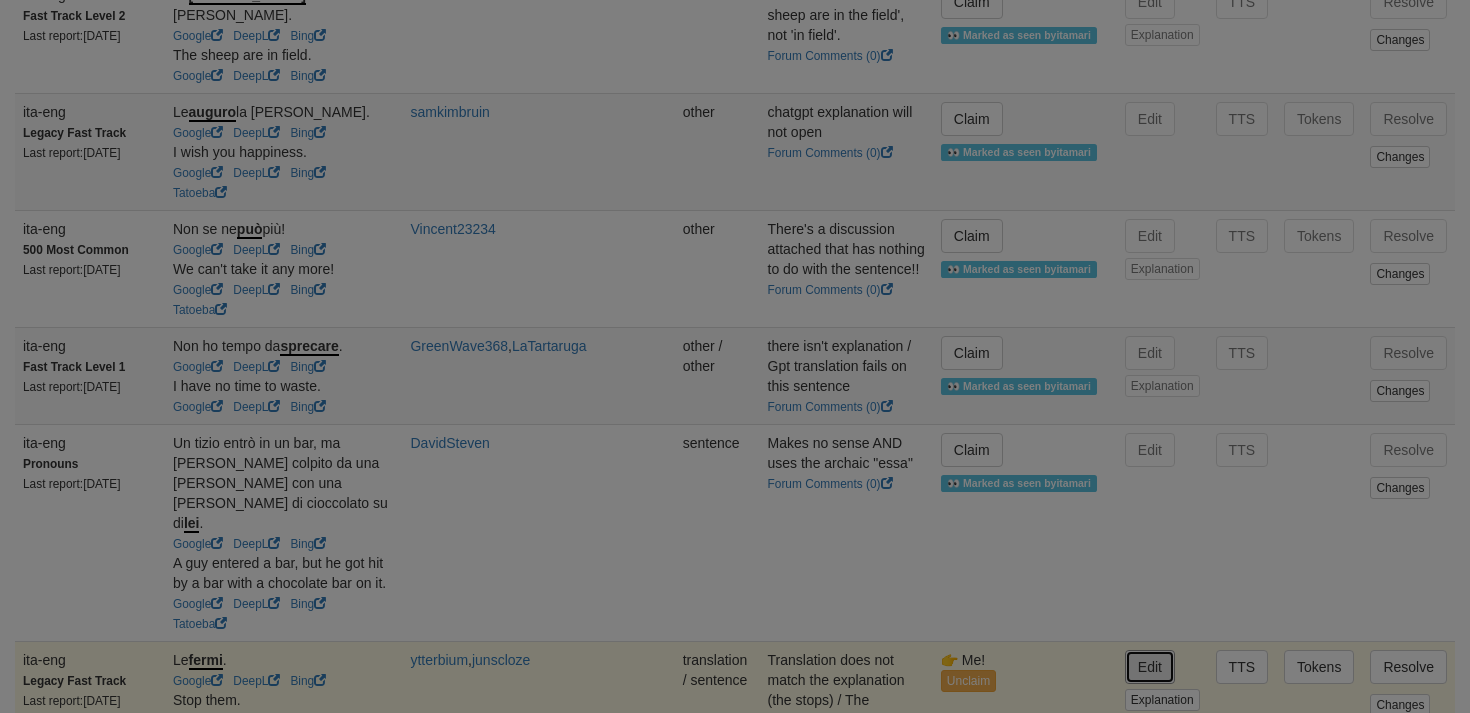 type on "**********" 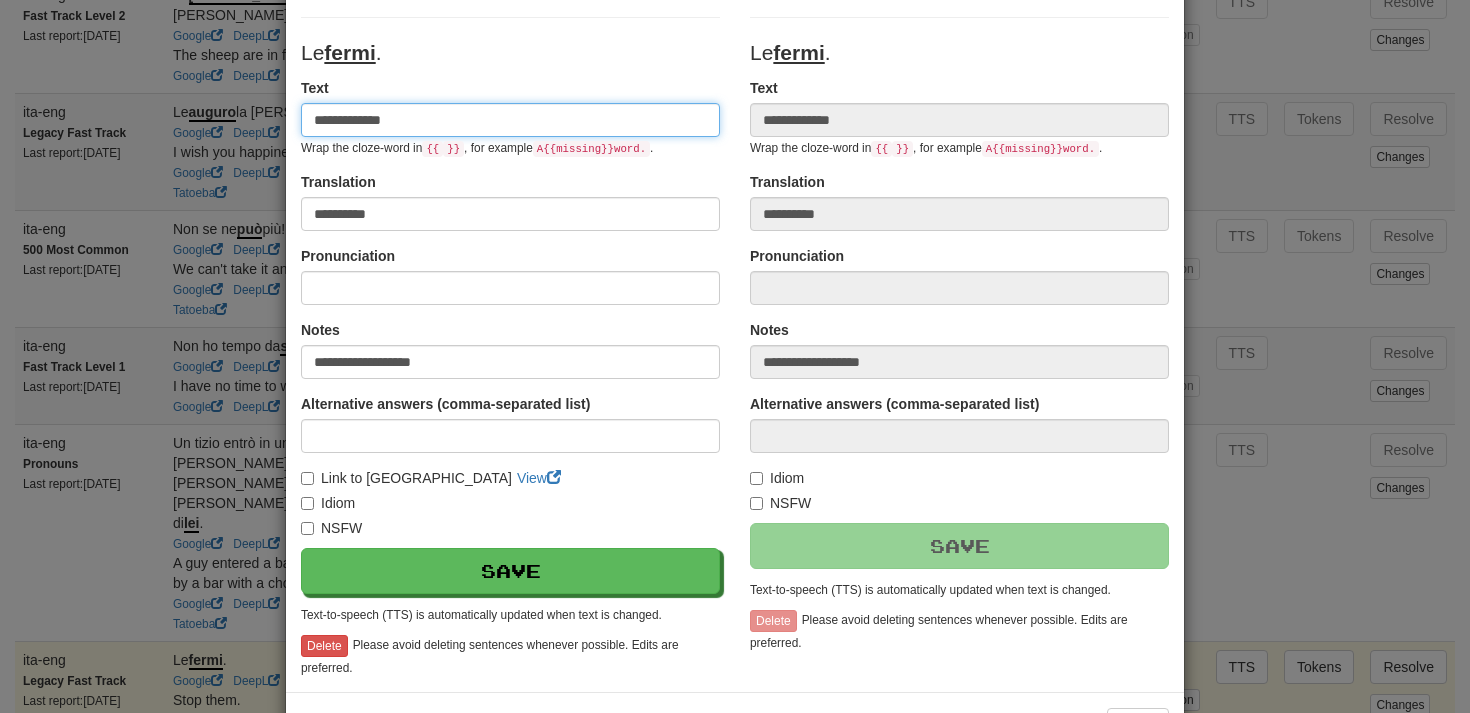 scroll, scrollTop: 193, scrollLeft: 0, axis: vertical 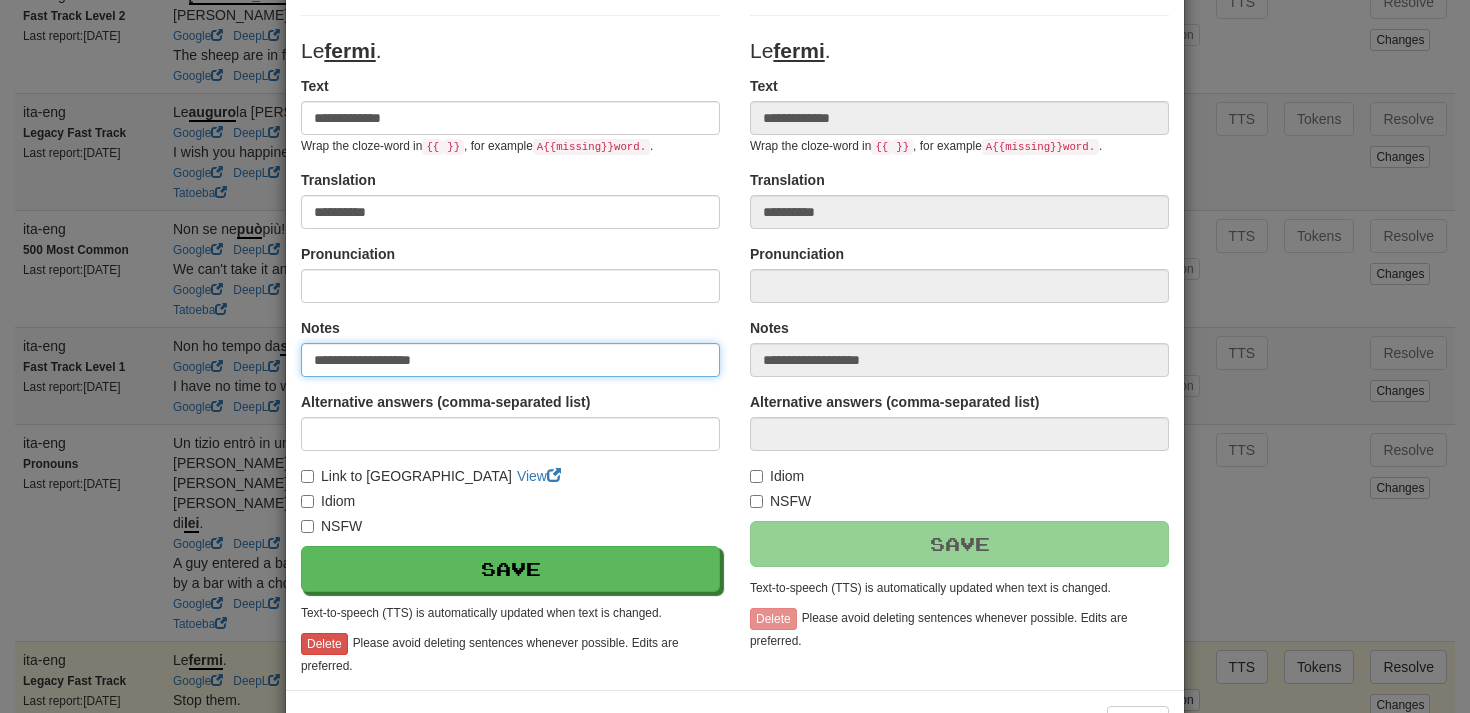 click on "**********" at bounding box center [510, 360] 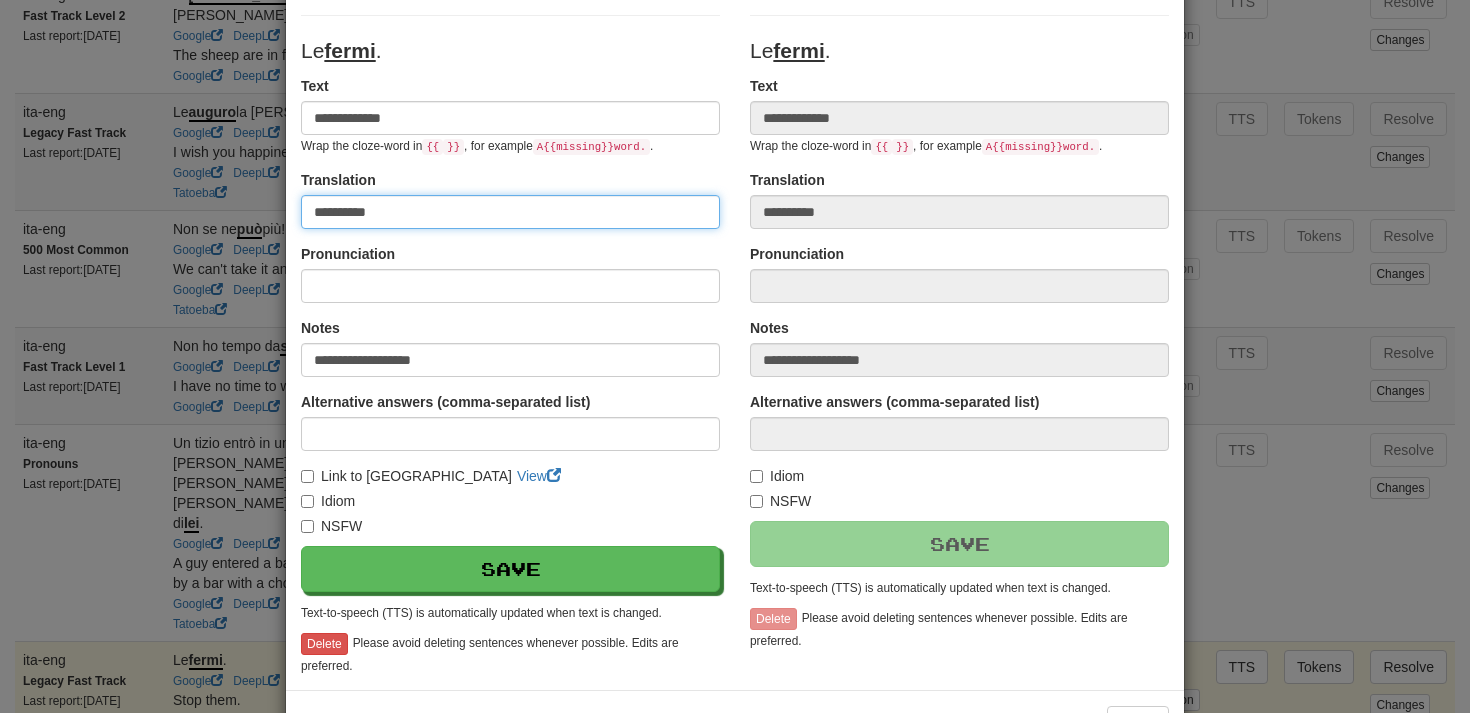 click on "**********" at bounding box center (510, 212) 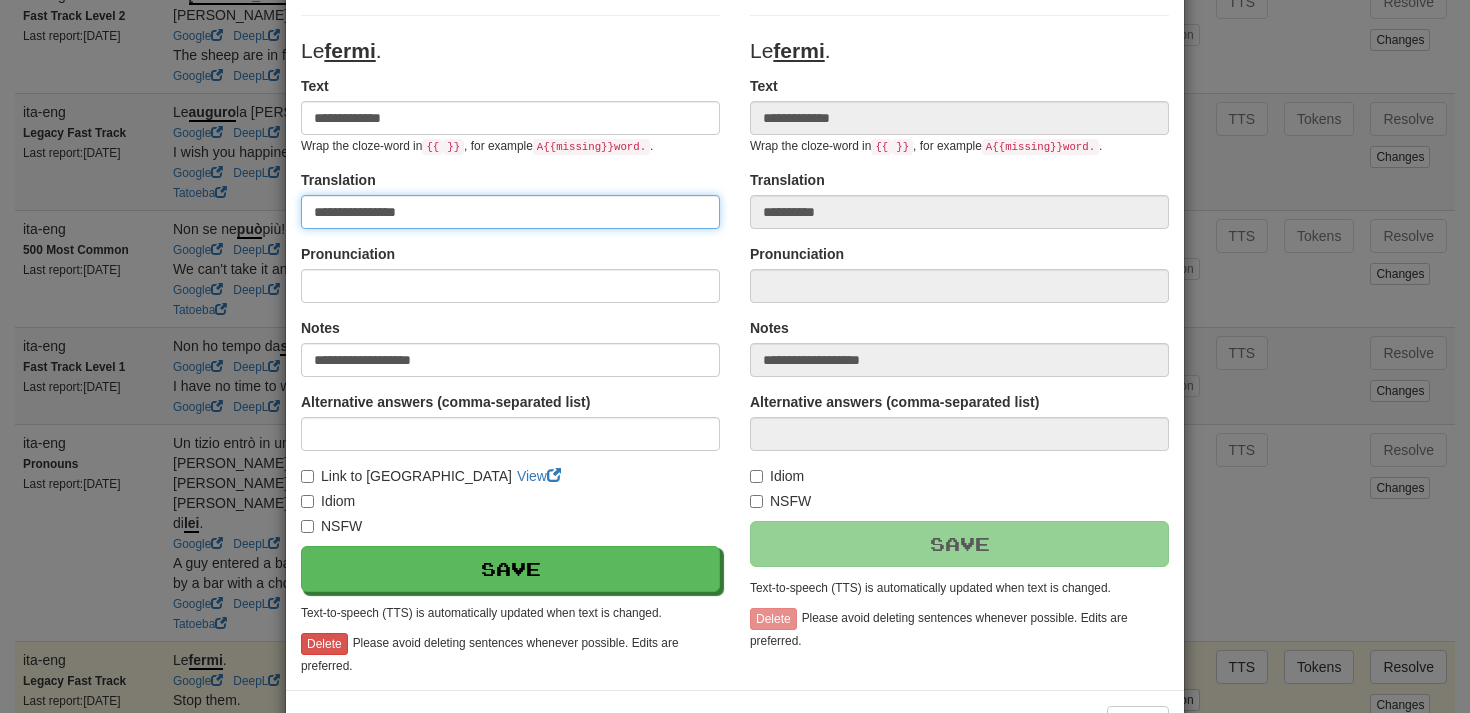 click on "**********" at bounding box center (510, 212) 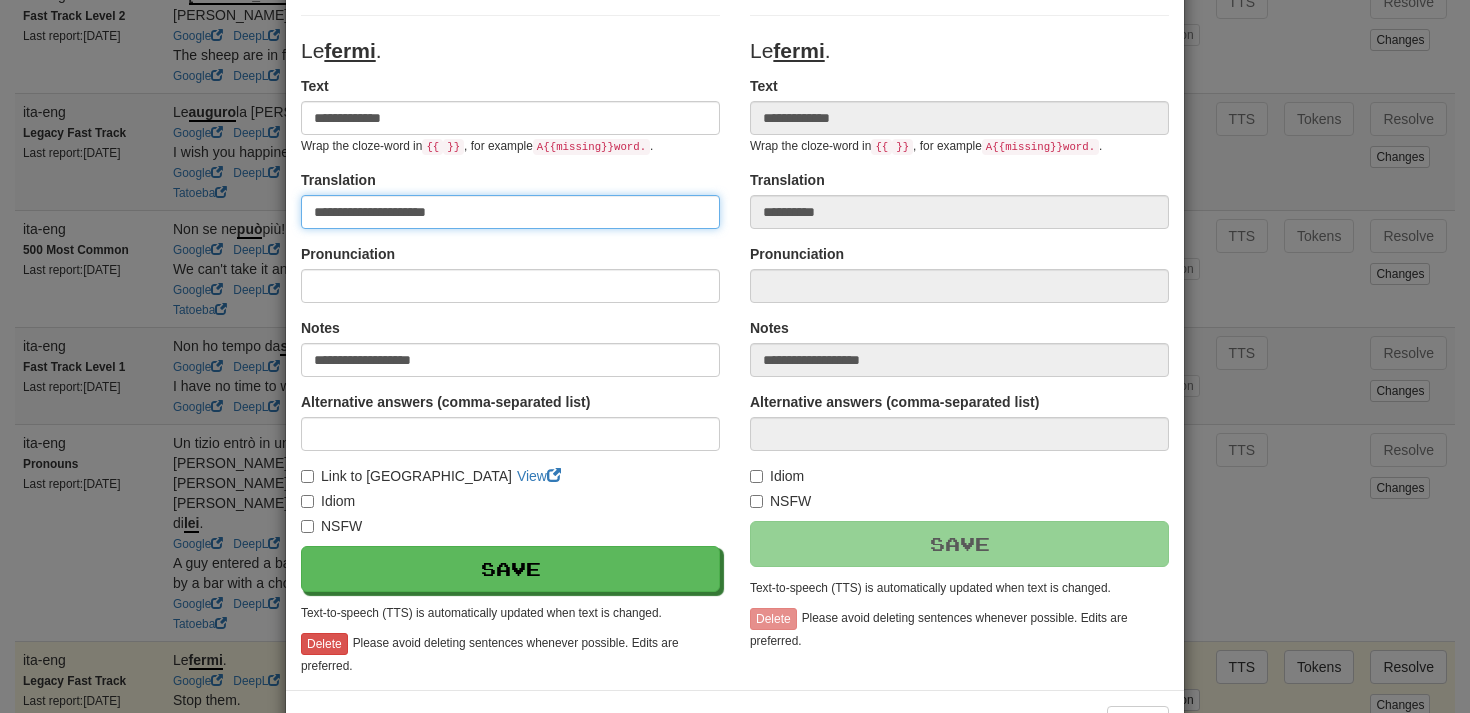click on "**********" at bounding box center (510, 212) 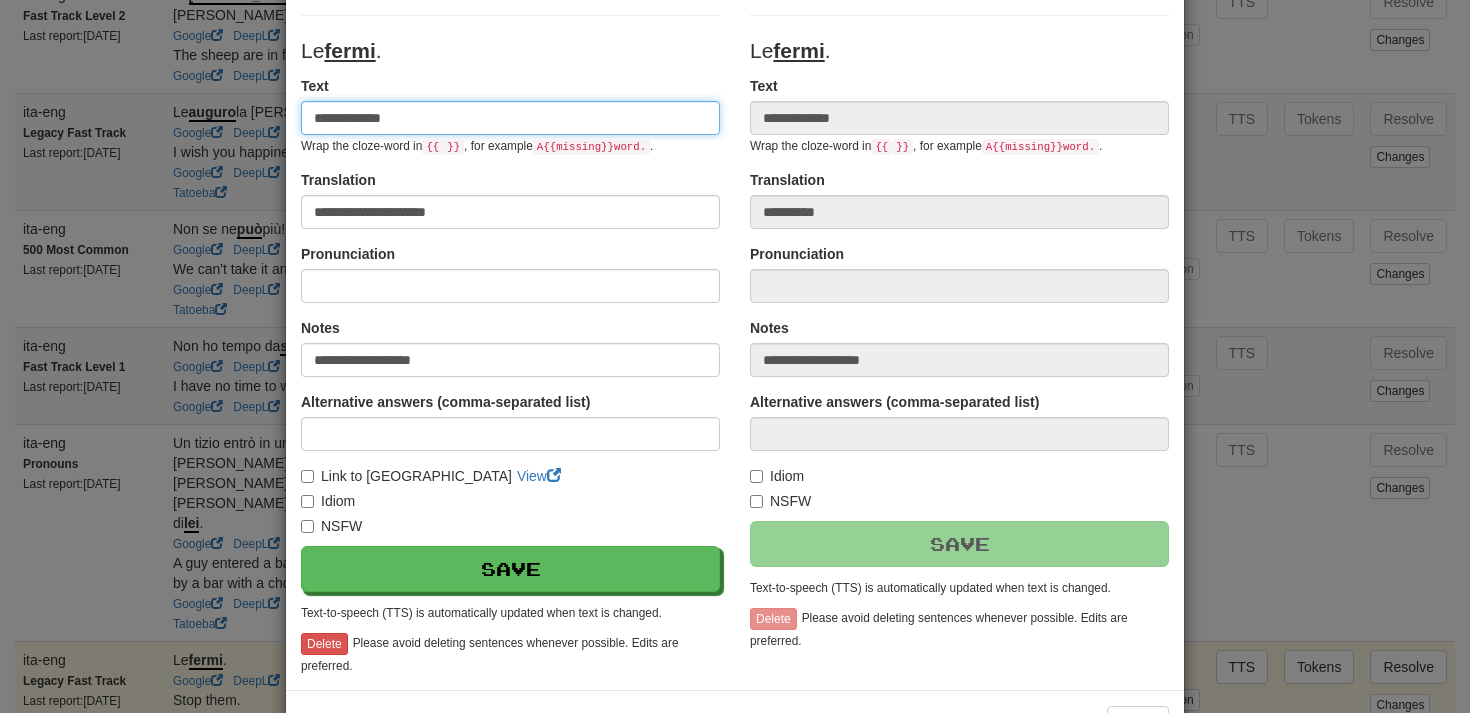 click on "**********" at bounding box center (510, 118) 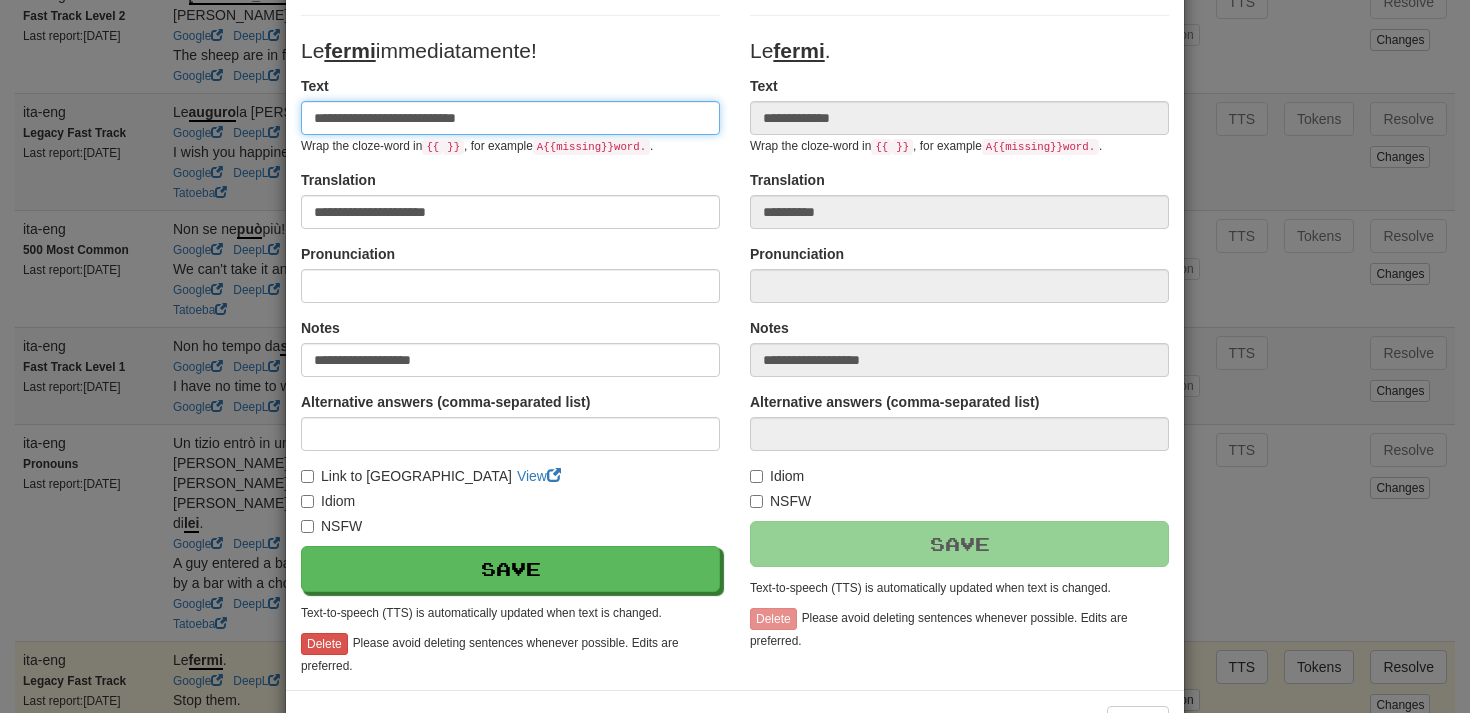 type on "**********" 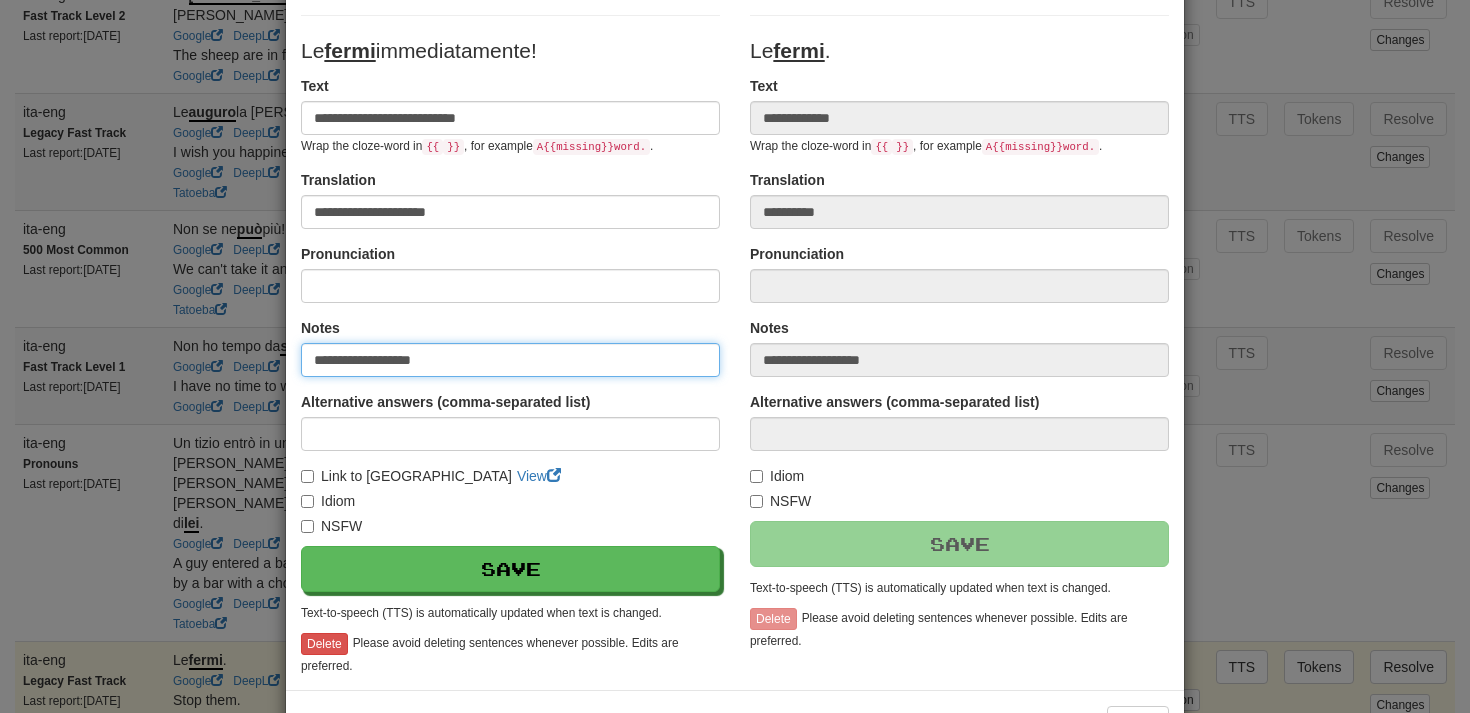 click on "**********" at bounding box center [510, 360] 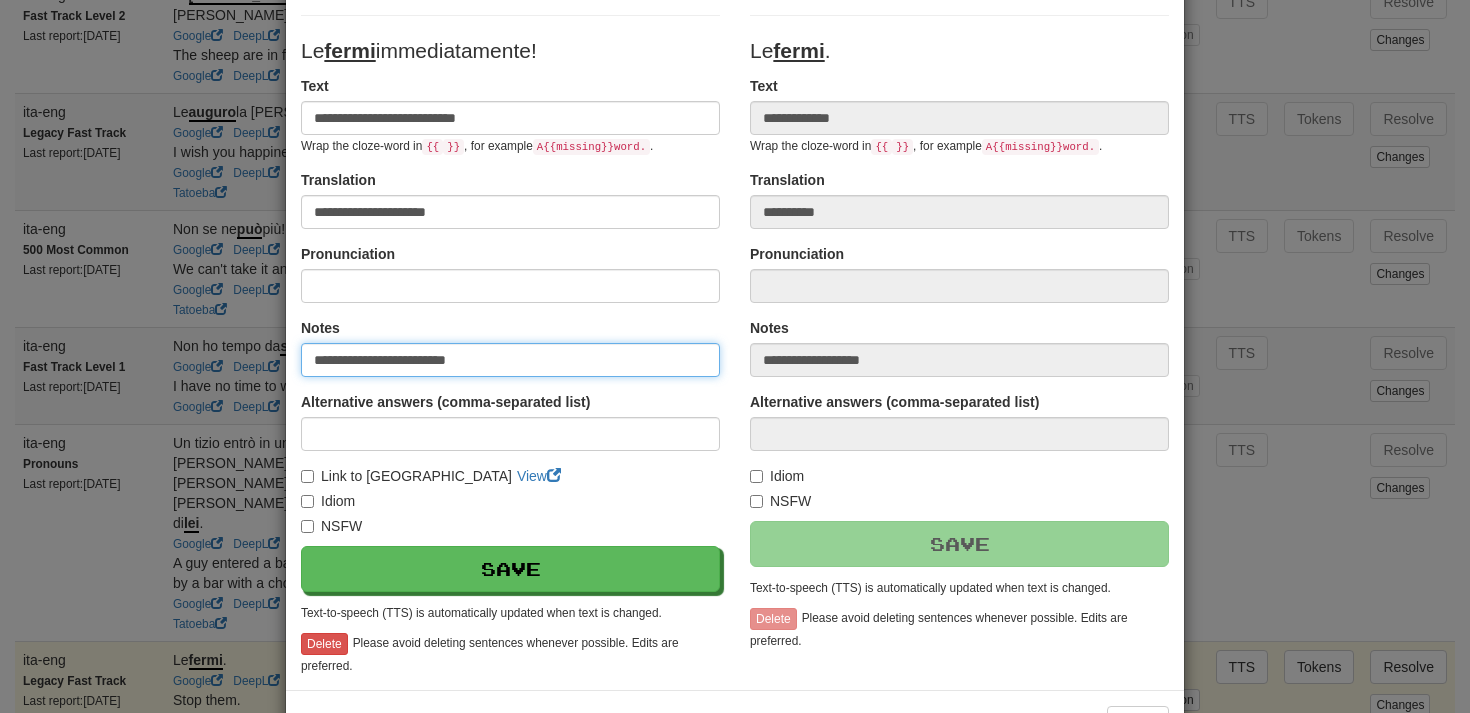 type on "**********" 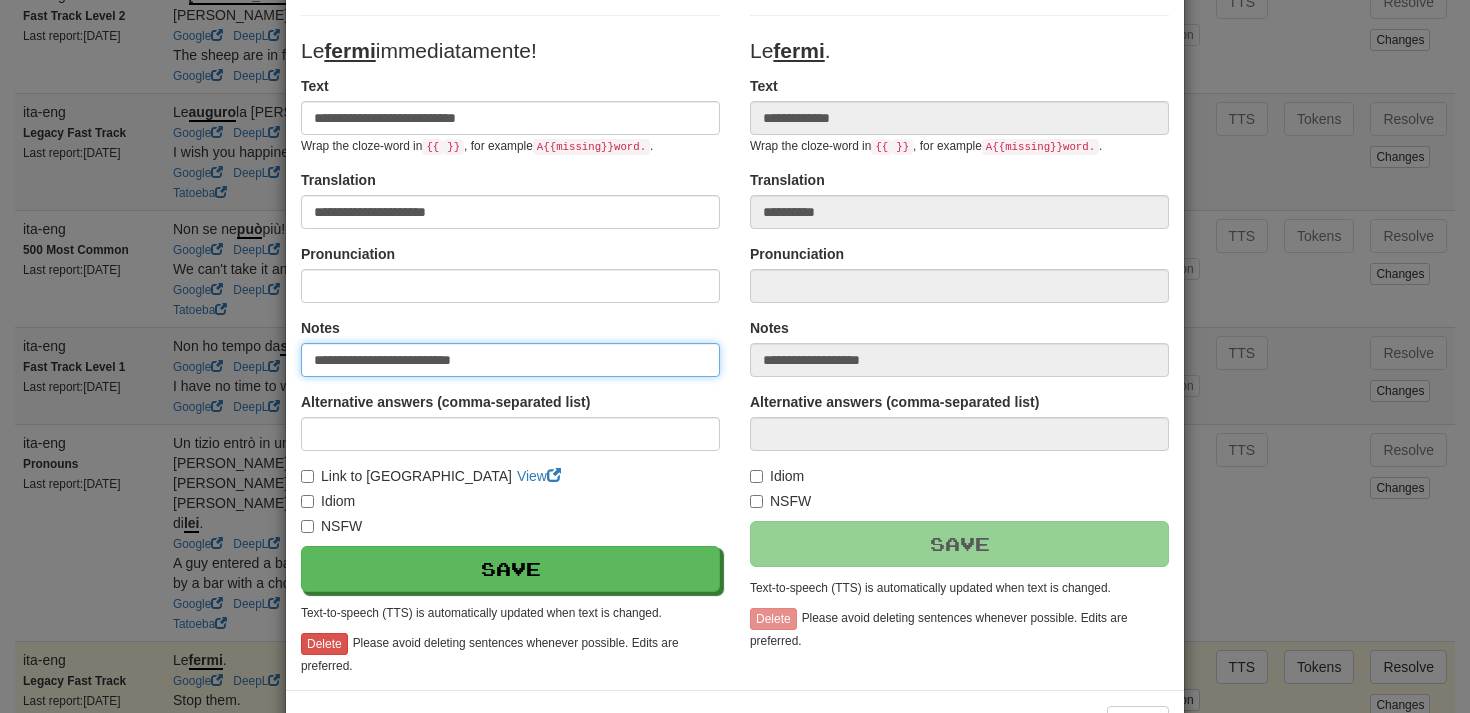 click on "**********" at bounding box center (510, 360) 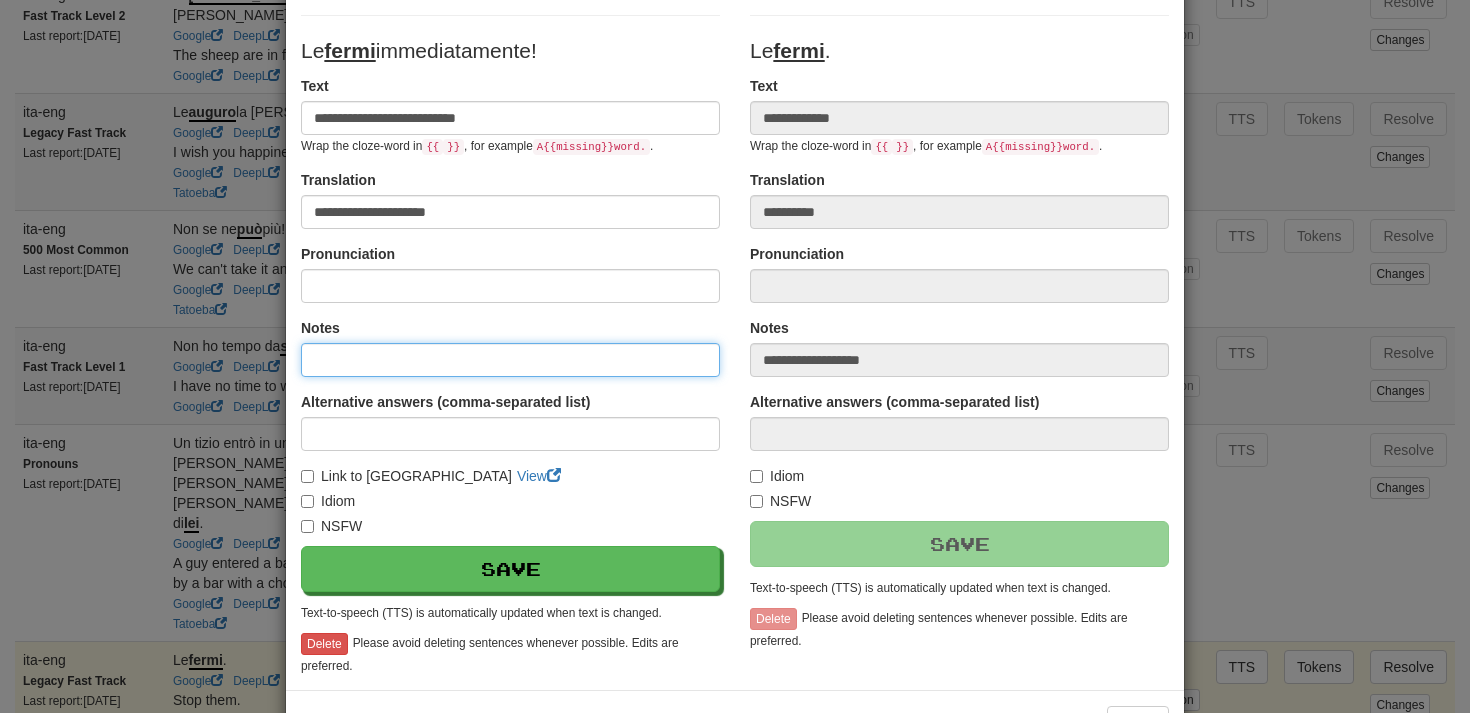 type 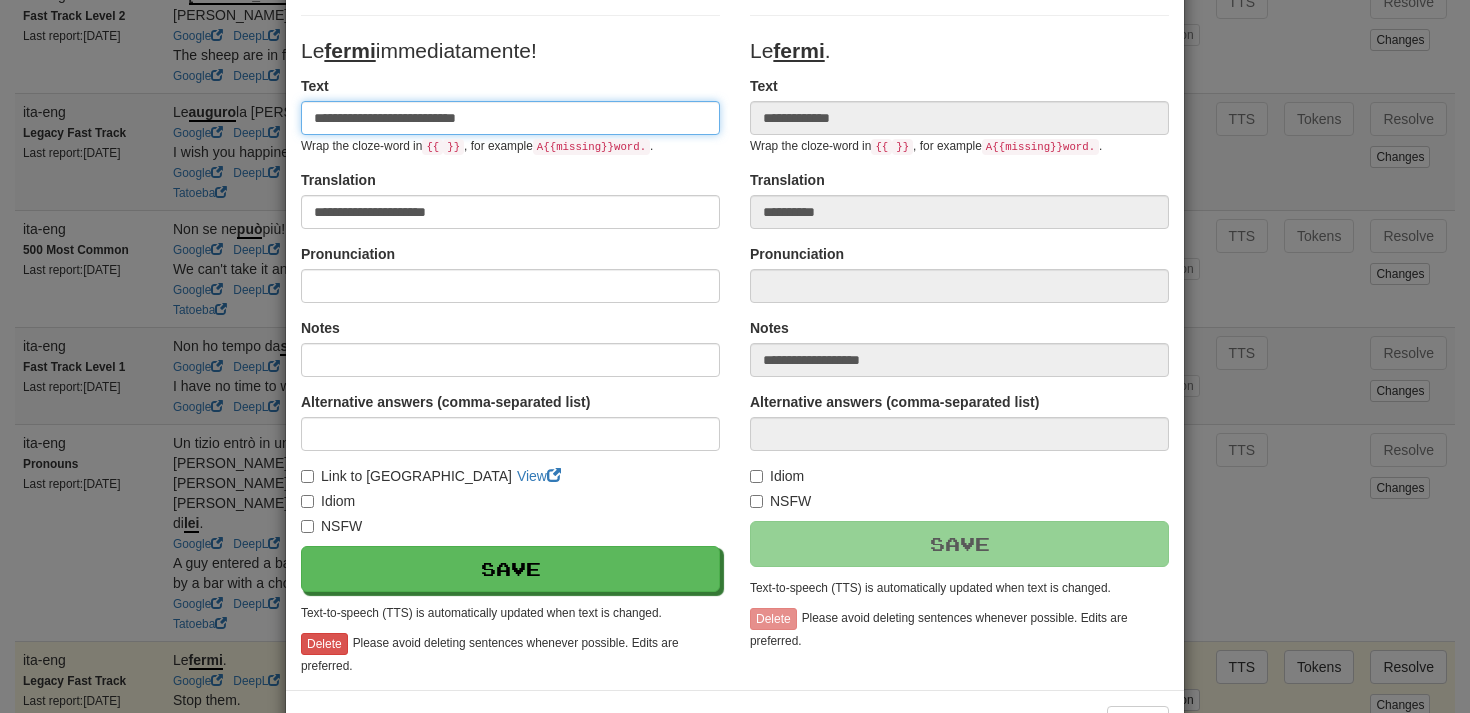 click on "**********" at bounding box center (510, 118) 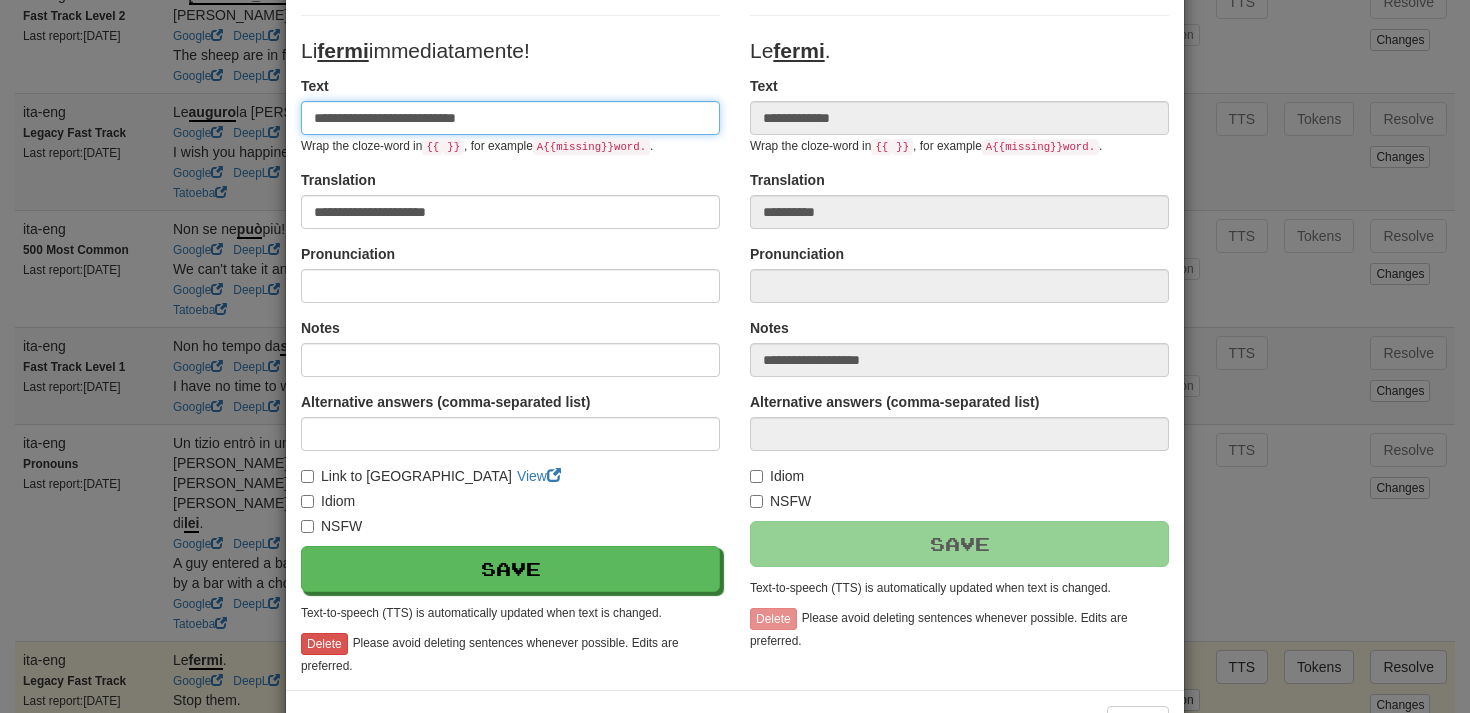type on "**********" 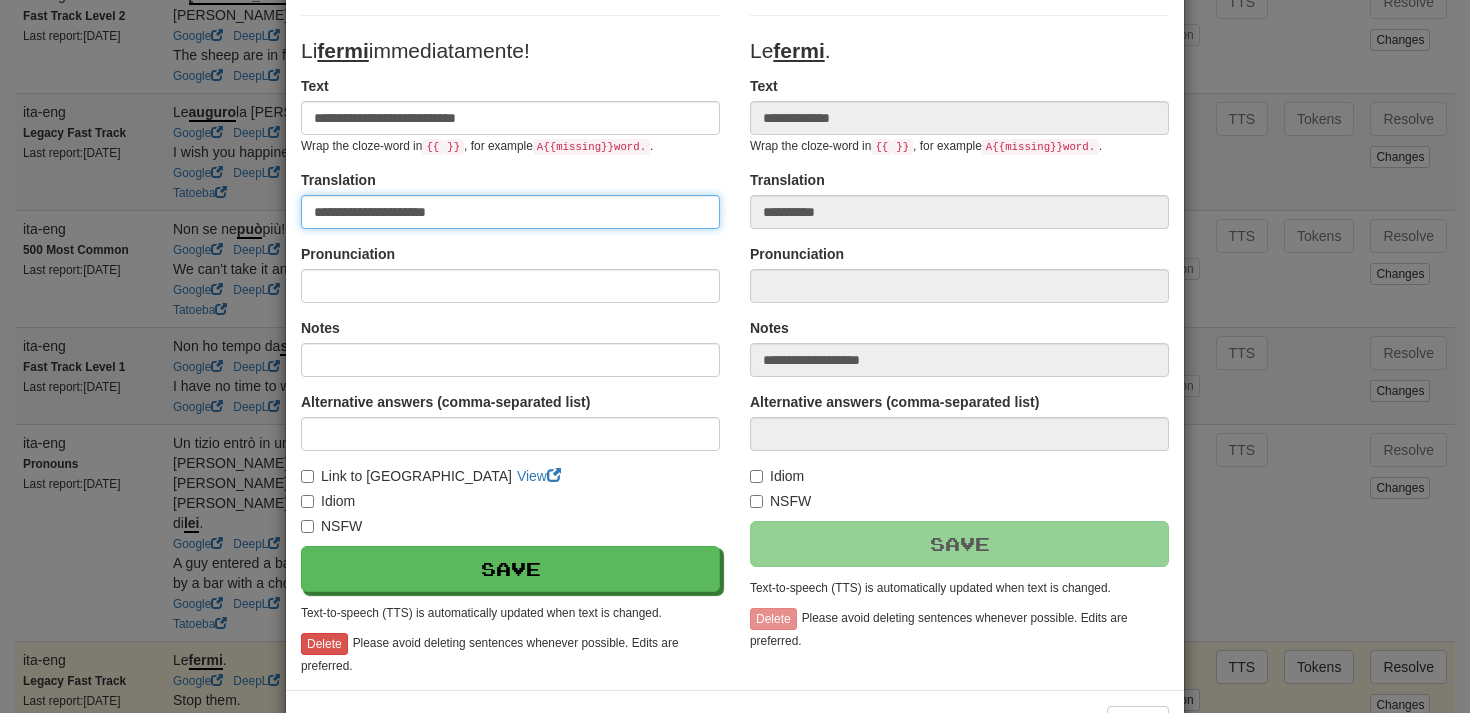 click on "**********" at bounding box center [510, 212] 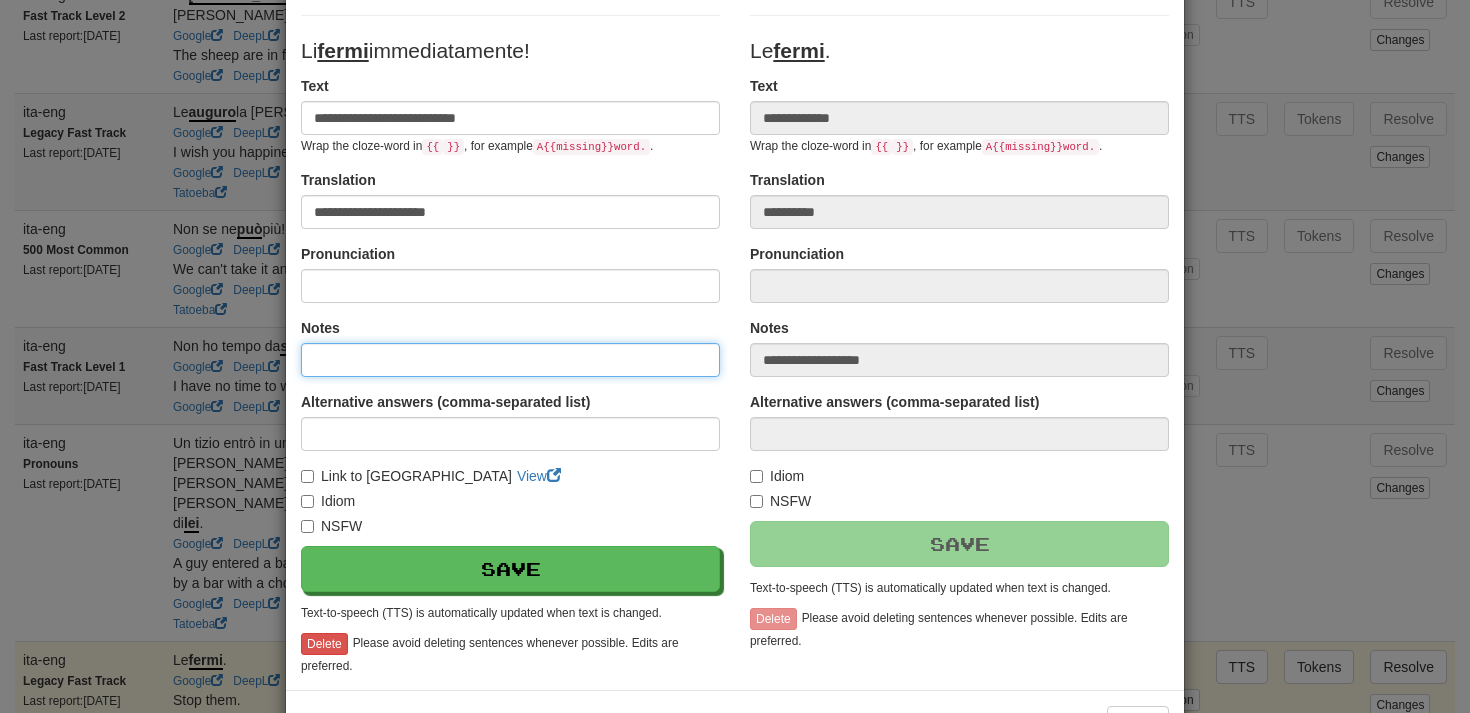 click at bounding box center (510, 360) 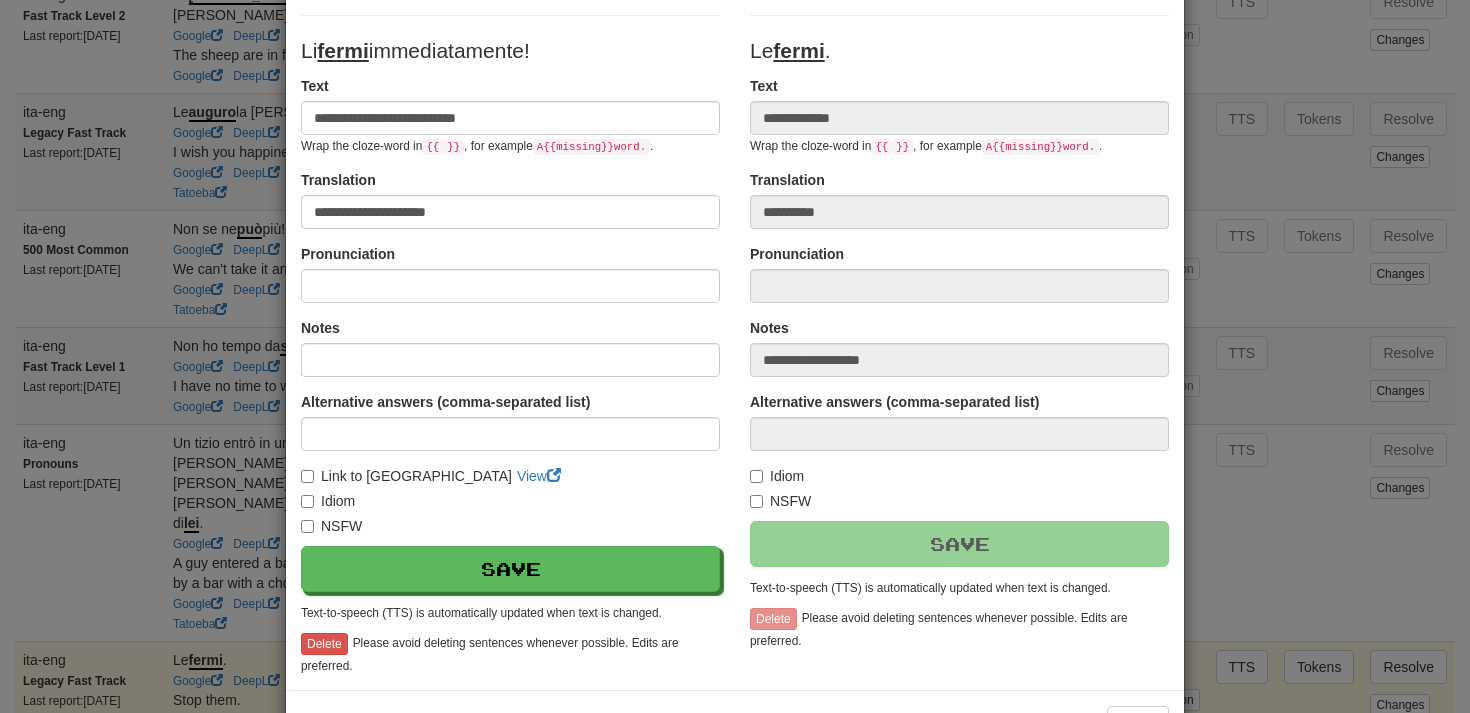click on "Notes" at bounding box center (510, 347) 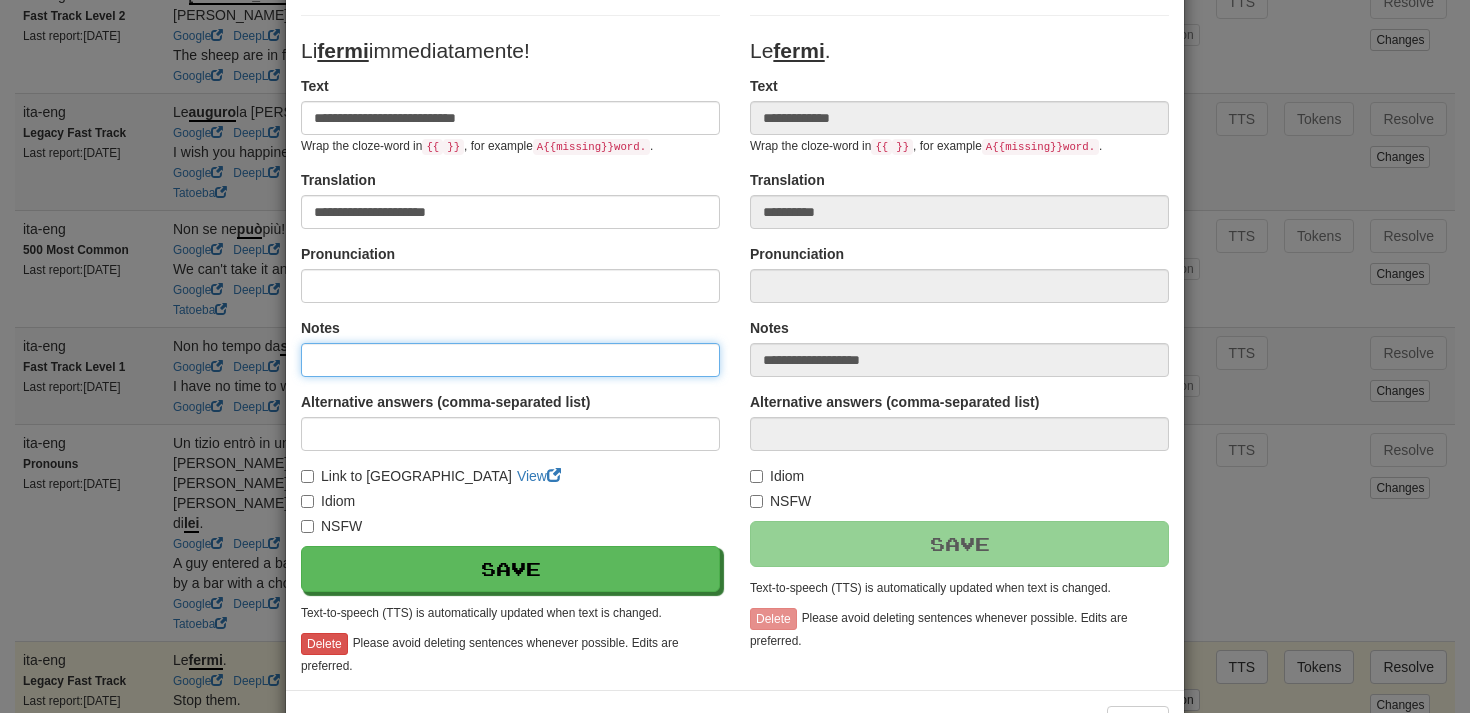 click at bounding box center [510, 360] 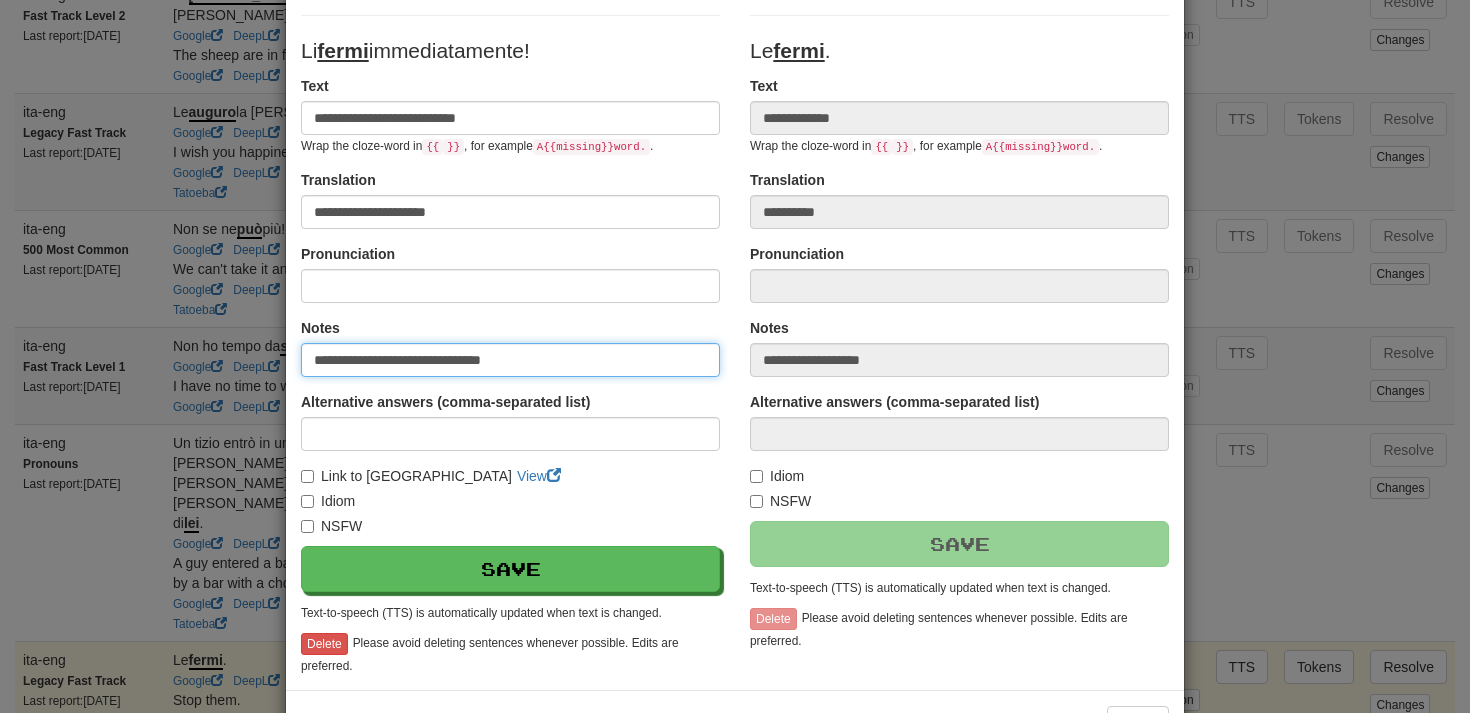 click on "**********" at bounding box center (510, 360) 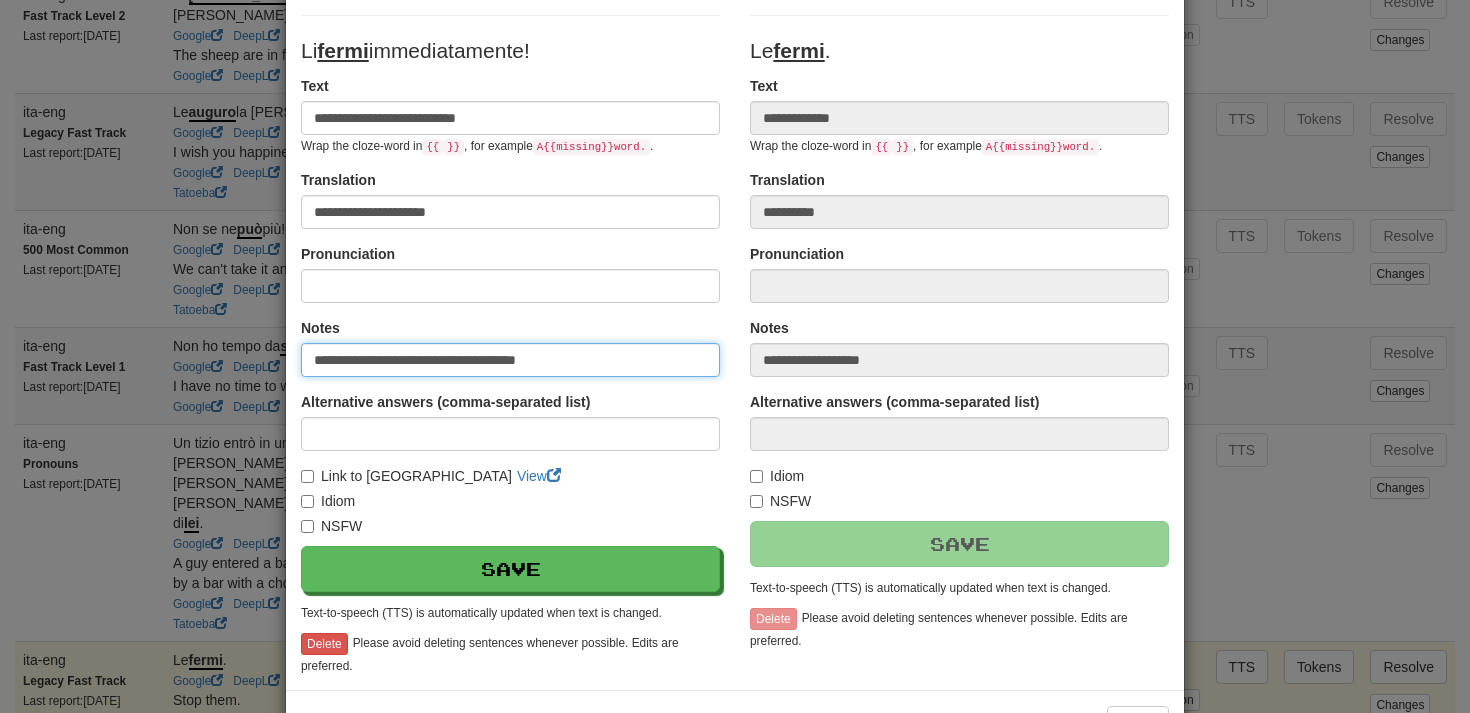 click on "**********" at bounding box center [510, 360] 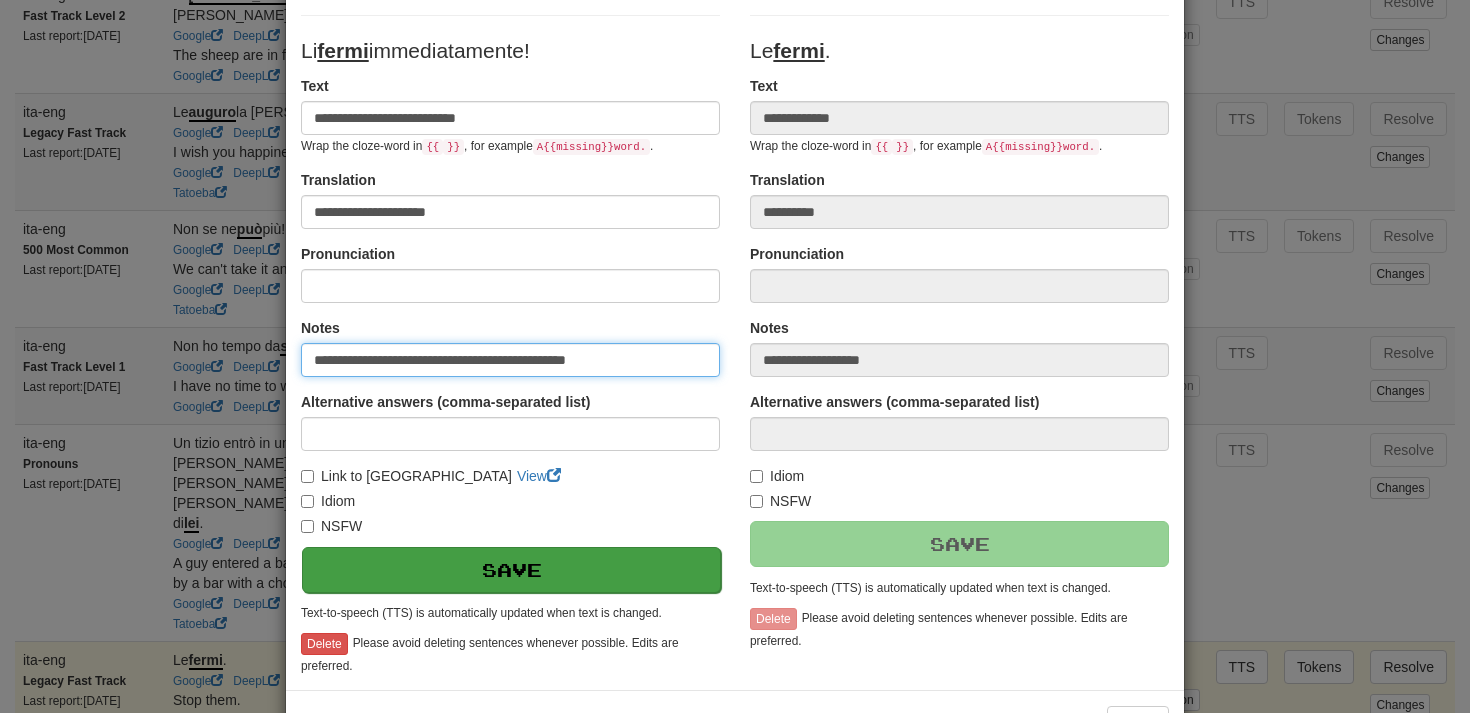 type on "**********" 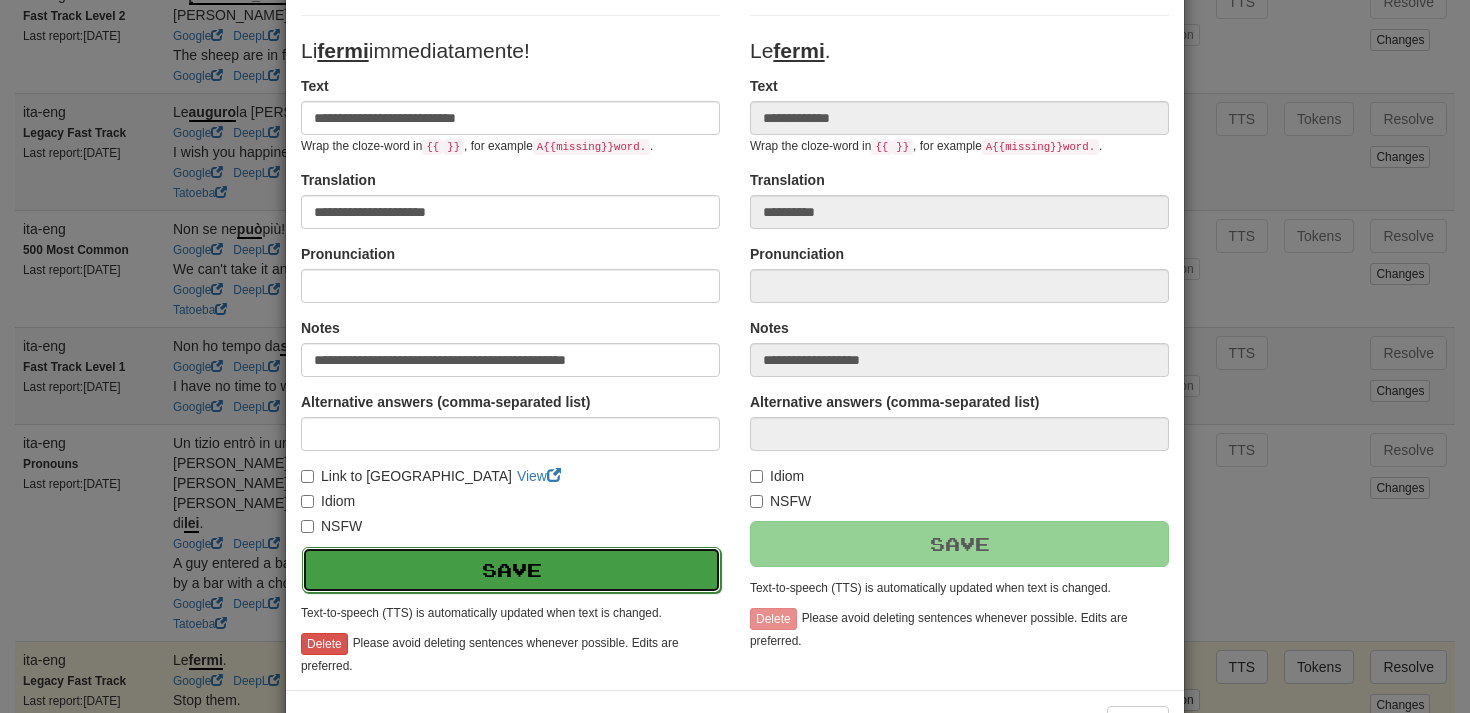 click on "Save" at bounding box center (511, 570) 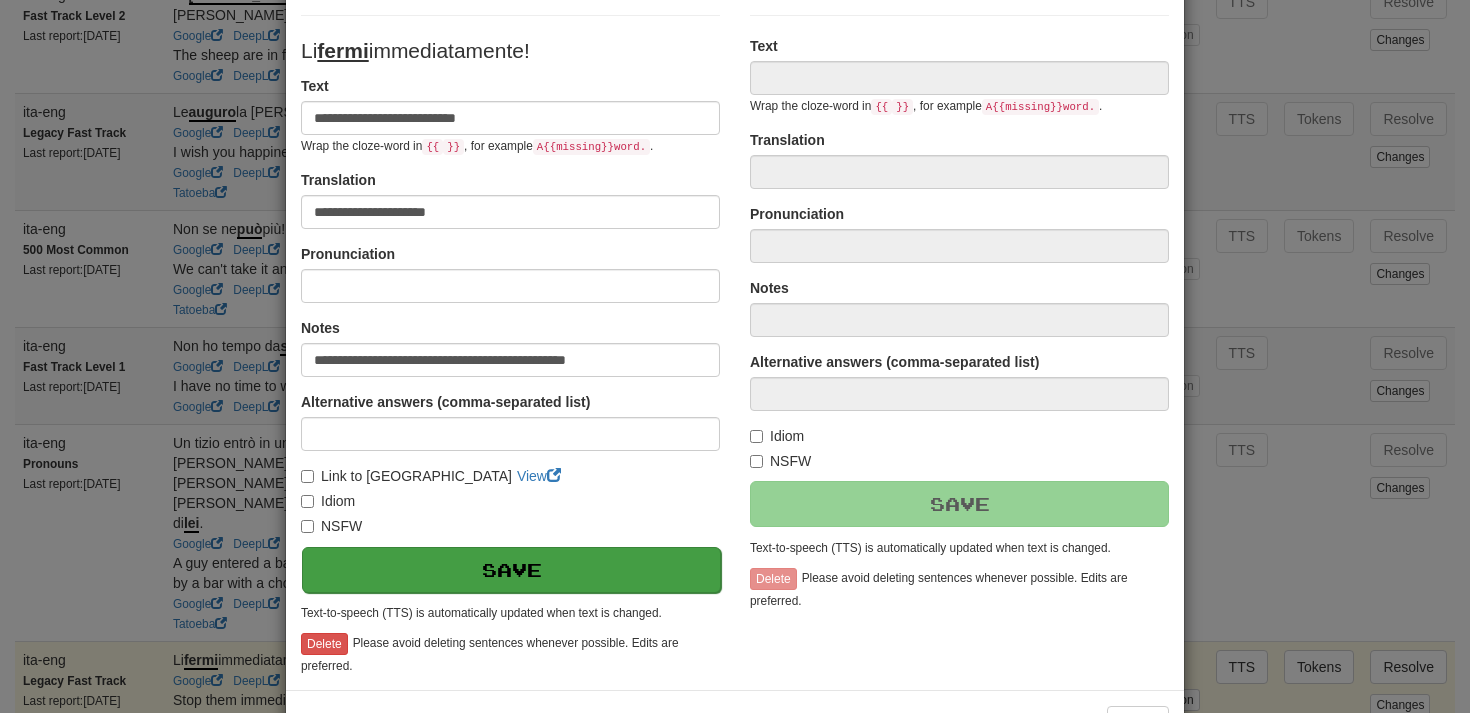 type on "**********" 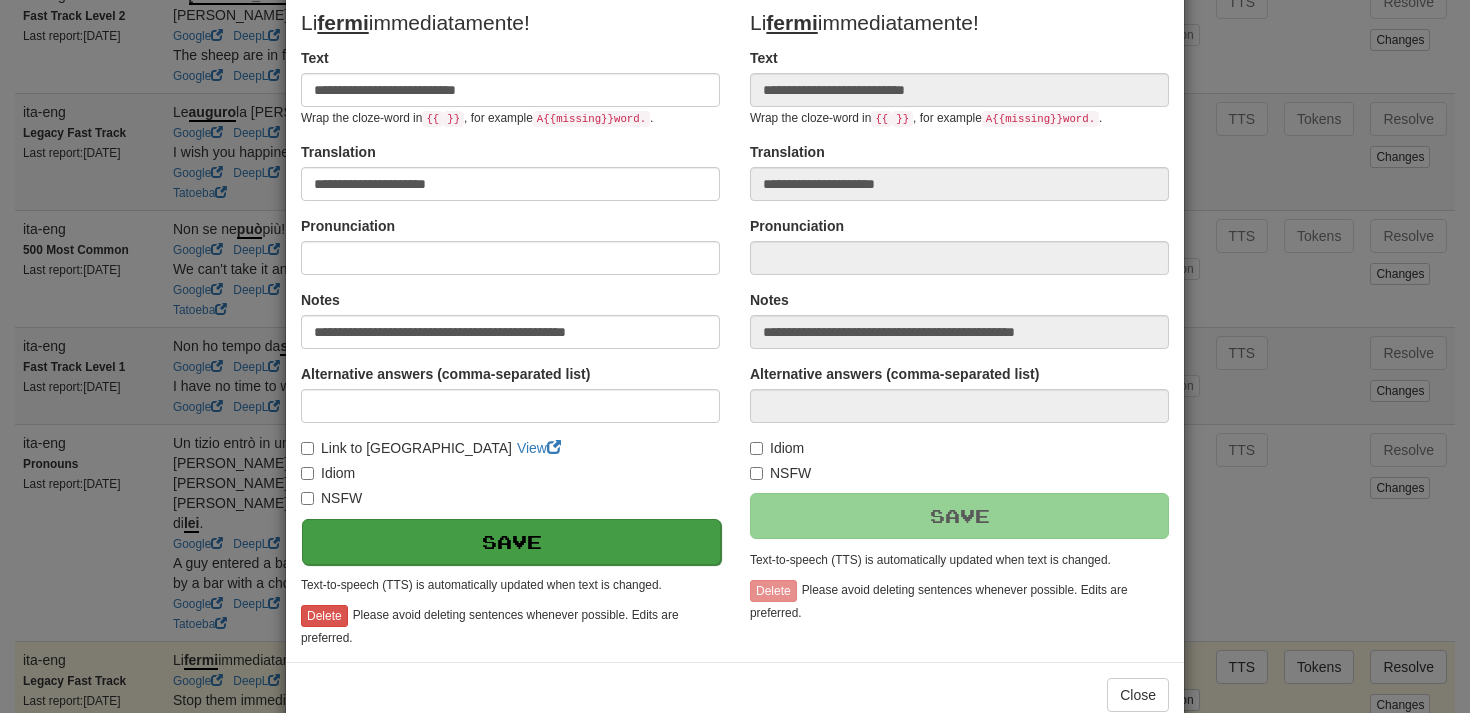 scroll, scrollTop: 266, scrollLeft: 0, axis: vertical 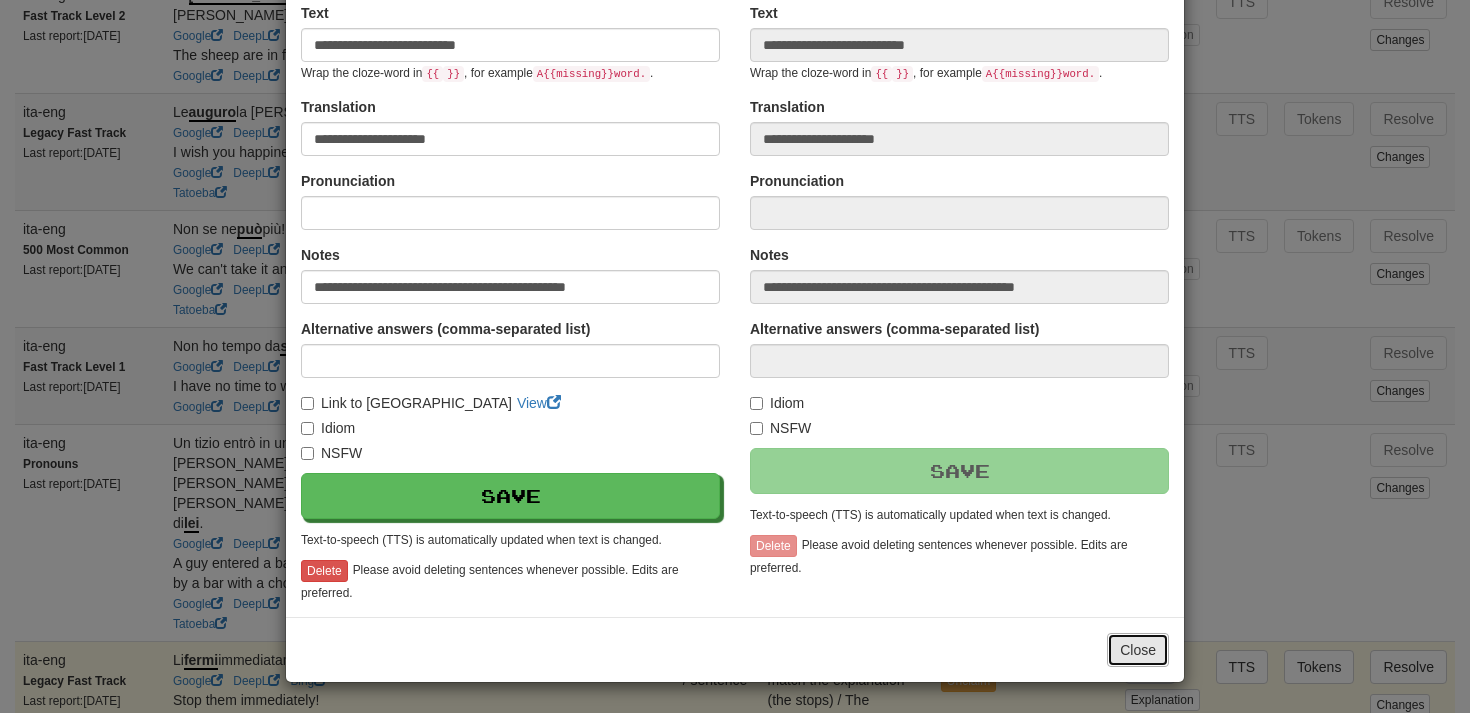click on "Close" at bounding box center (1138, 650) 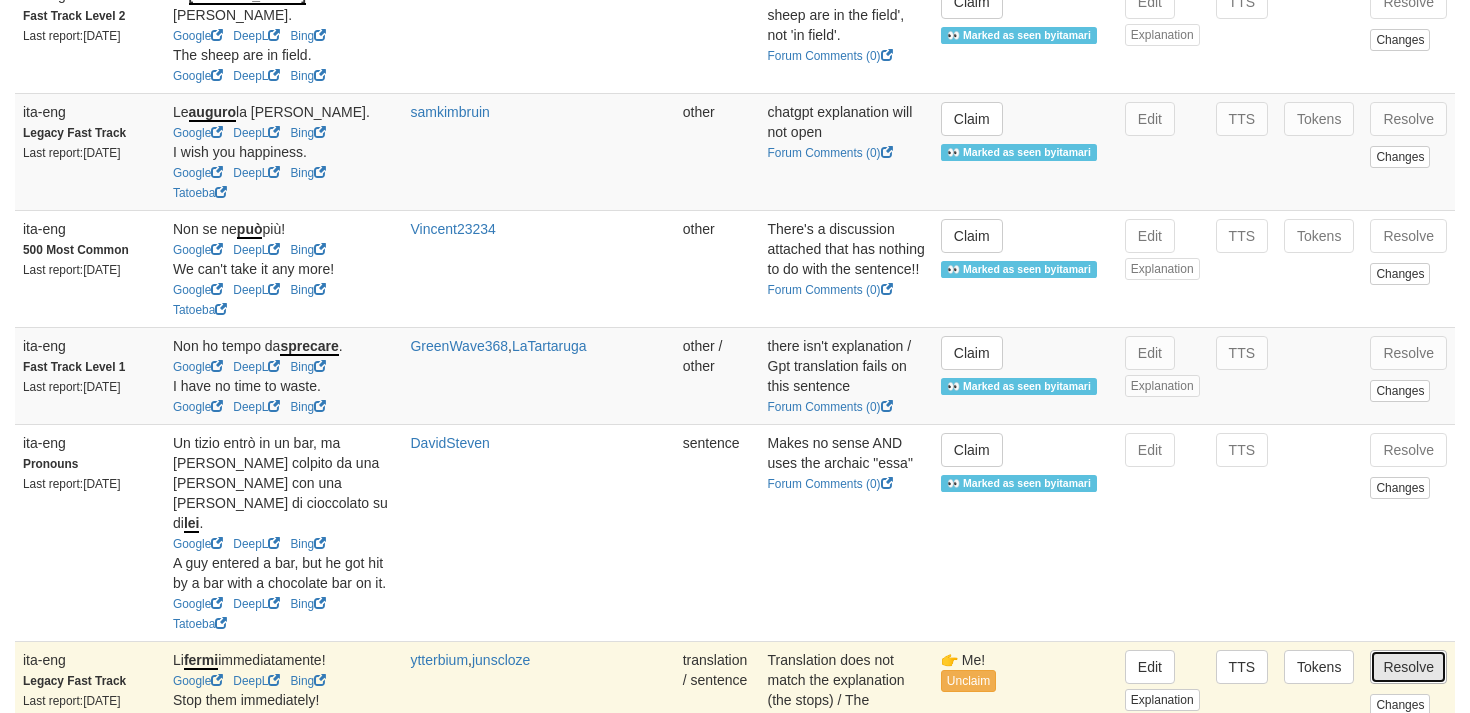 click on "Resolve" at bounding box center (1408, 667) 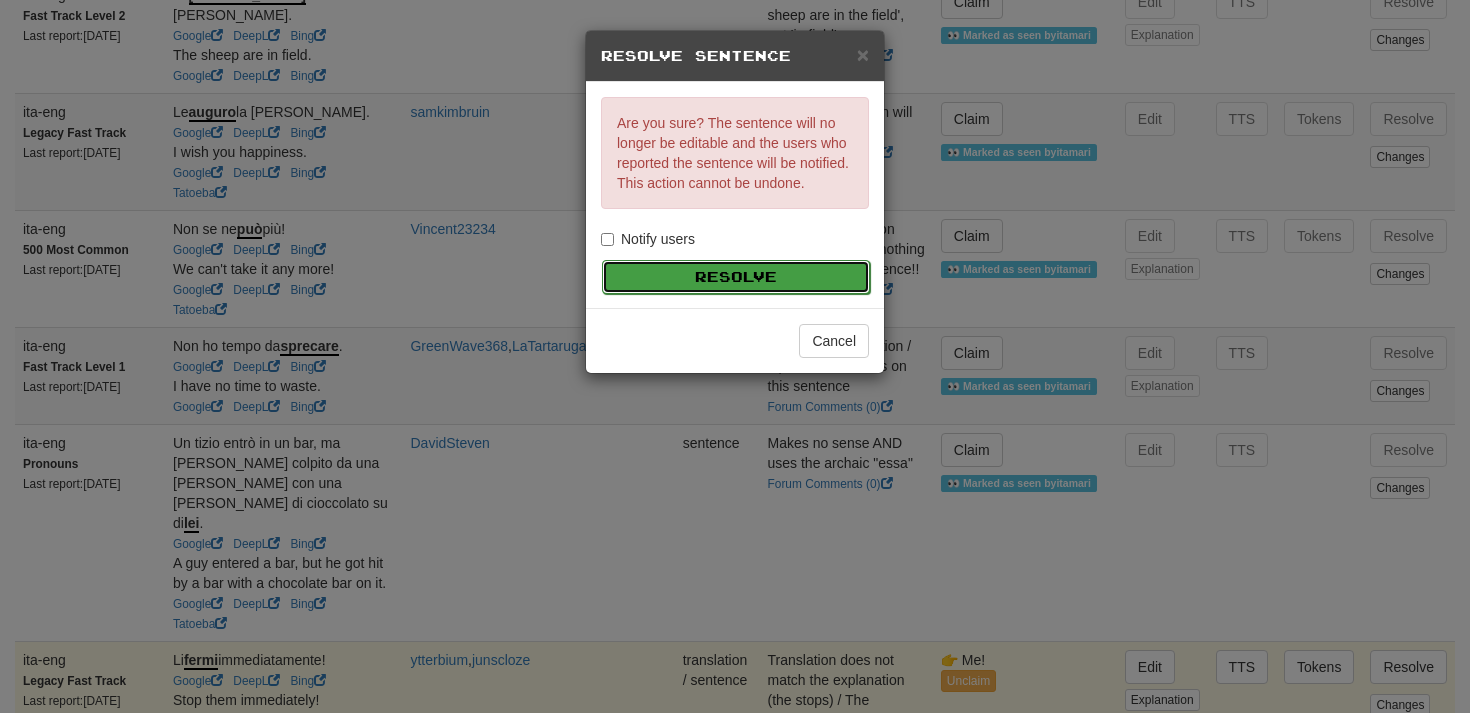 click on "Resolve" at bounding box center [736, 277] 